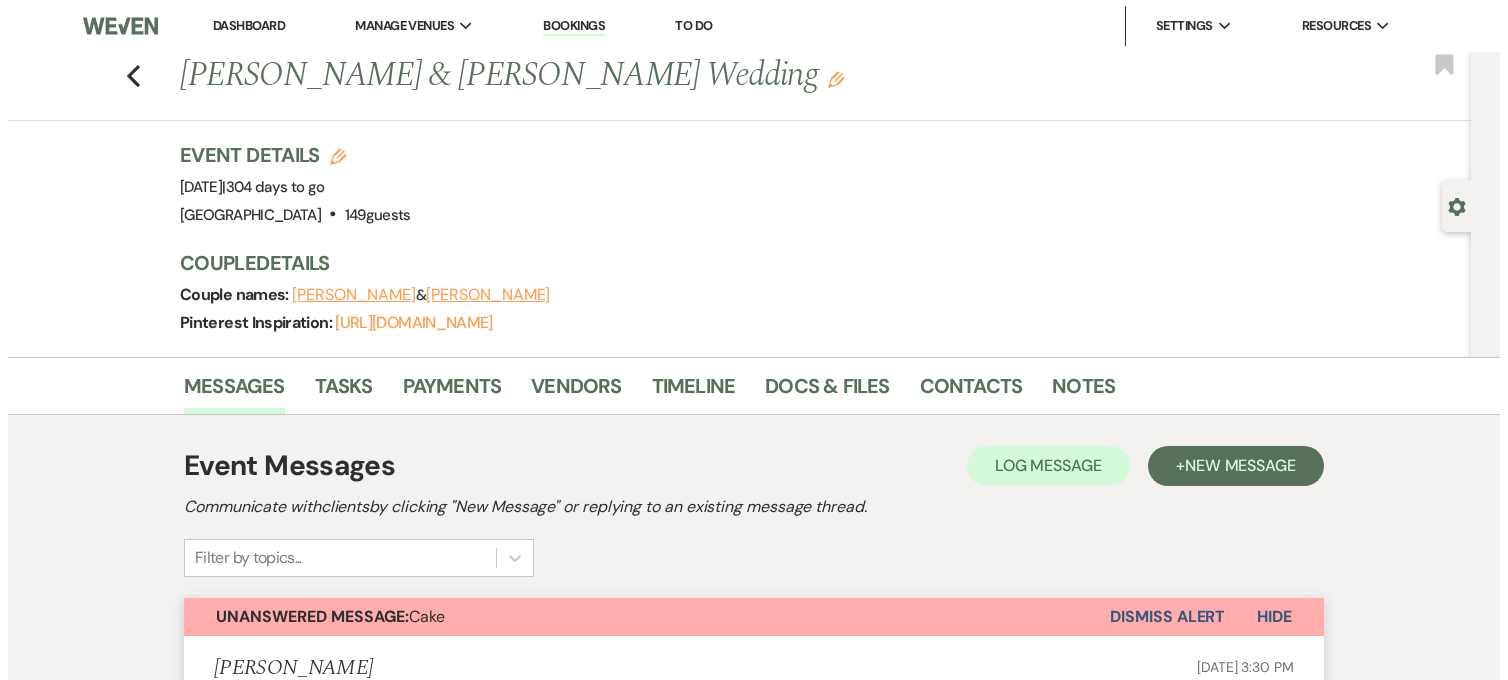 scroll, scrollTop: 0, scrollLeft: 0, axis: both 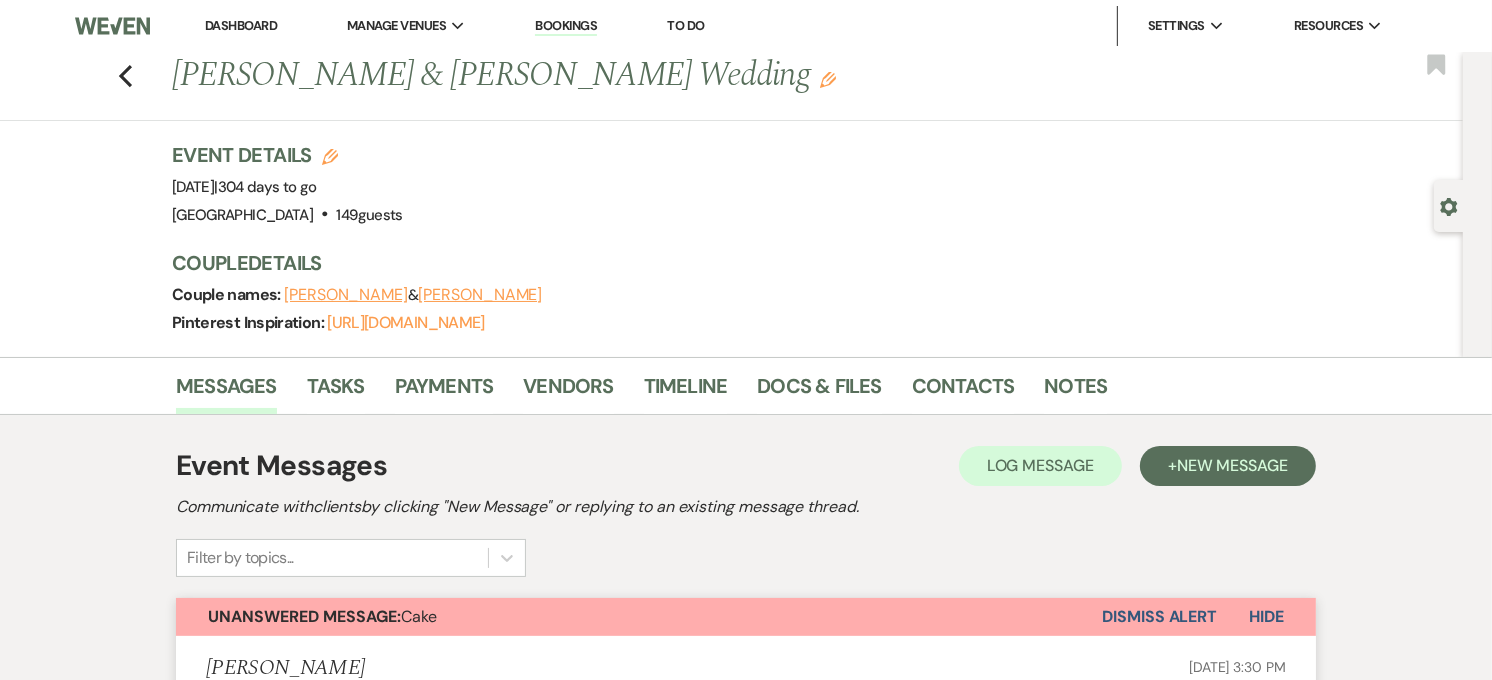 drag, startPoint x: 0, startPoint y: 0, endPoint x: 233, endPoint y: 30, distance: 234.92339 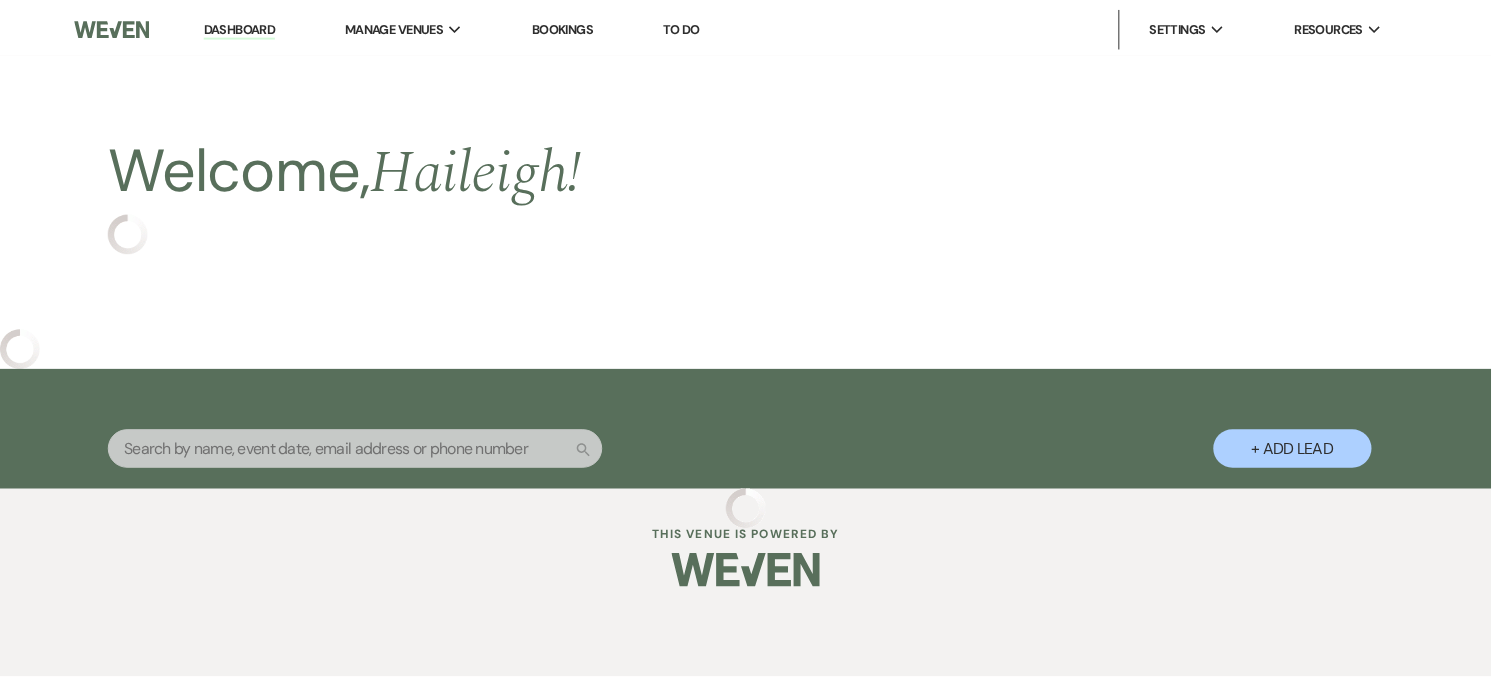 scroll, scrollTop: 0, scrollLeft: 0, axis: both 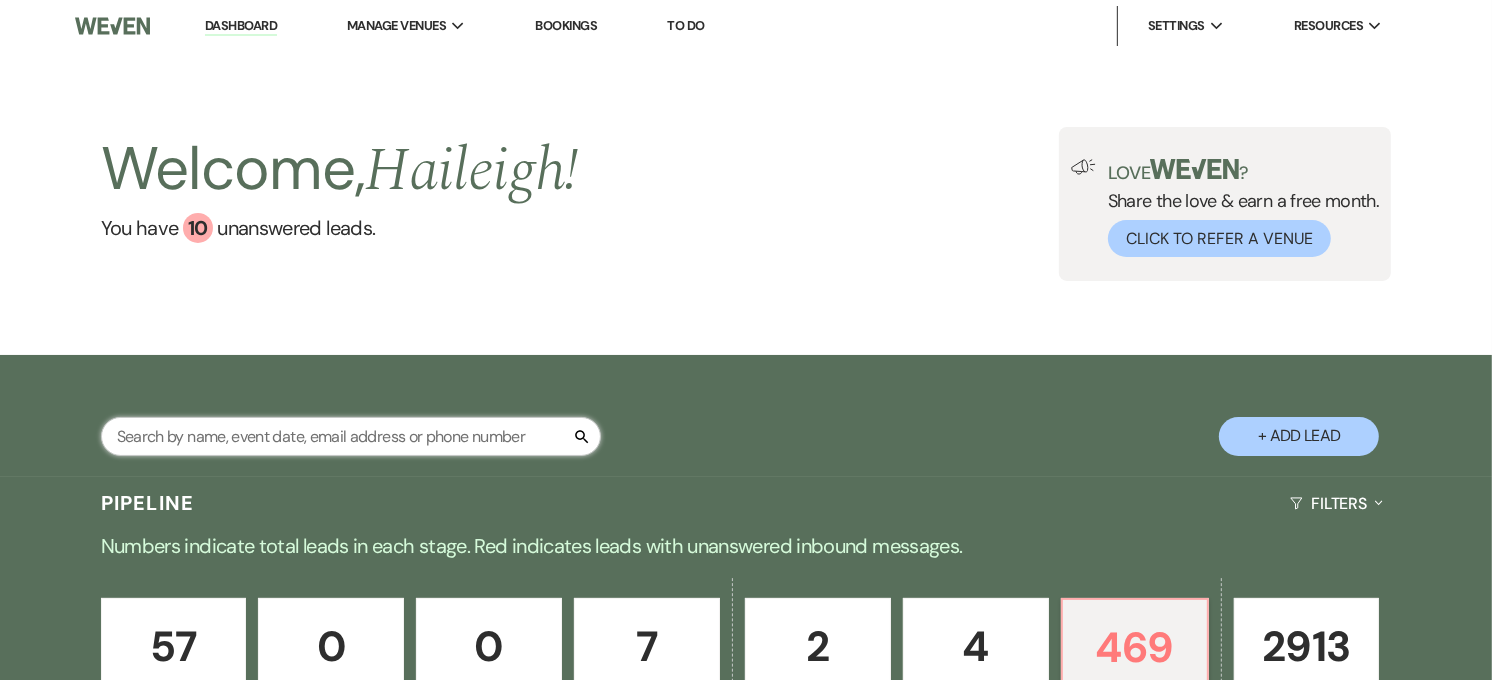click at bounding box center (351, 436) 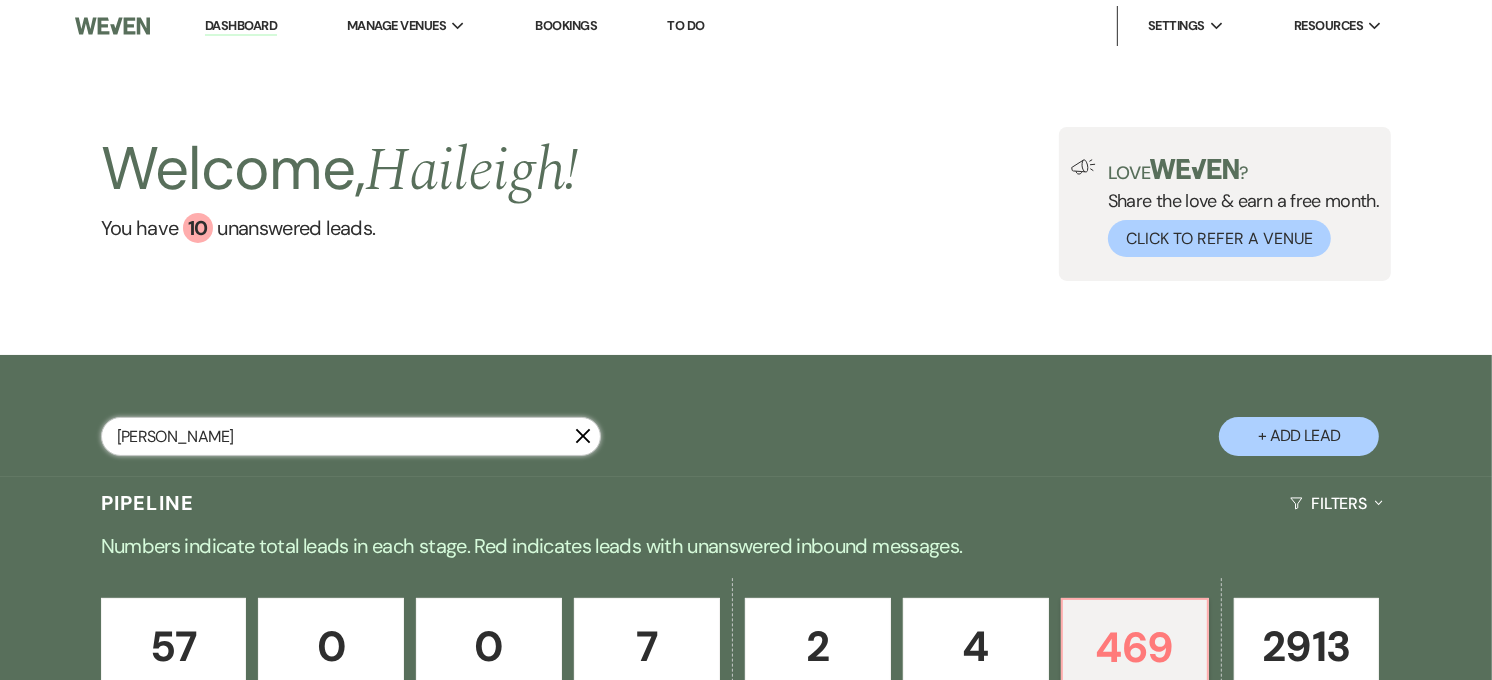 type on "[PERSON_NAME]" 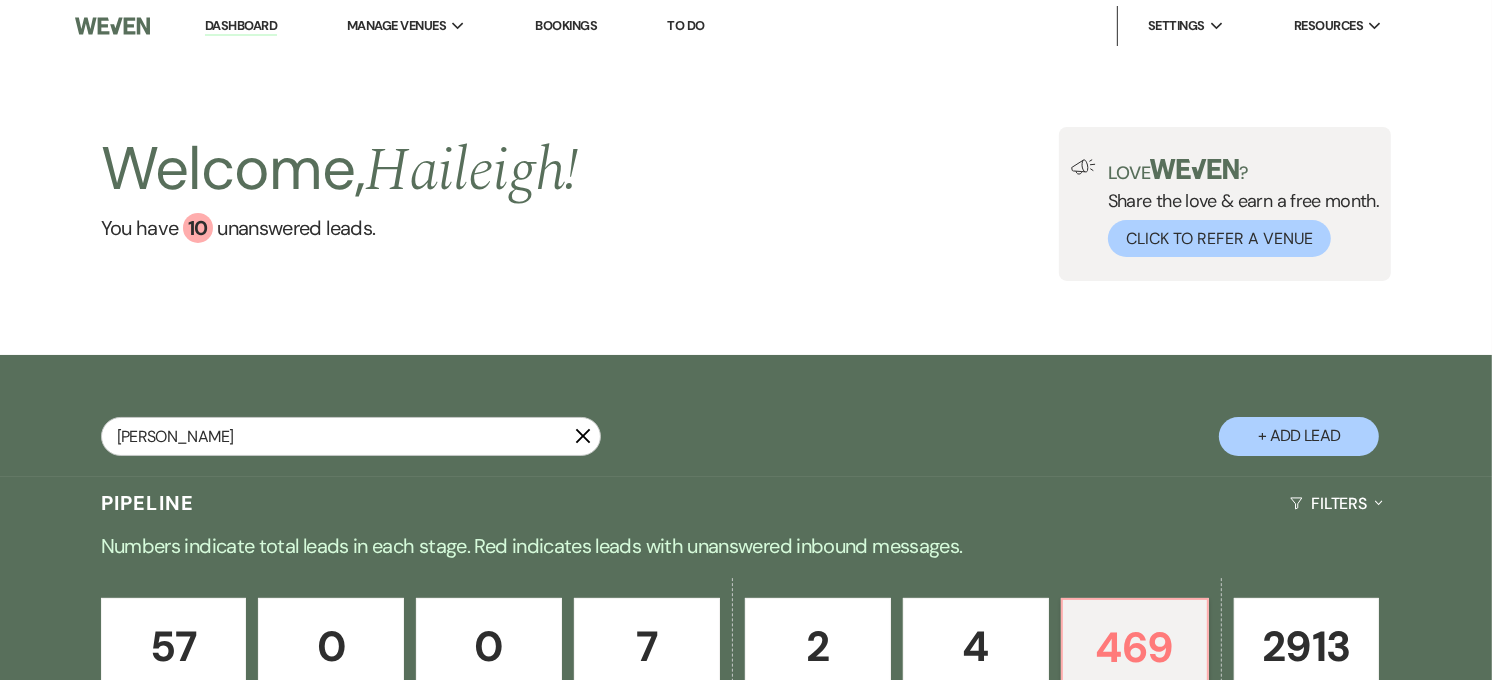 click on "[PERSON_NAME] & [PERSON_NAME] Wedding" at bounding box center [432, 1150] 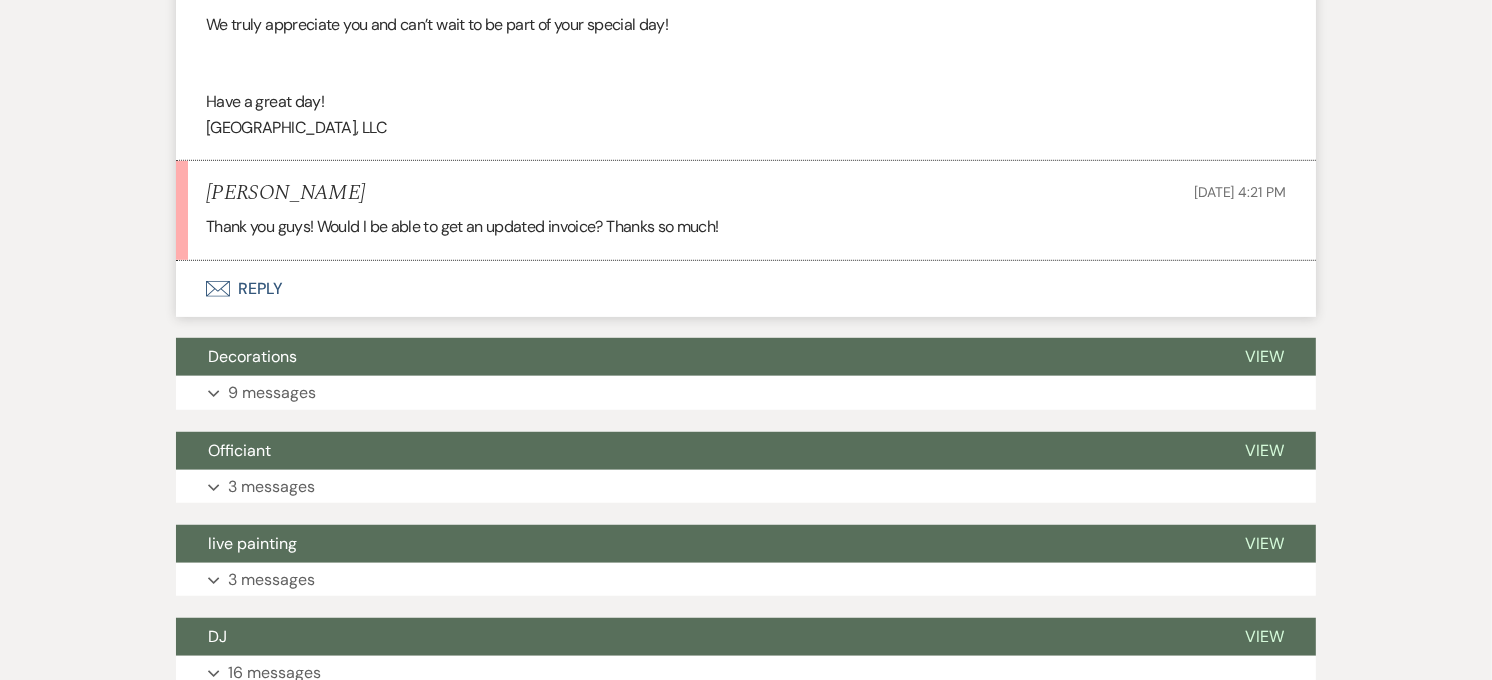 scroll, scrollTop: 1444, scrollLeft: 0, axis: vertical 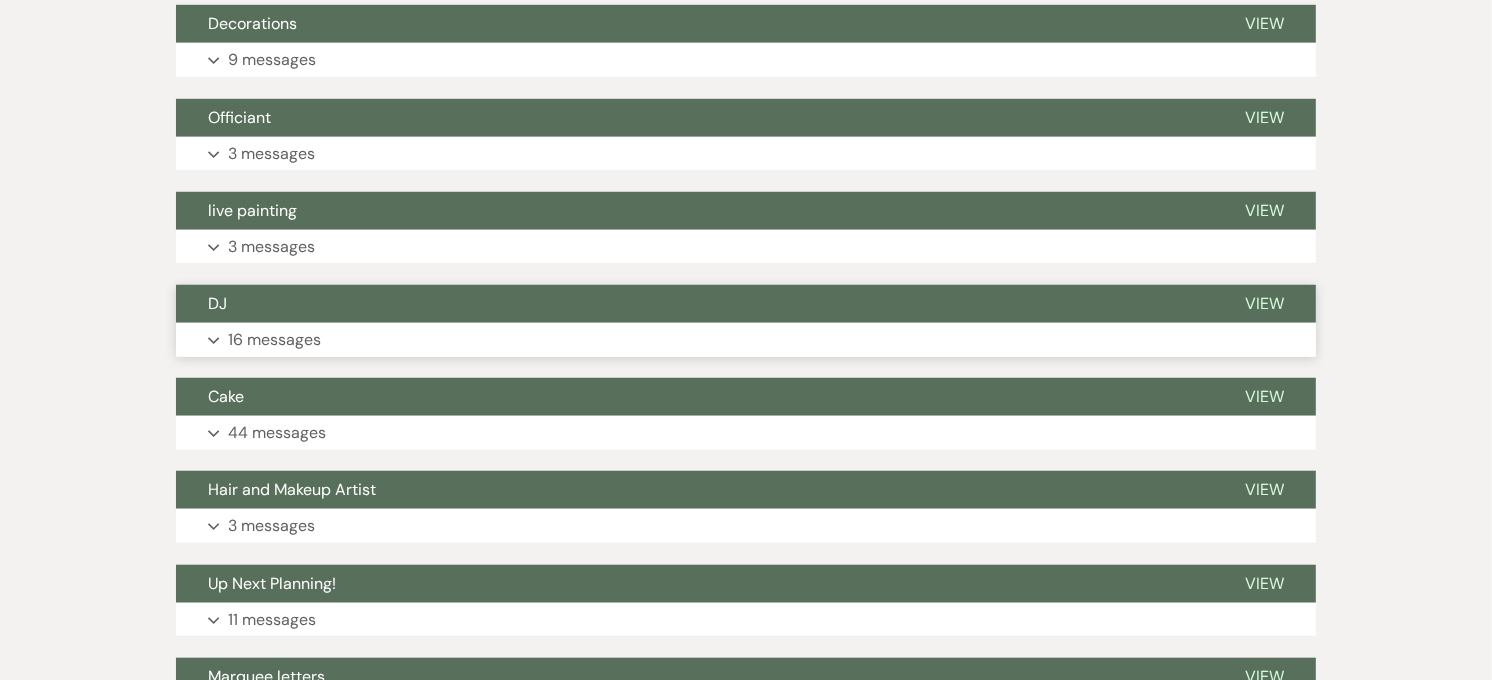 click on "DJ" at bounding box center [694, 304] 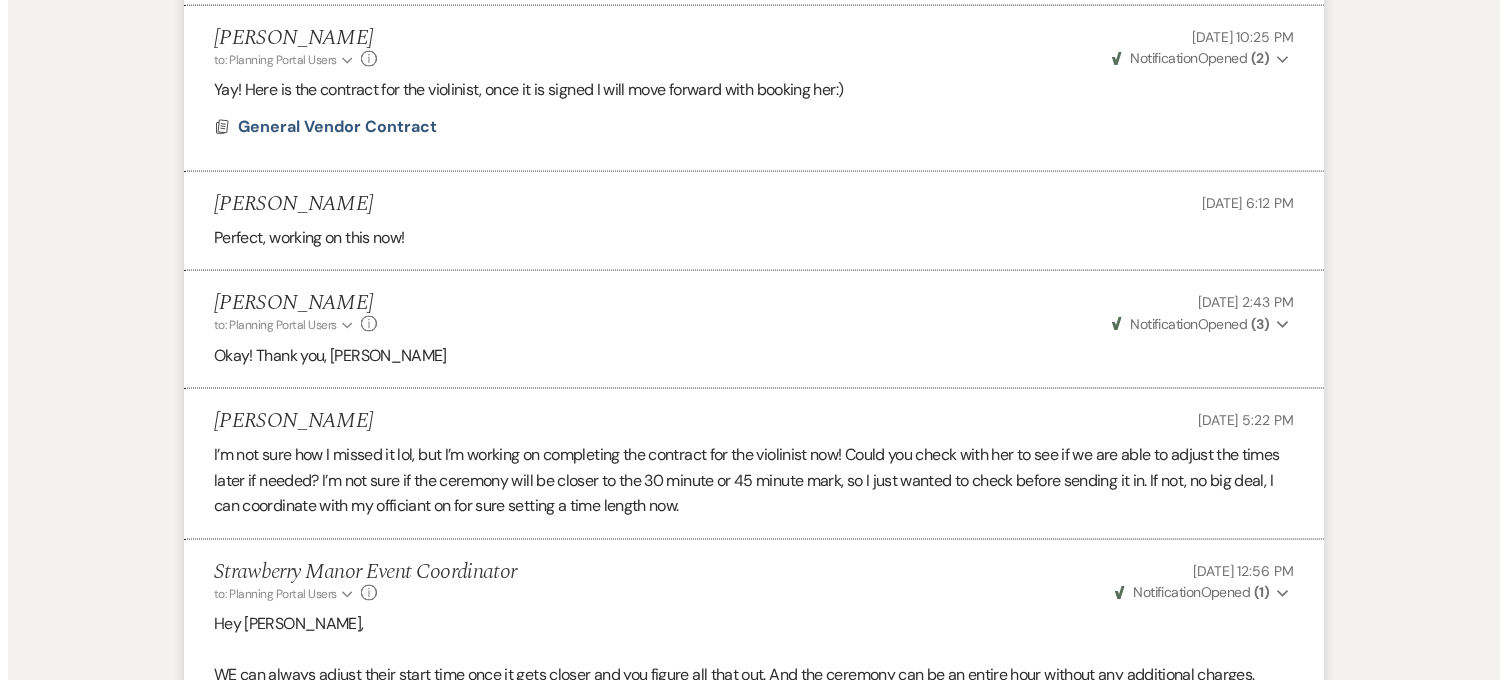 scroll, scrollTop: 2338, scrollLeft: 0, axis: vertical 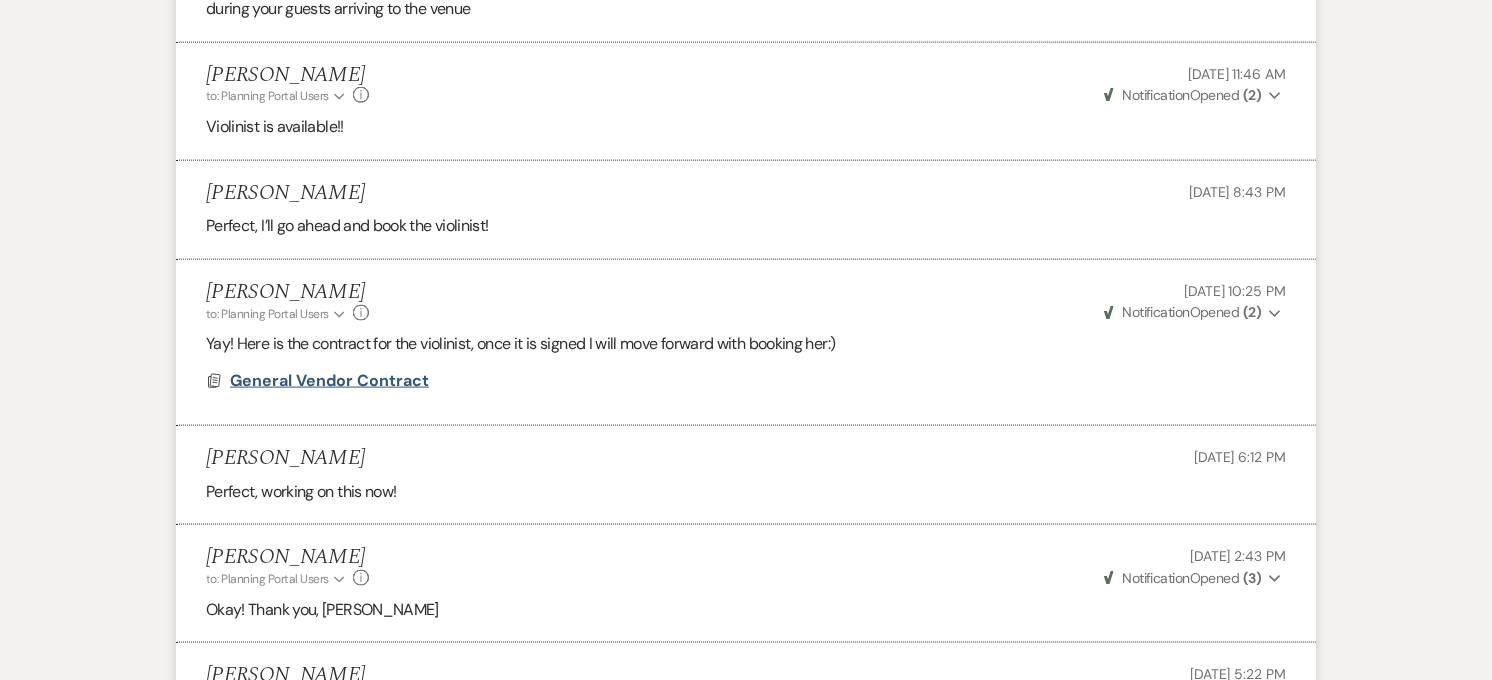 click on "General Vendor Contract" at bounding box center (329, 380) 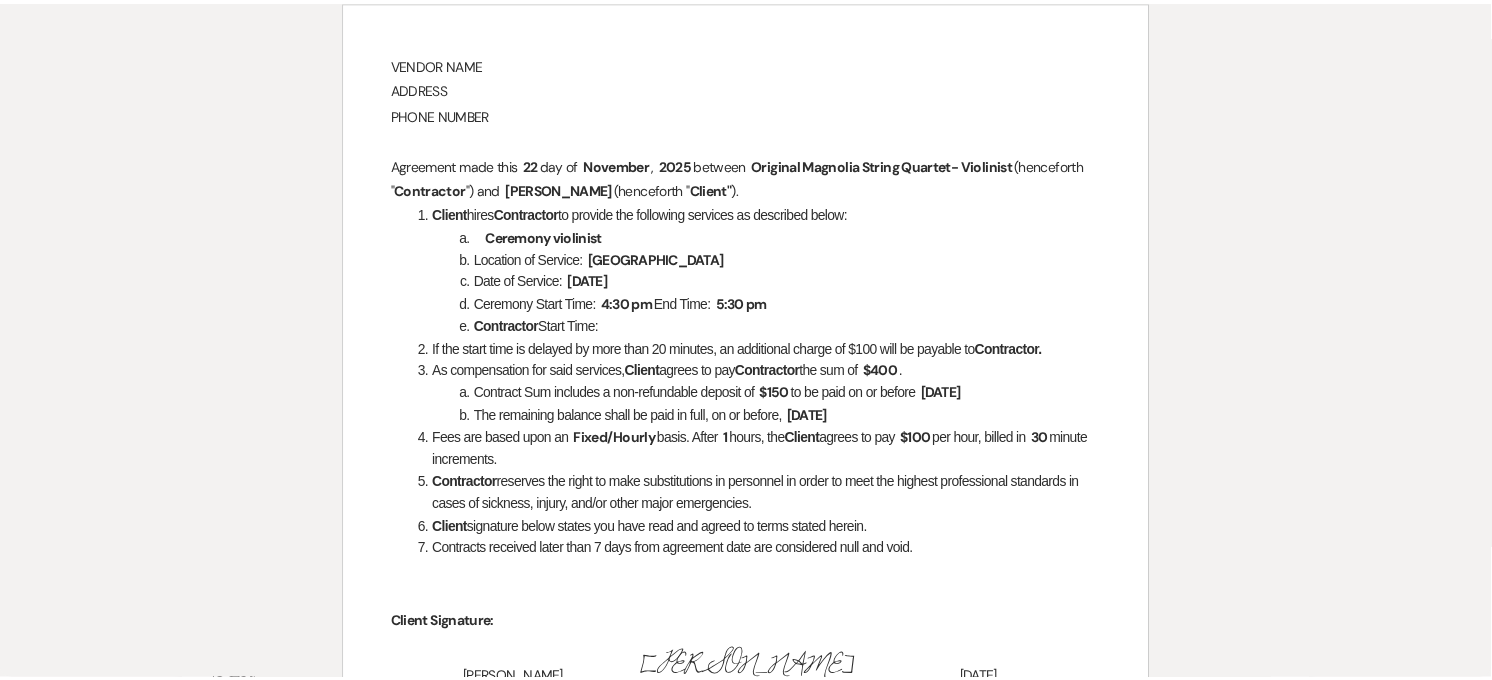 scroll, scrollTop: 0, scrollLeft: 0, axis: both 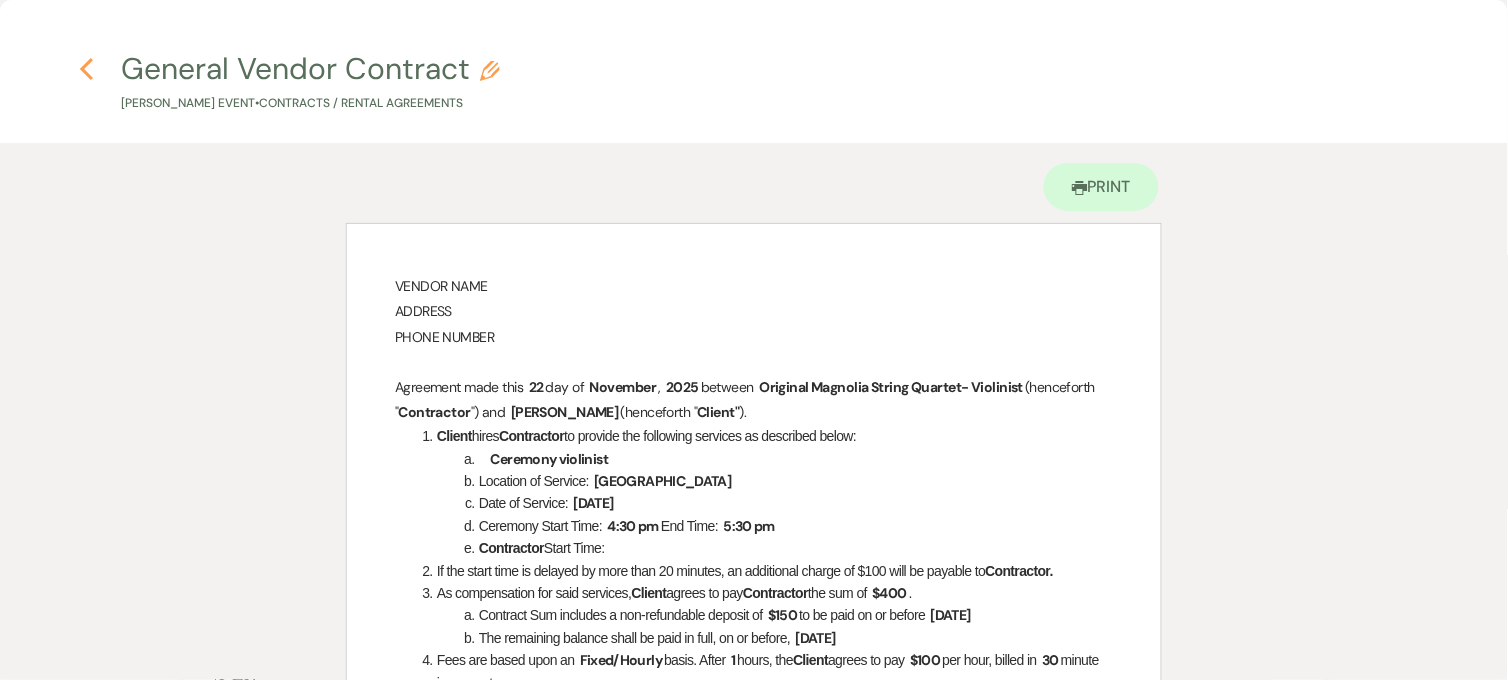 click 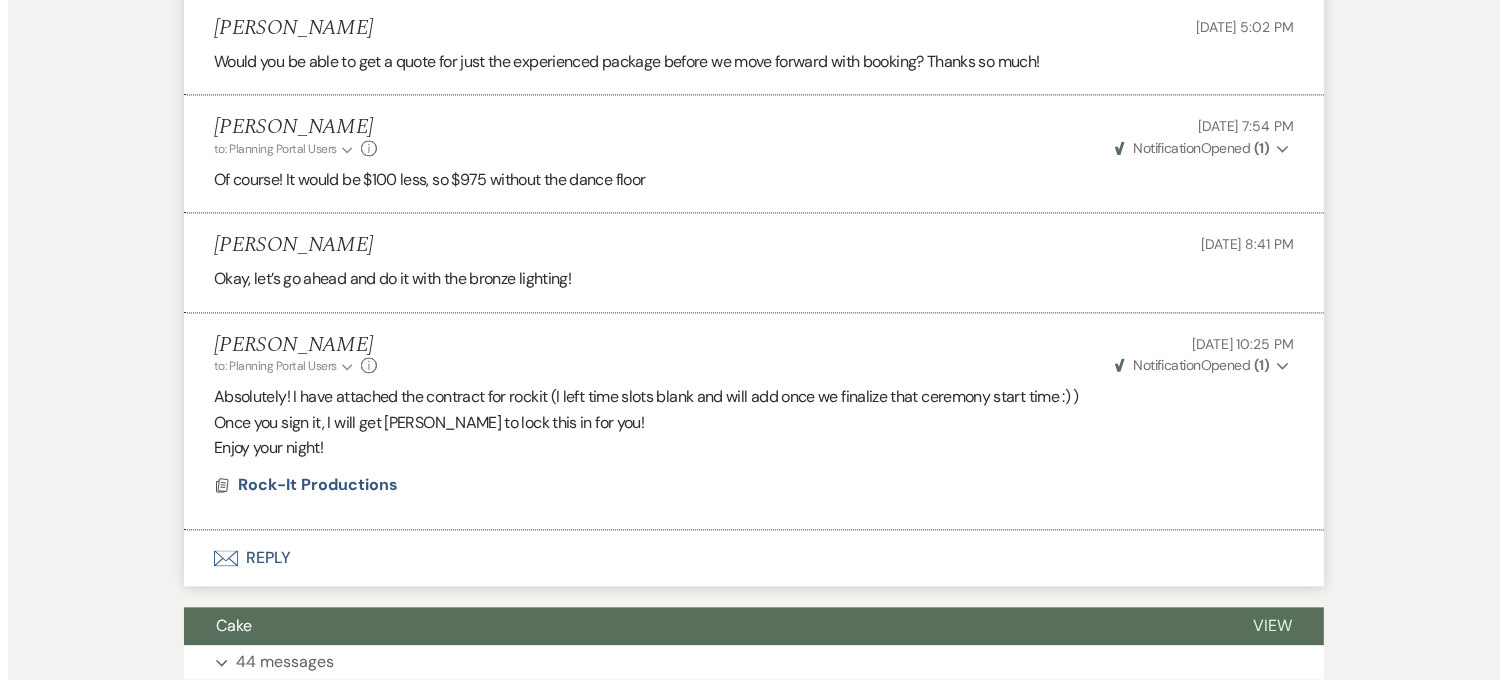 scroll, scrollTop: 3561, scrollLeft: 0, axis: vertical 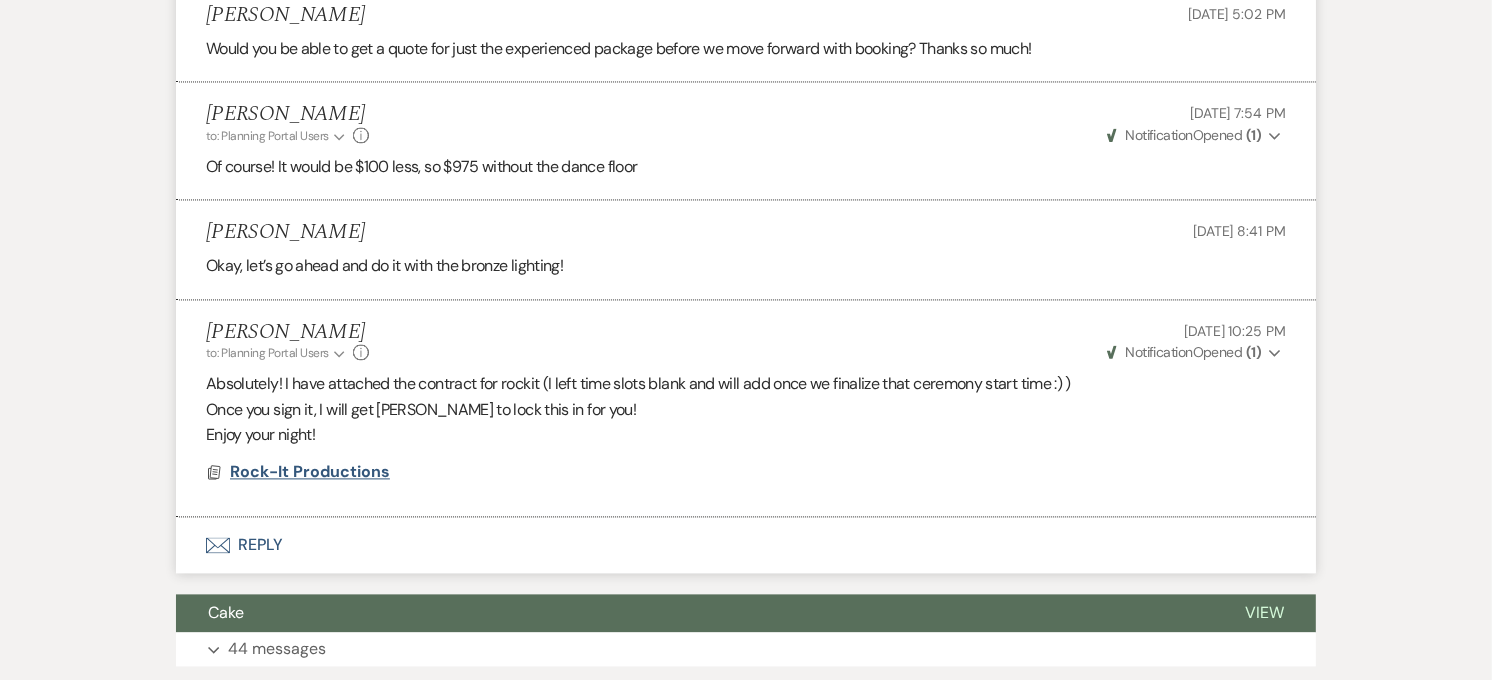 click on "Rock-It Productions" at bounding box center (310, 471) 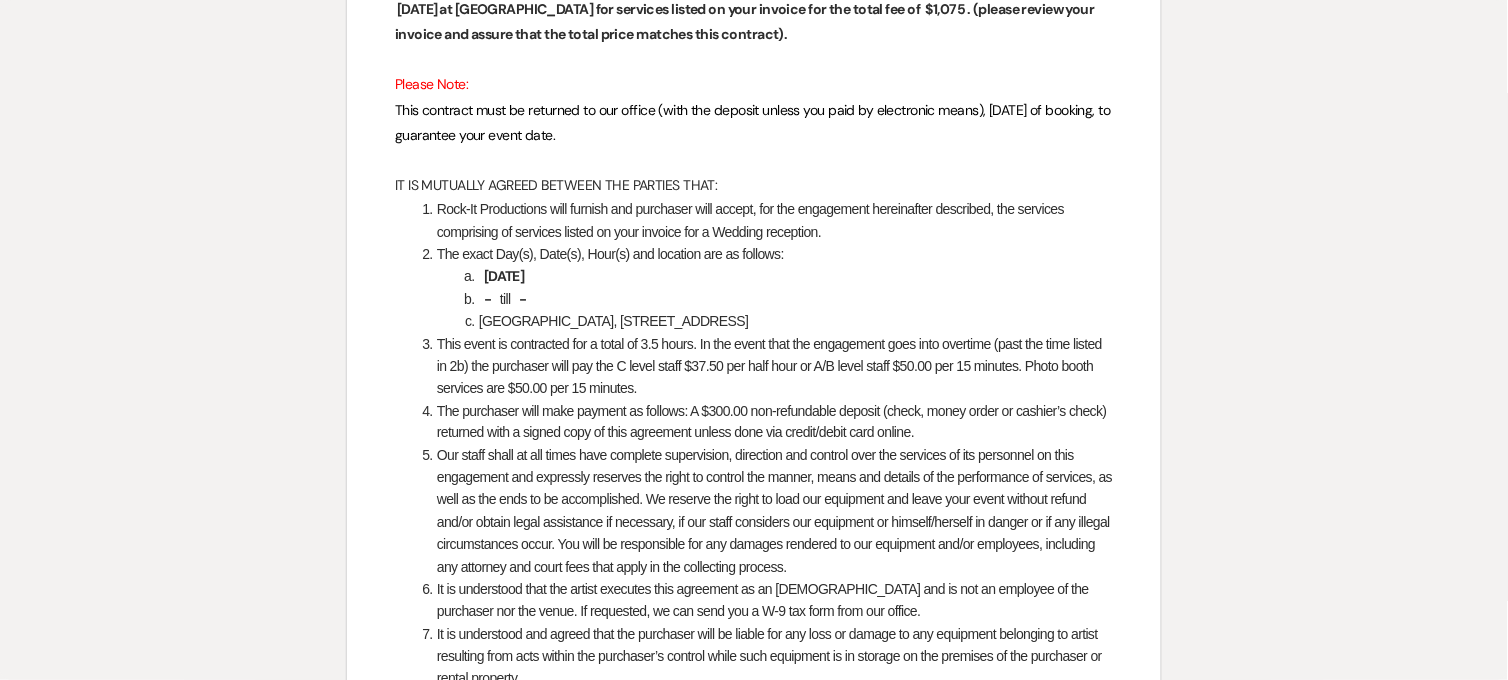 scroll, scrollTop: 444, scrollLeft: 0, axis: vertical 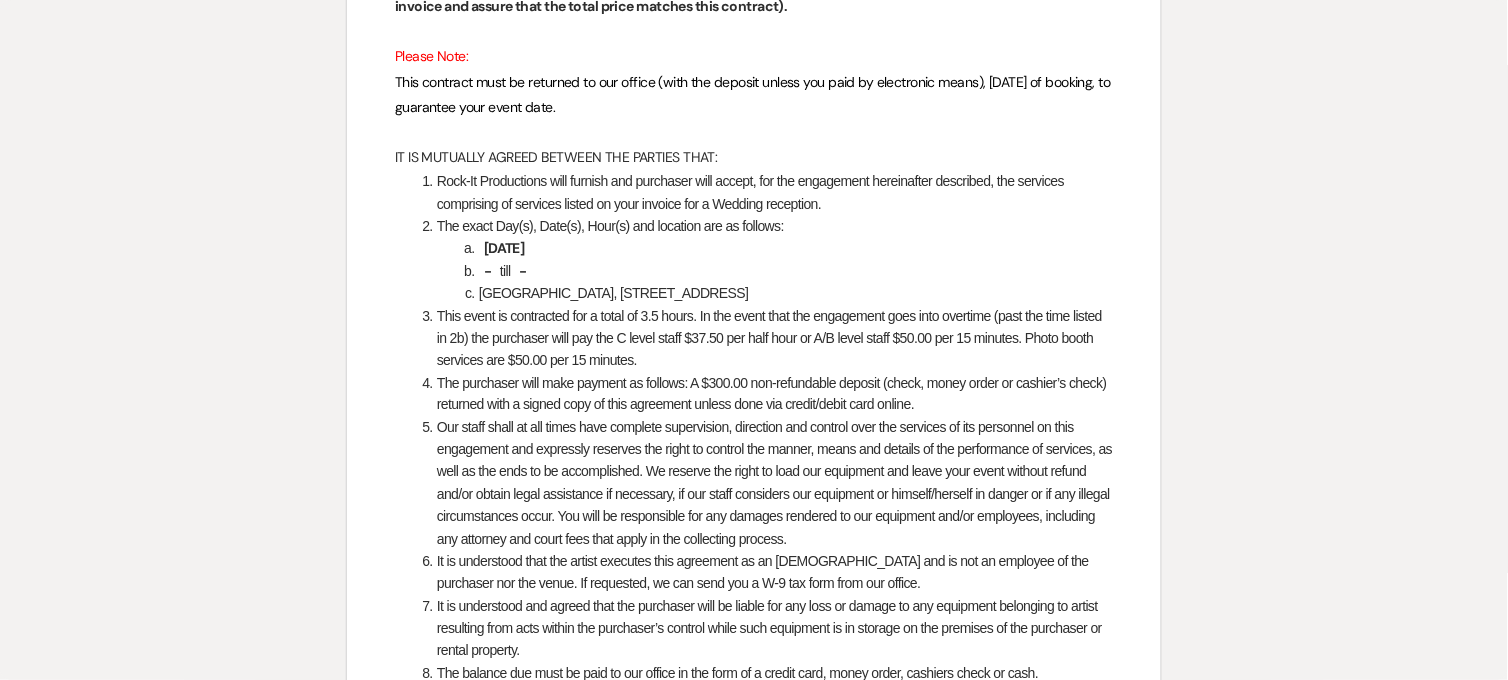 type 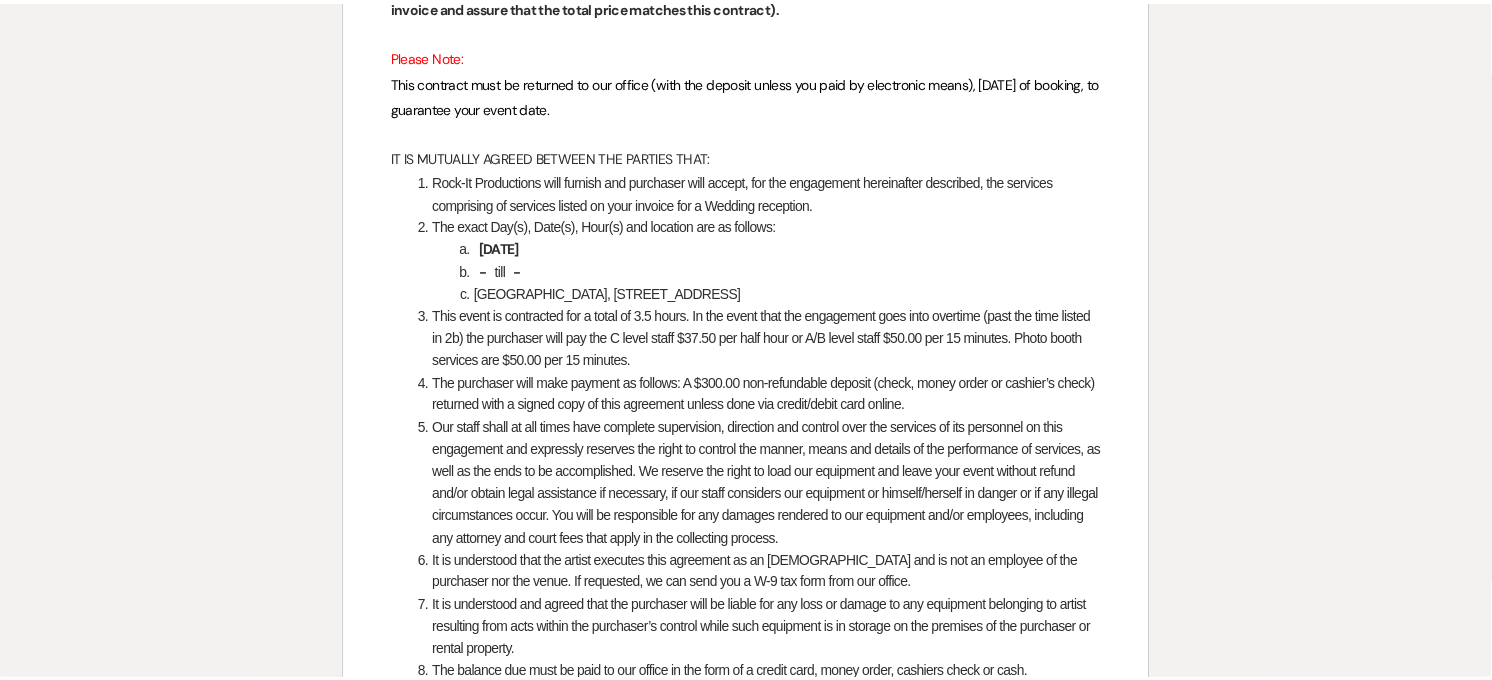 scroll, scrollTop: 0, scrollLeft: 0, axis: both 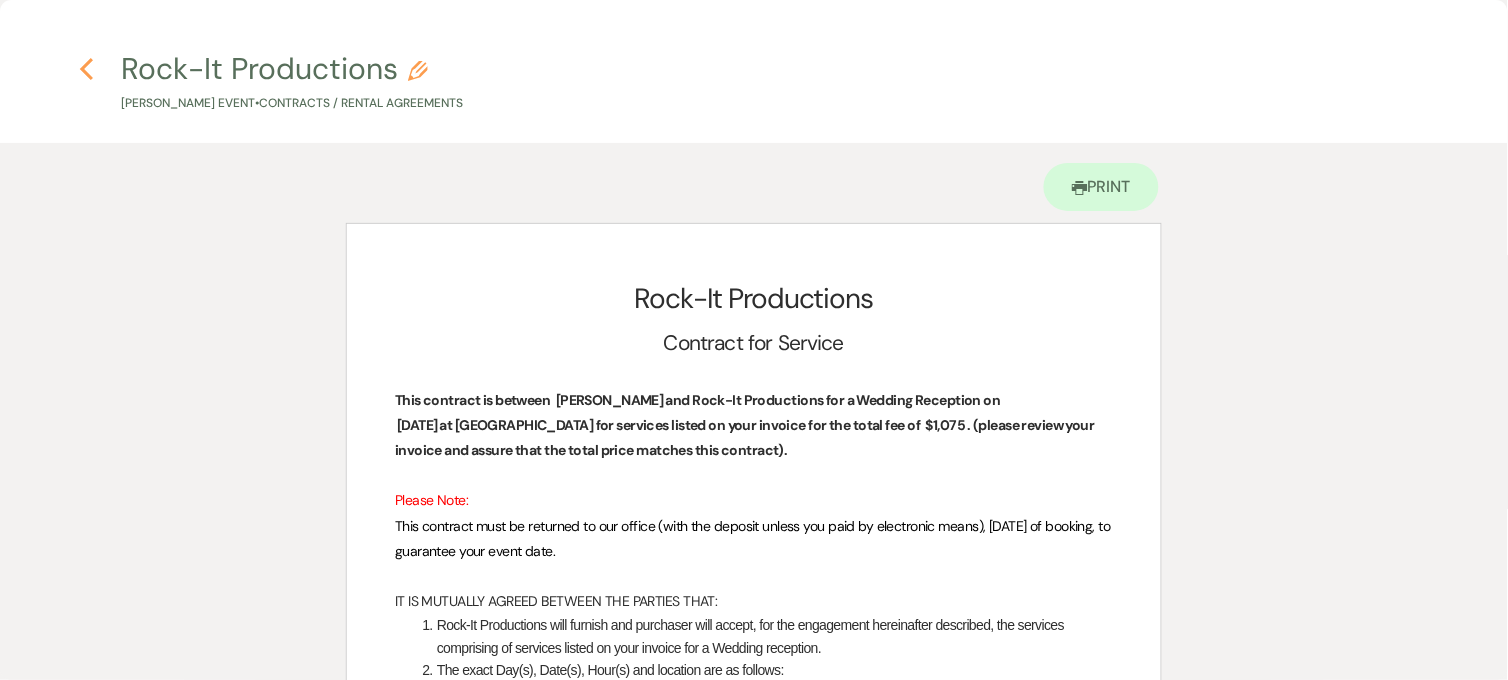 click on "Previous" 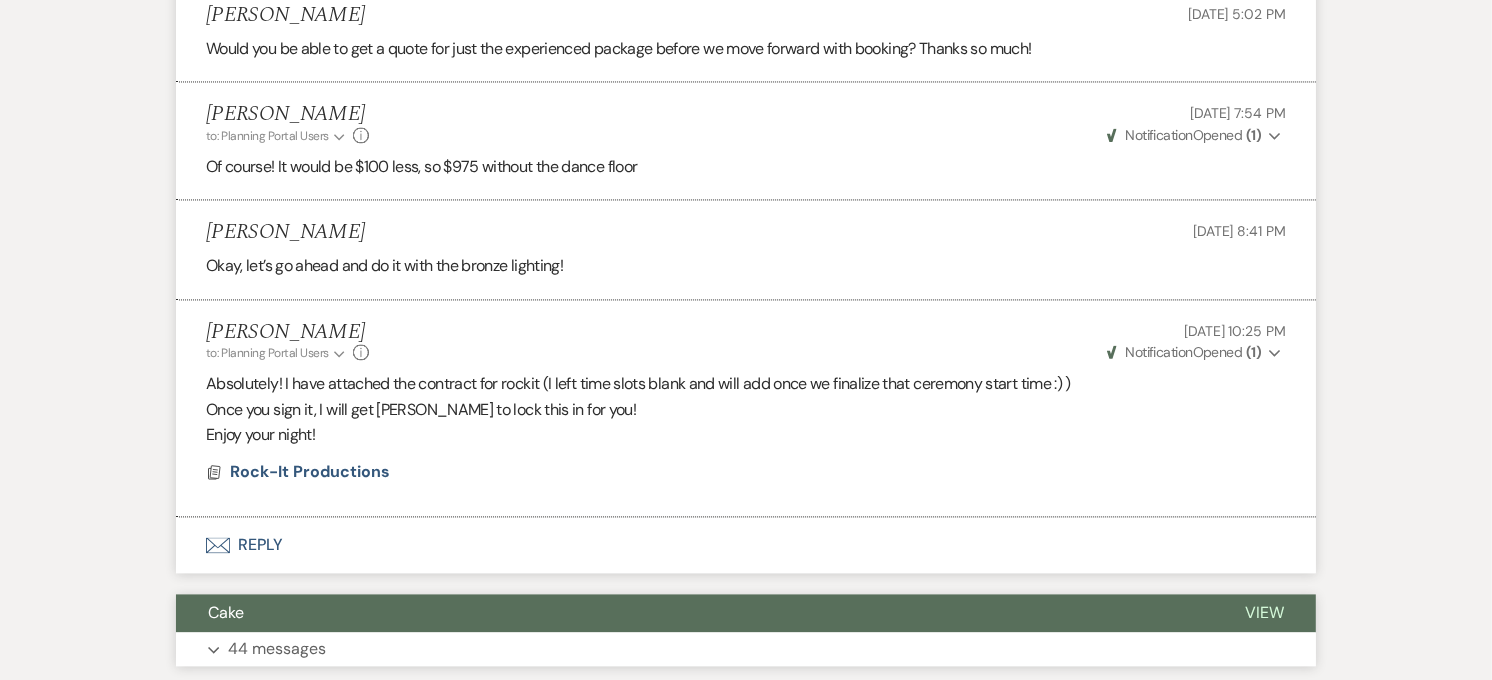 click on "Cake" at bounding box center (694, 613) 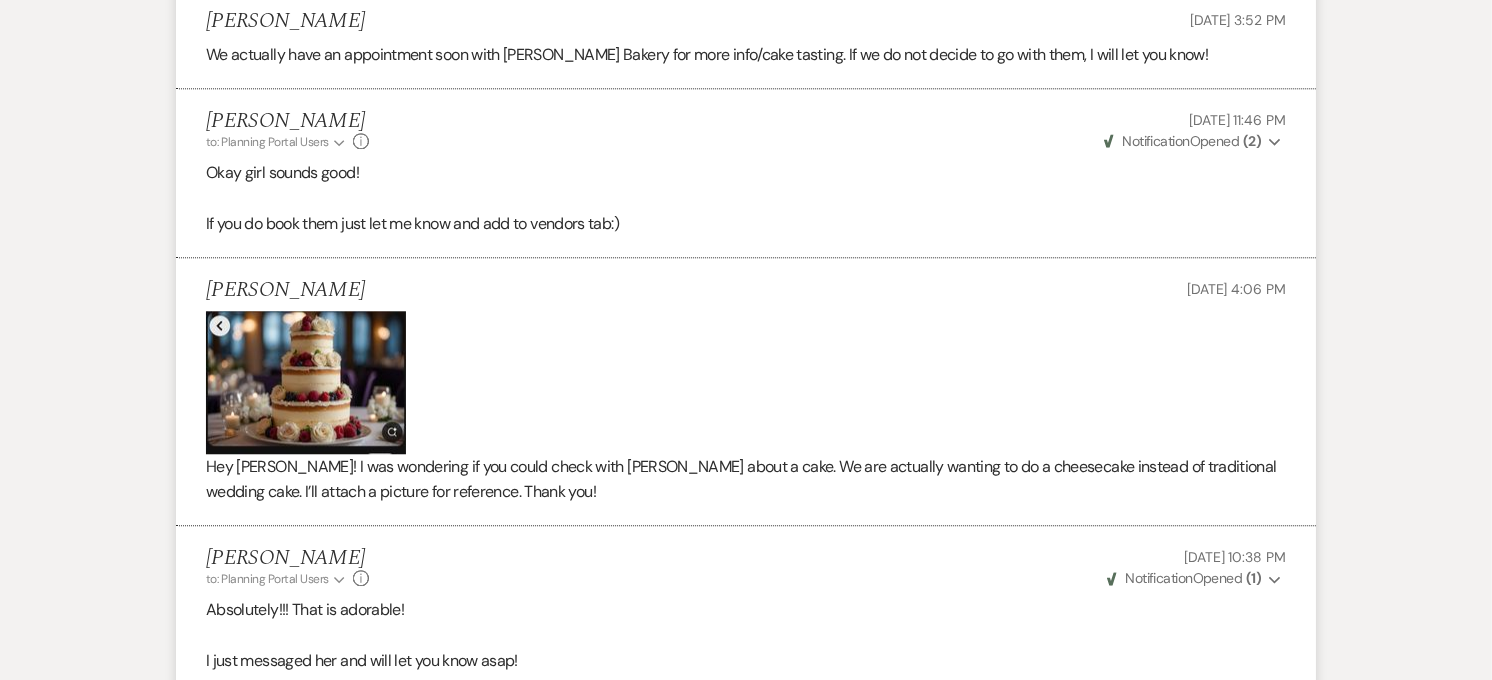 scroll, scrollTop: 5117, scrollLeft: 0, axis: vertical 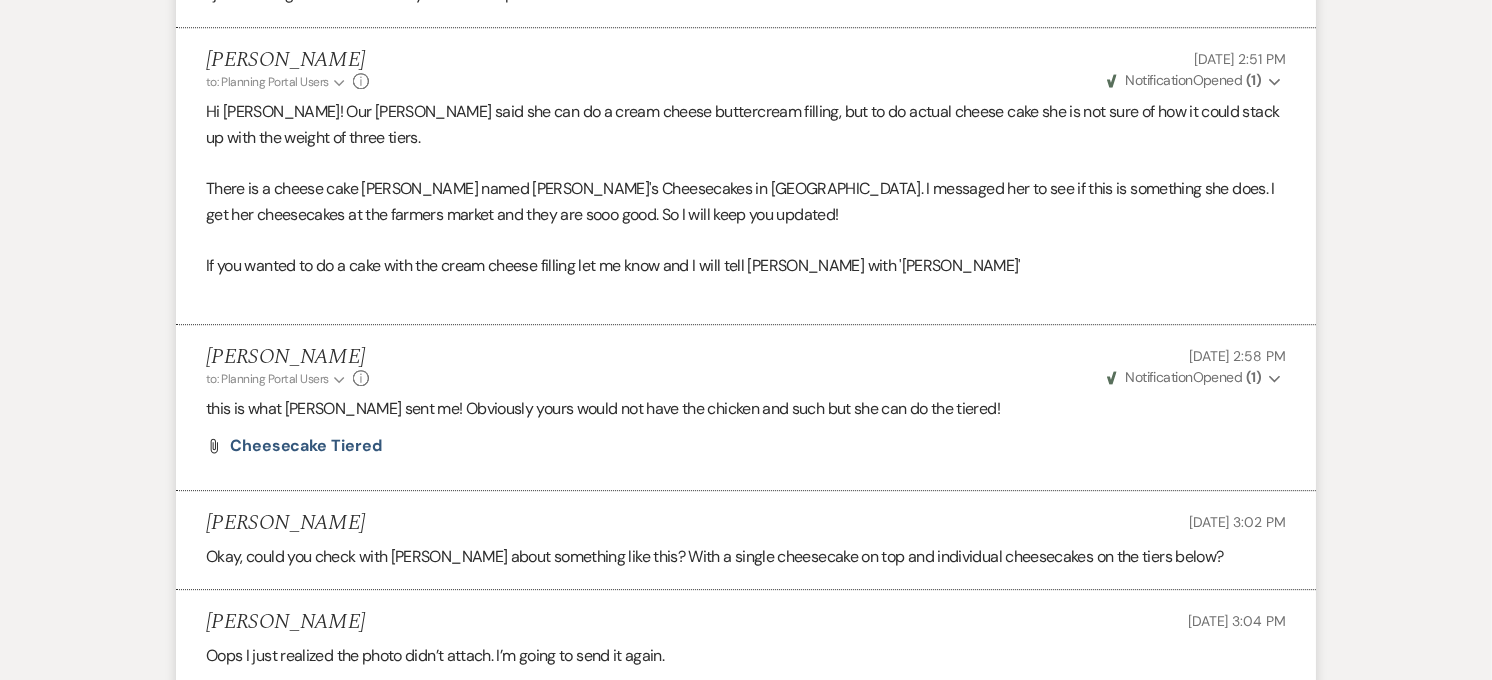 type 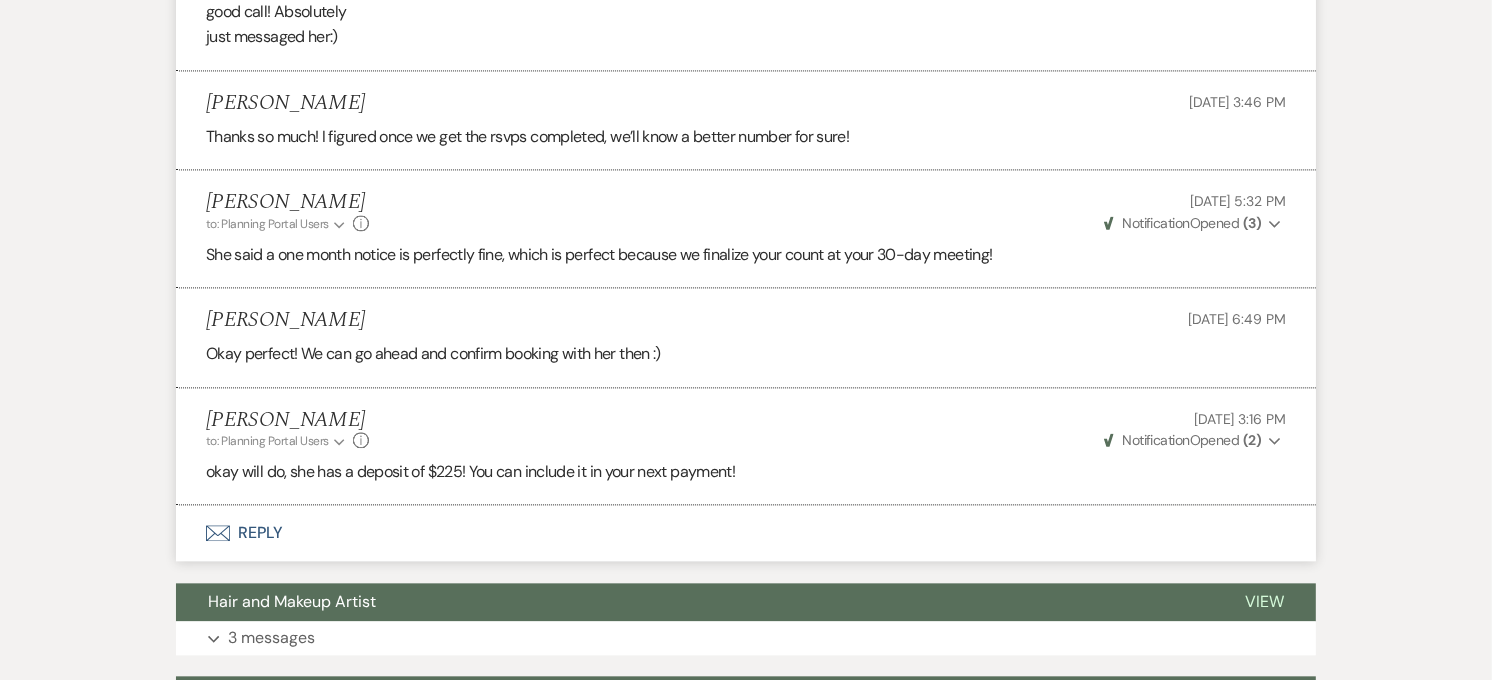 scroll, scrollTop: 10562, scrollLeft: 0, axis: vertical 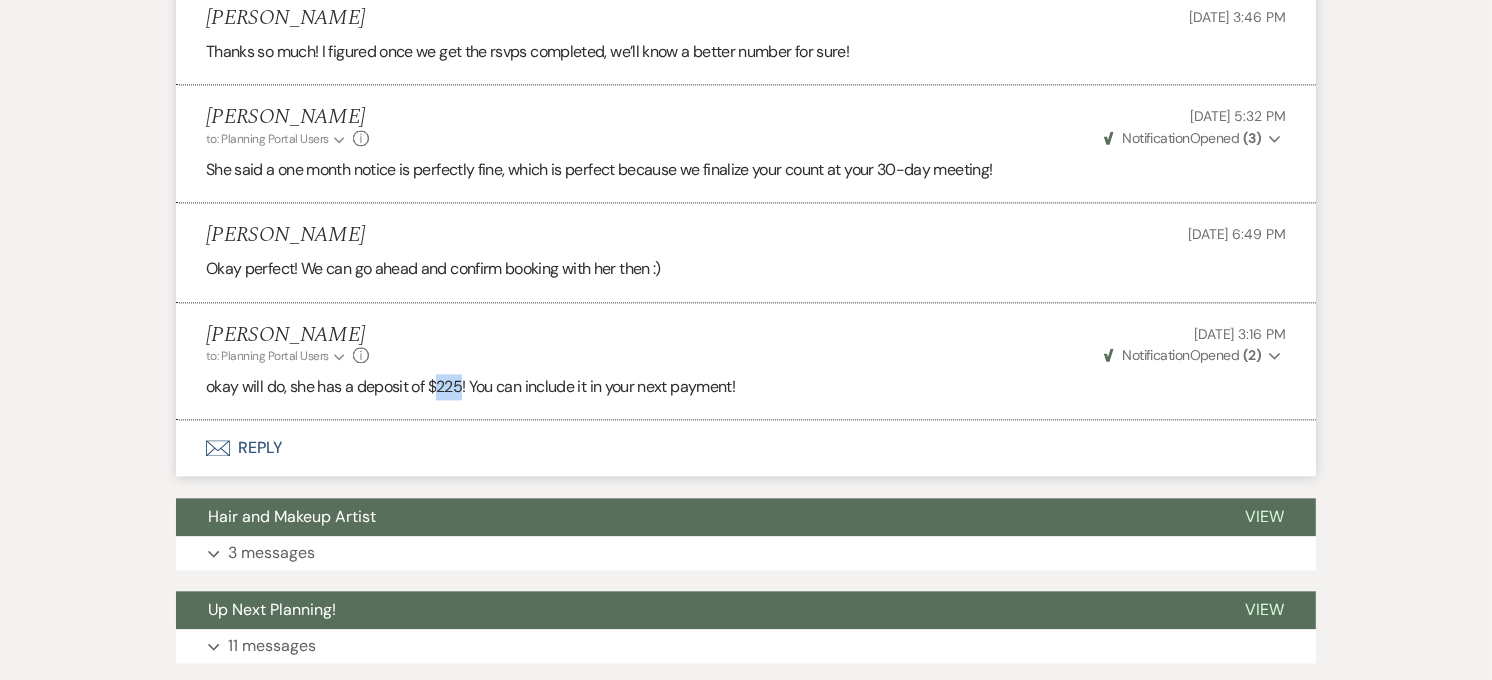 drag, startPoint x: 464, startPoint y: 375, endPoint x: 437, endPoint y: 377, distance: 27.073973 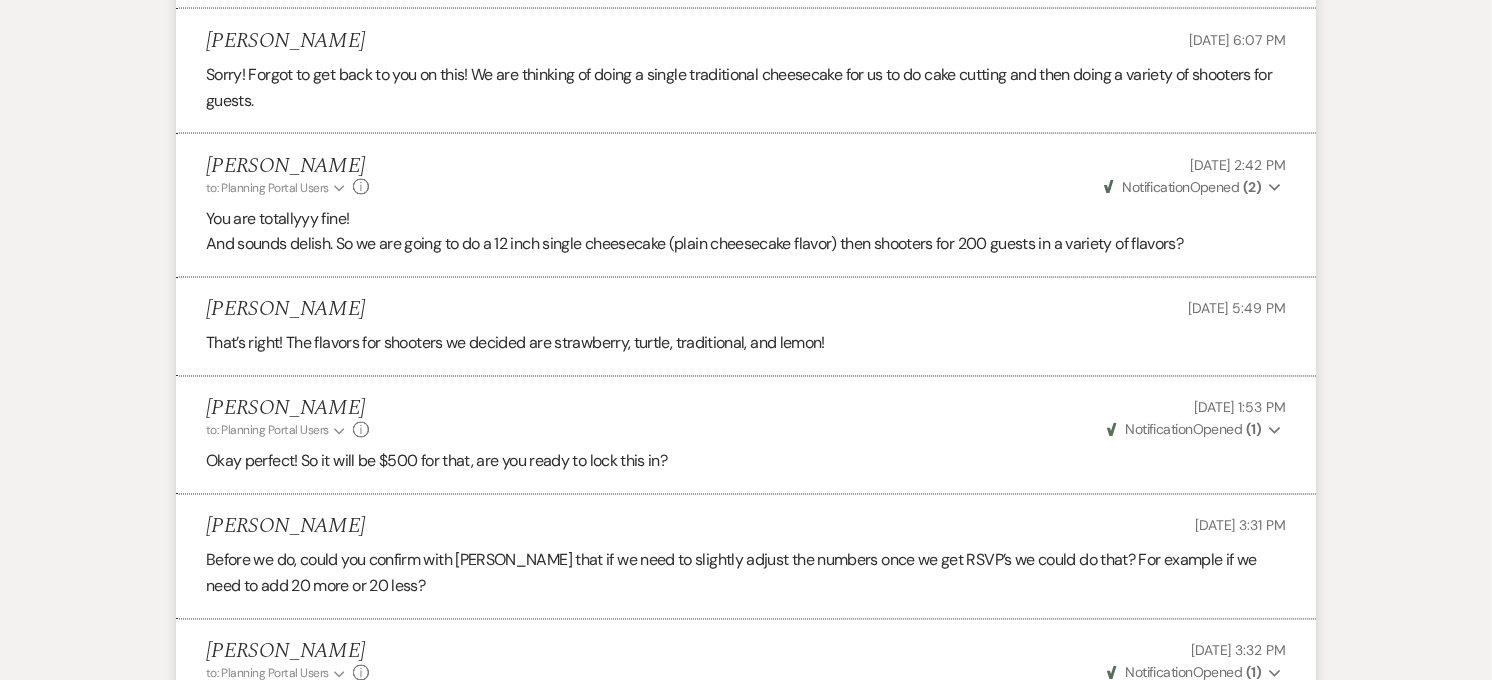 scroll, scrollTop: 9952, scrollLeft: 0, axis: vertical 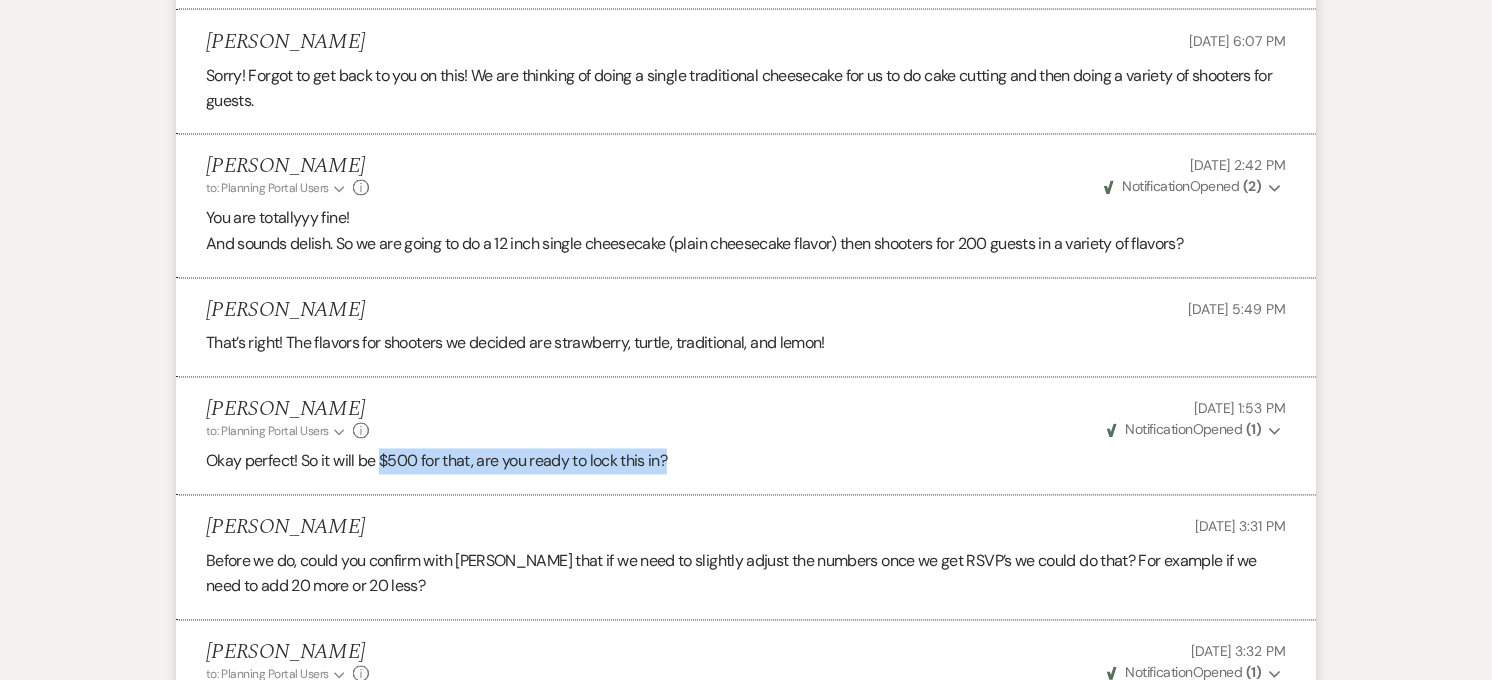 drag, startPoint x: 693, startPoint y: 452, endPoint x: 383, endPoint y: 450, distance: 310.00644 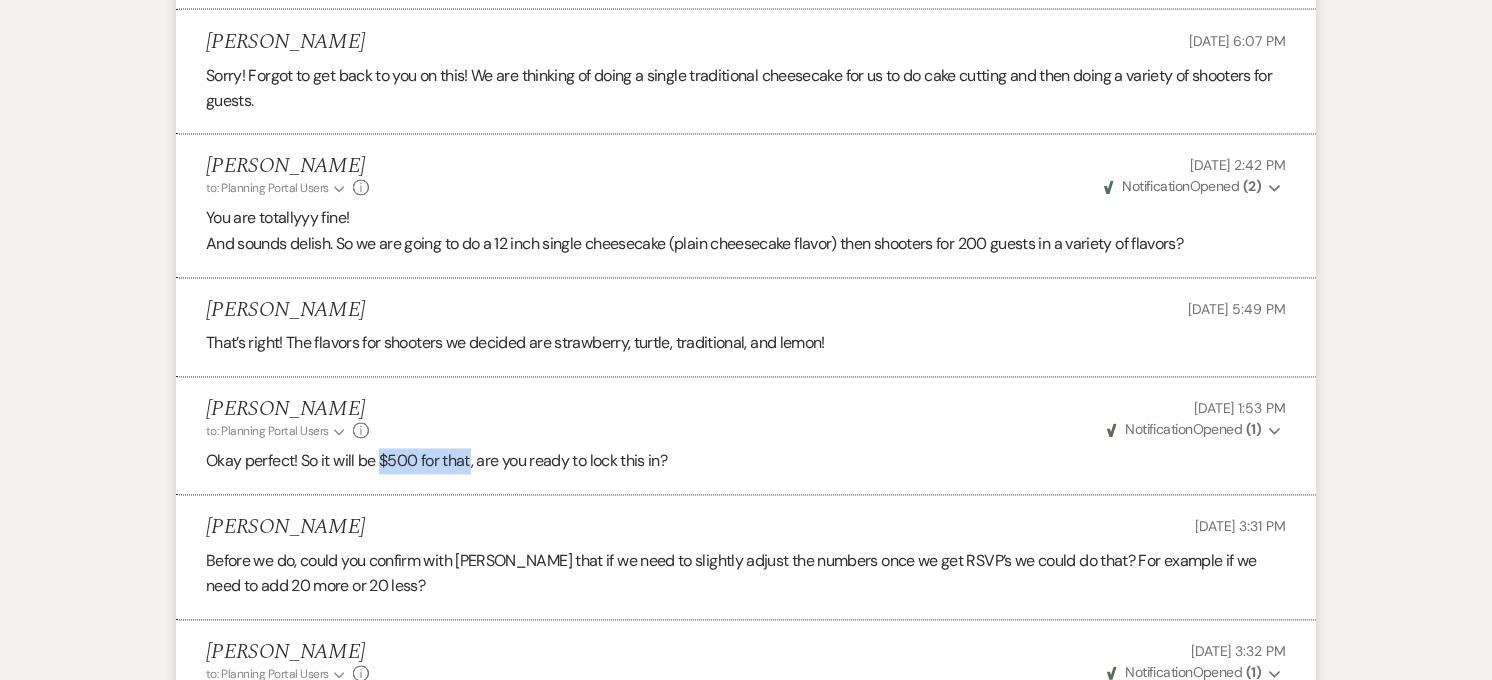 drag, startPoint x: 383, startPoint y: 440, endPoint x: 467, endPoint y: 440, distance: 84 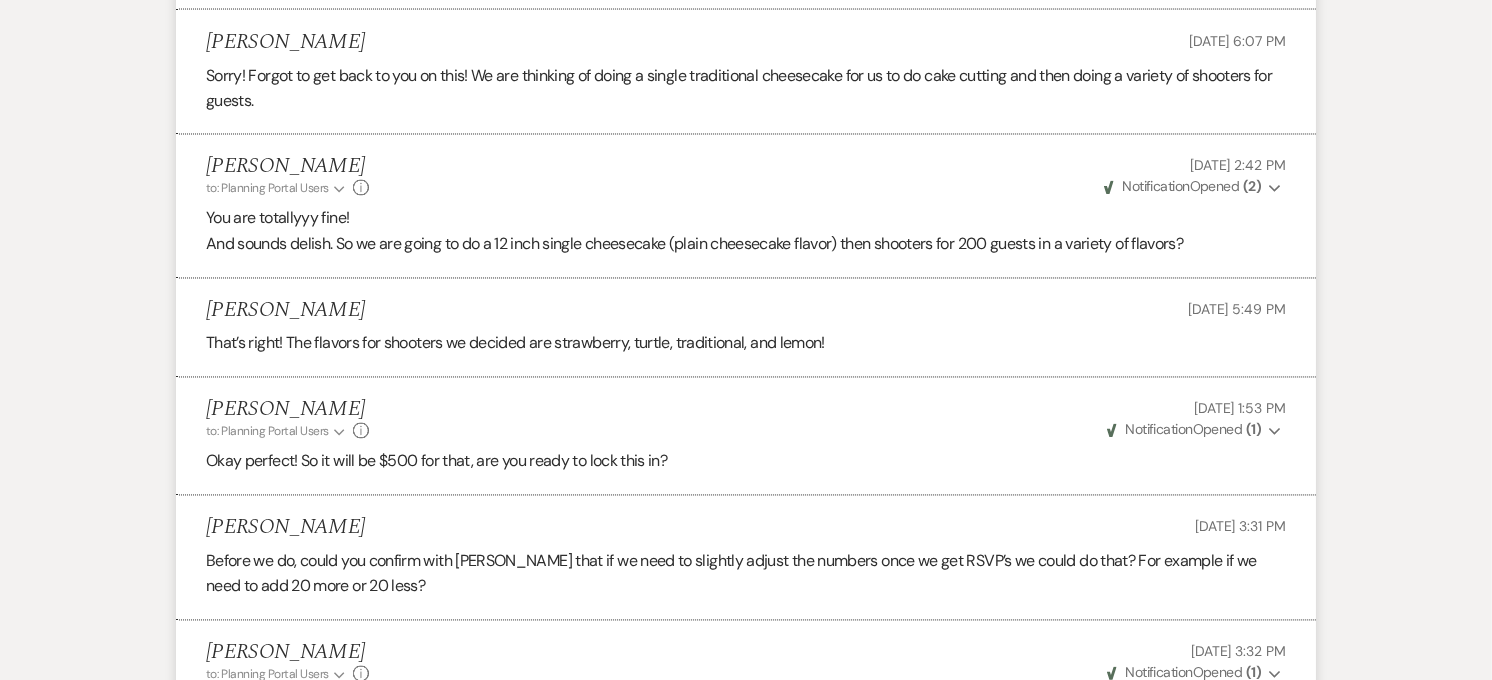 drag, startPoint x: 467, startPoint y: 440, endPoint x: 502, endPoint y: 446, distance: 35.510563 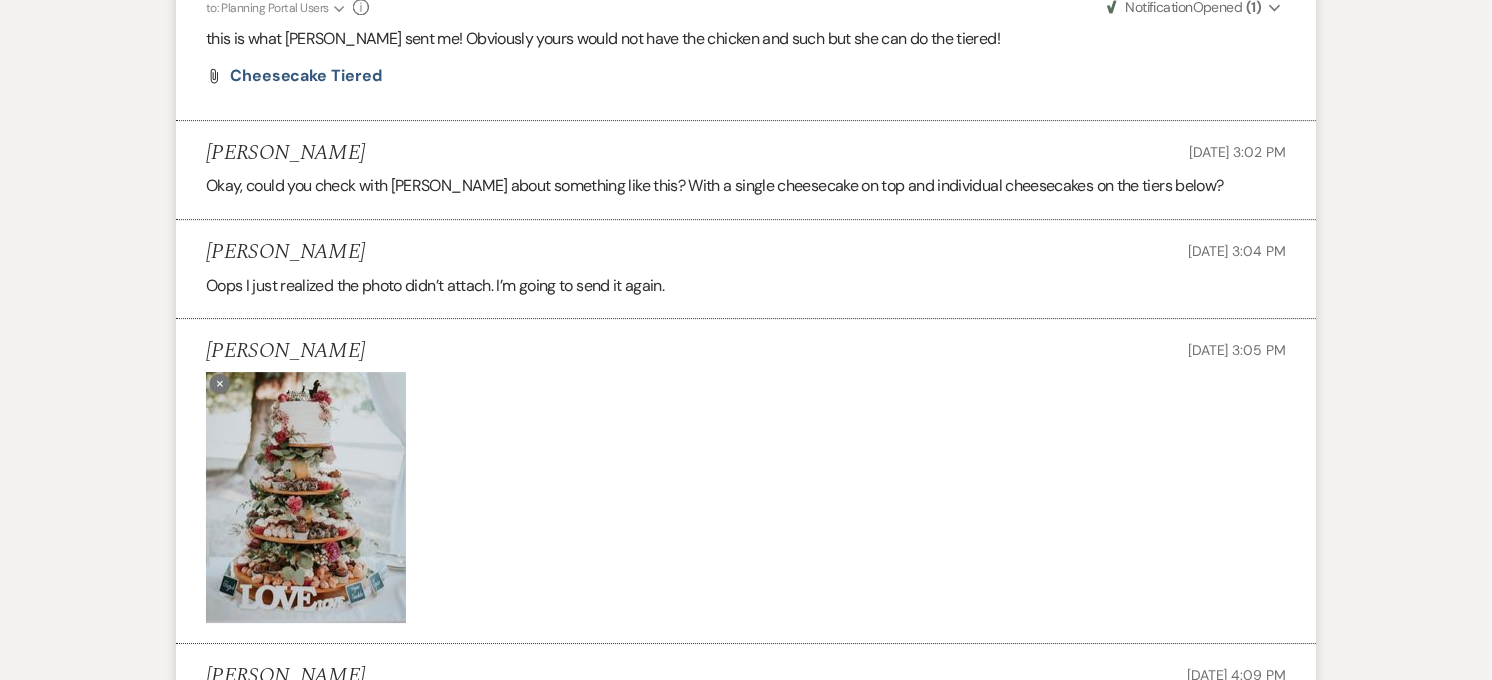 scroll, scrollTop: 5396, scrollLeft: 0, axis: vertical 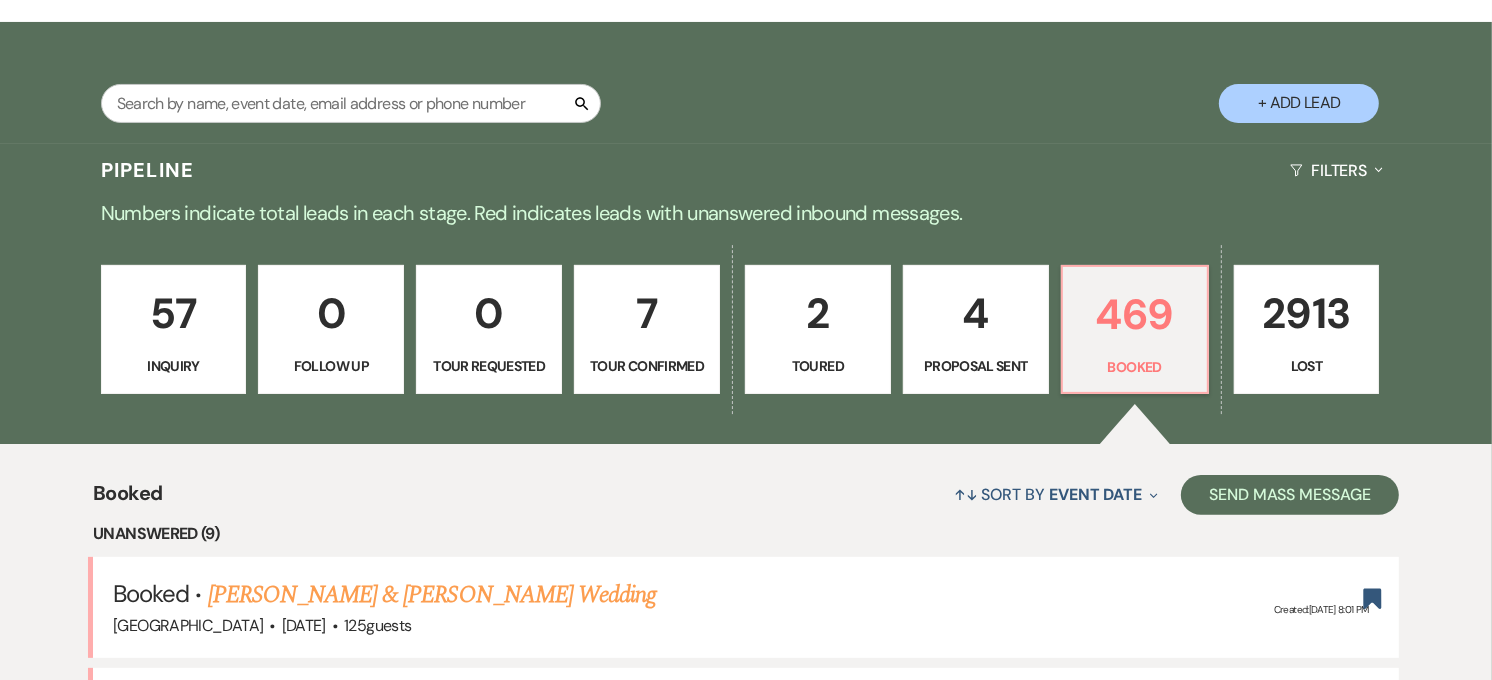 drag, startPoint x: 734, startPoint y: 393, endPoint x: 730, endPoint y: 368, distance: 25.317978 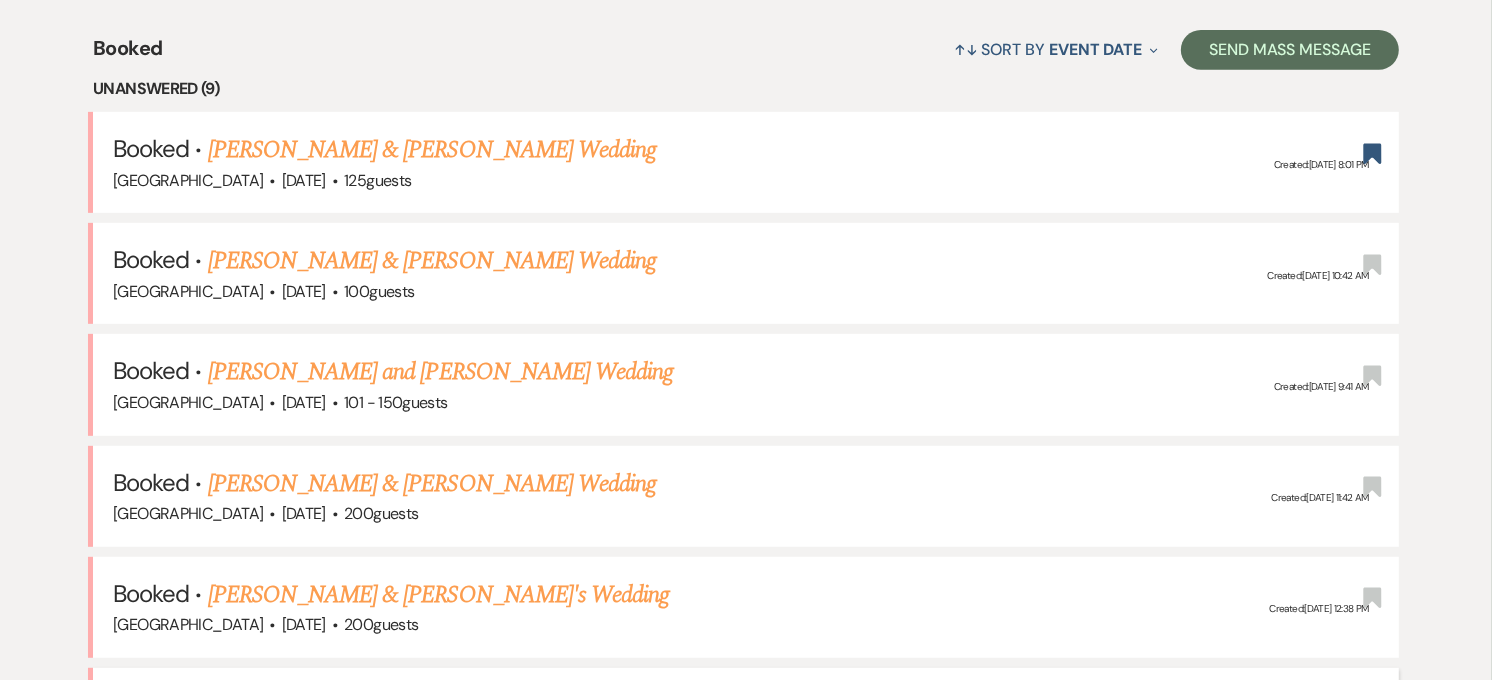 scroll, scrollTop: 666, scrollLeft: 0, axis: vertical 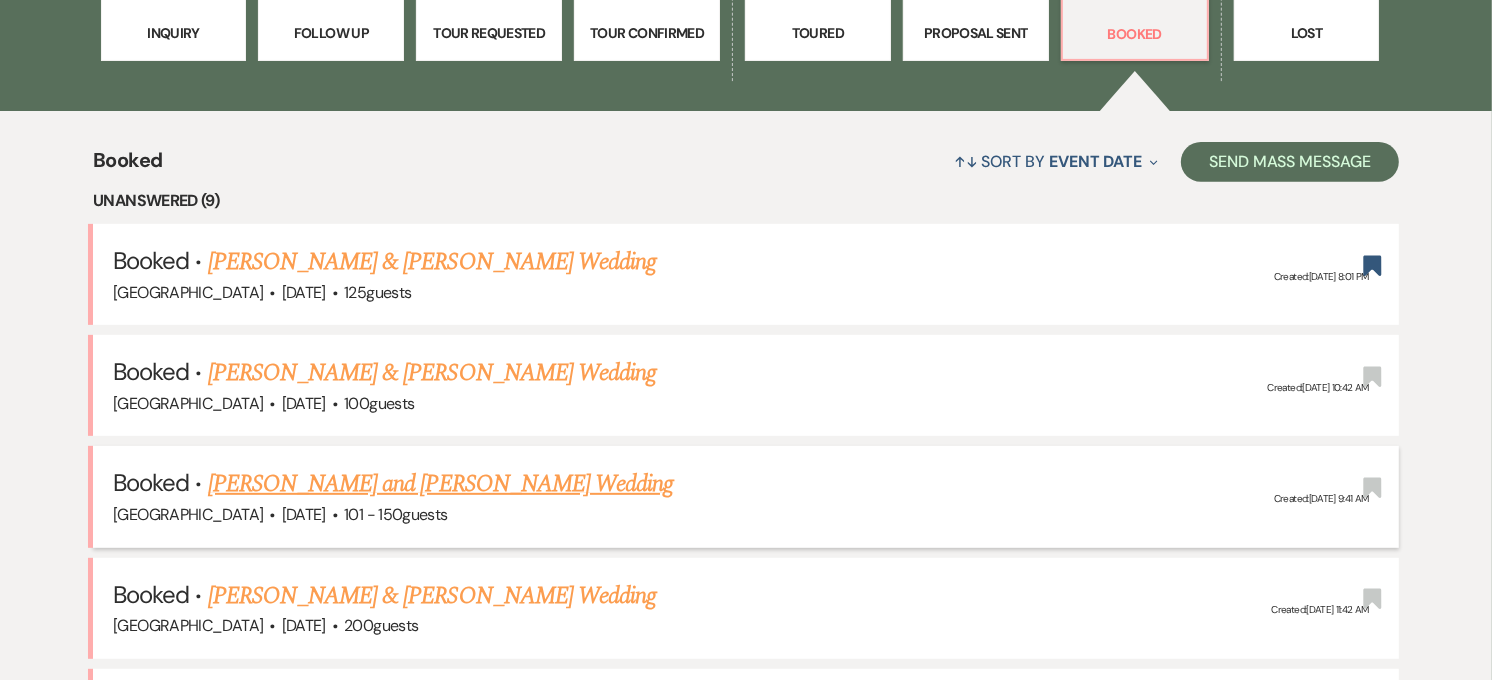 click on "[PERSON_NAME] and [PERSON_NAME] Wedding" at bounding box center [441, 484] 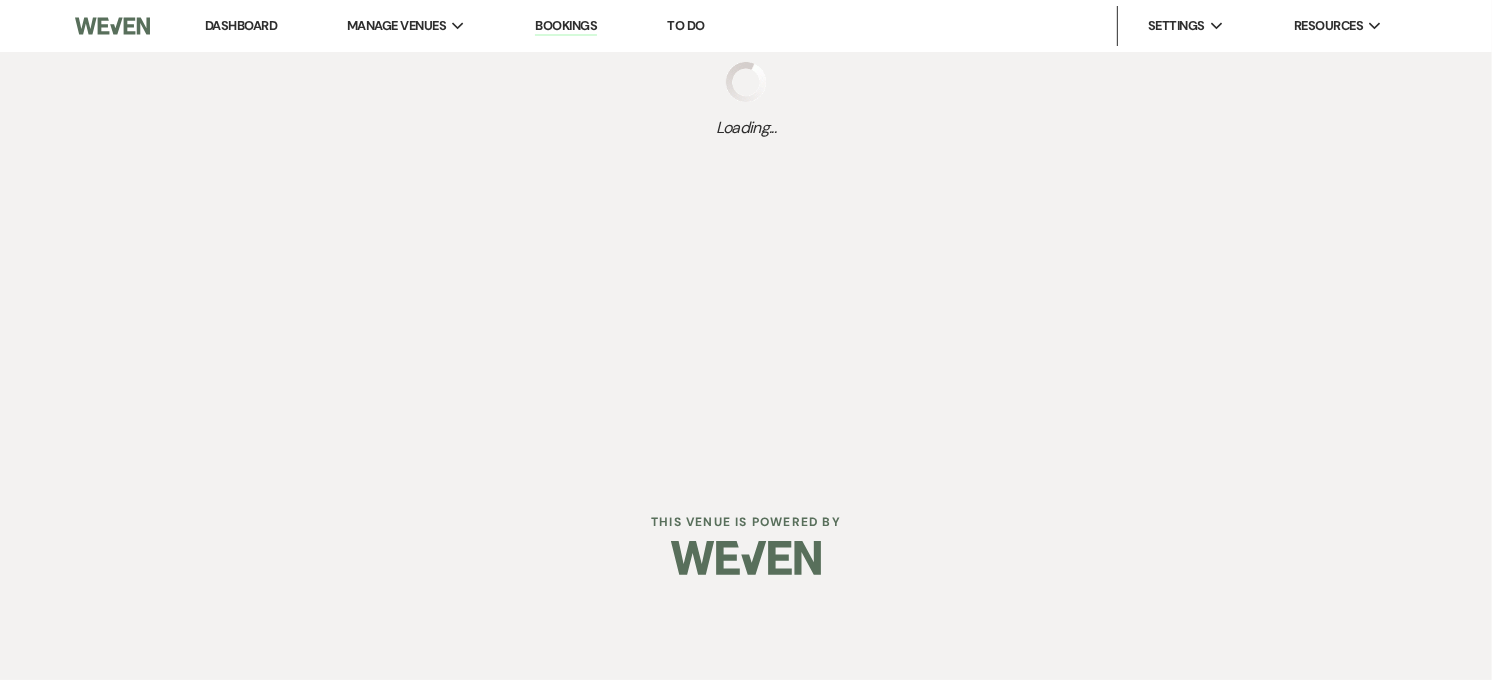 scroll, scrollTop: 0, scrollLeft: 0, axis: both 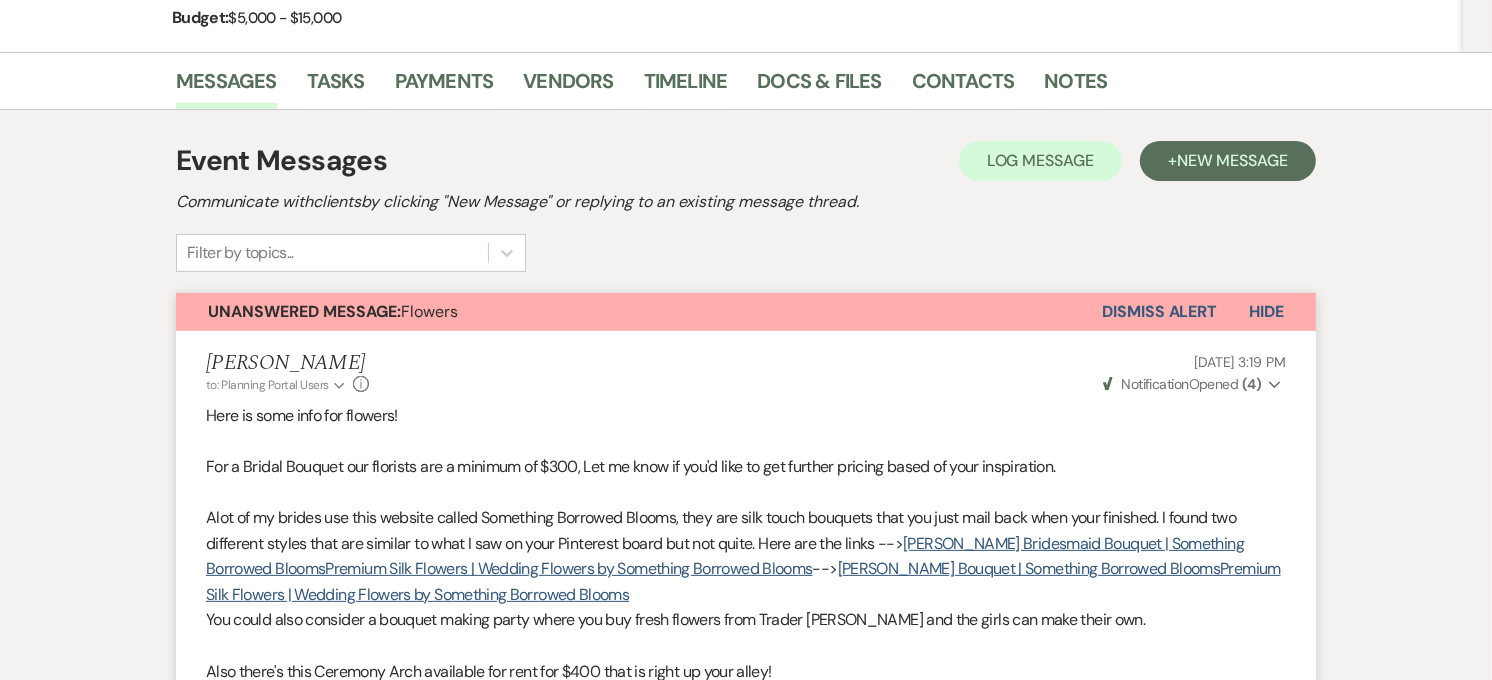 click on "Unanswered Message:  Flowers" at bounding box center [639, 312] 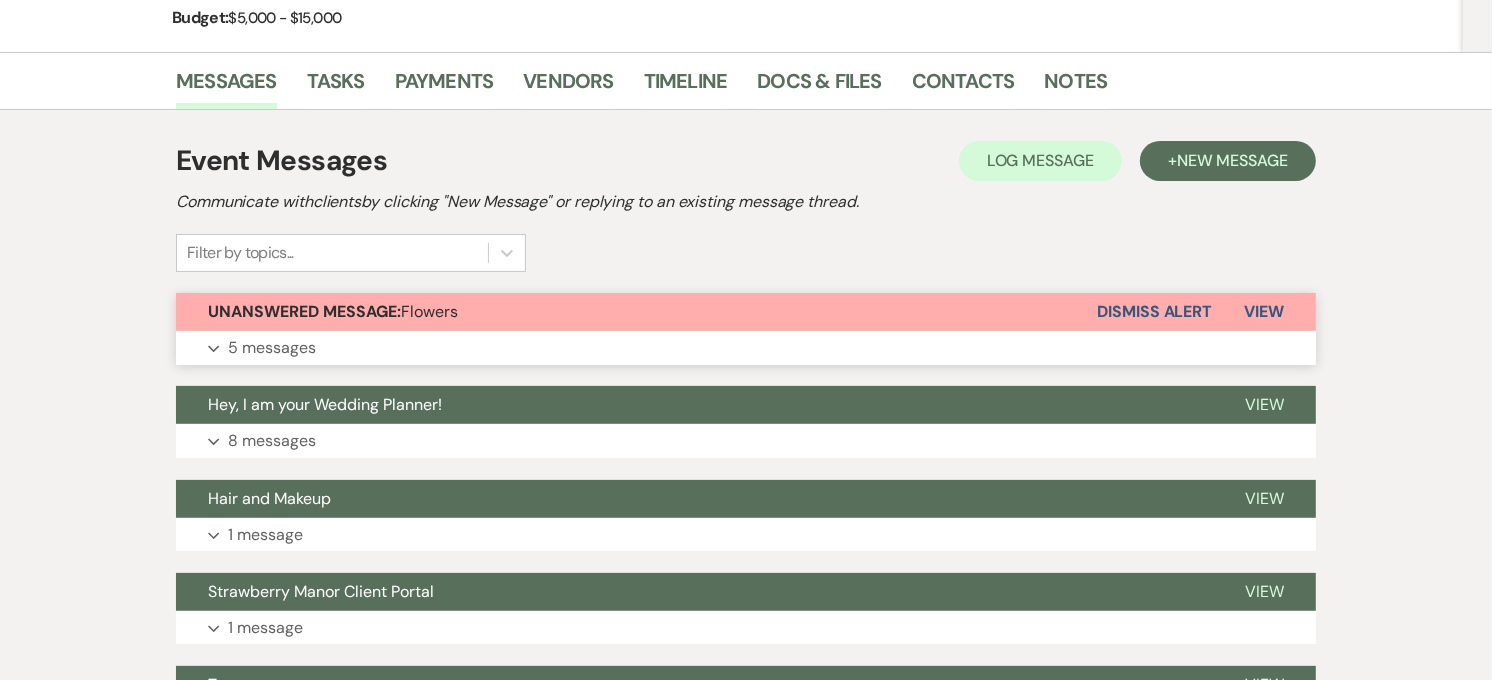 click on "Expand 5 messages" at bounding box center [746, 348] 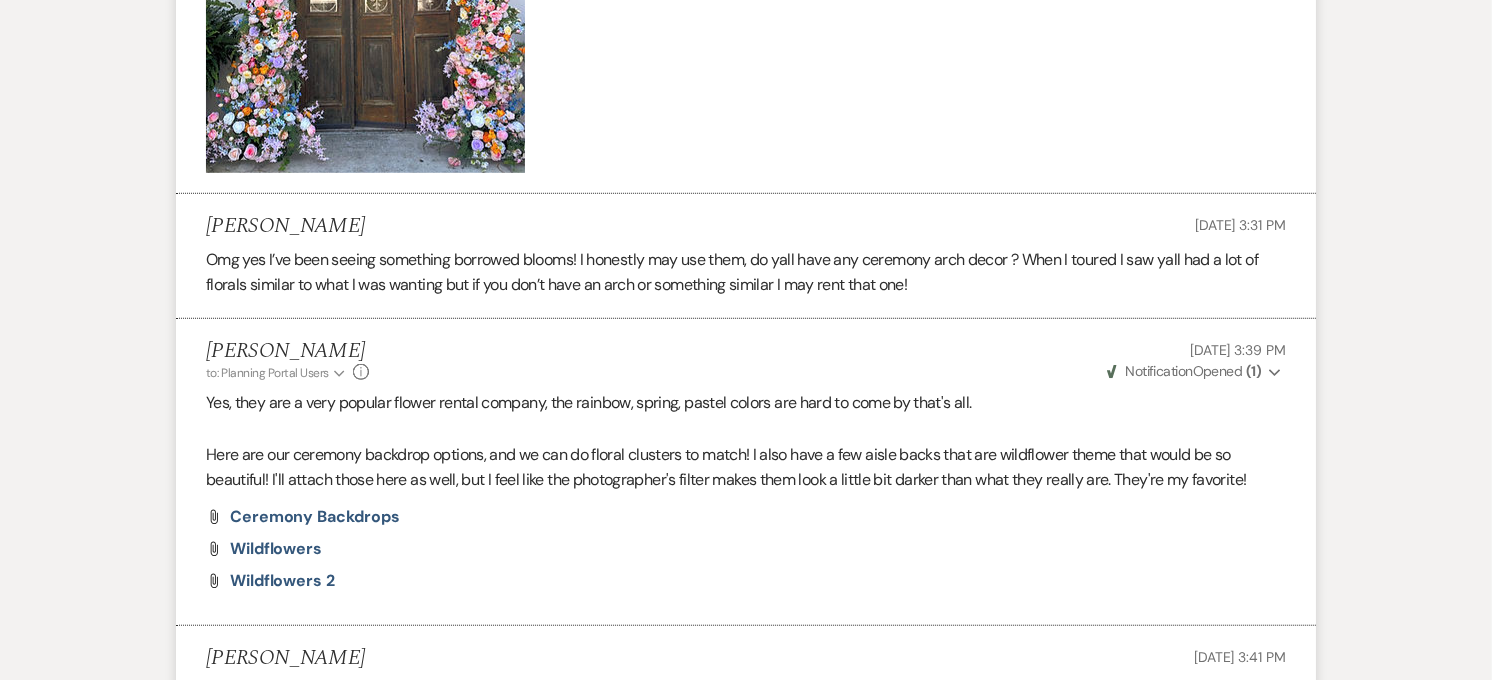 scroll, scrollTop: 1444, scrollLeft: 0, axis: vertical 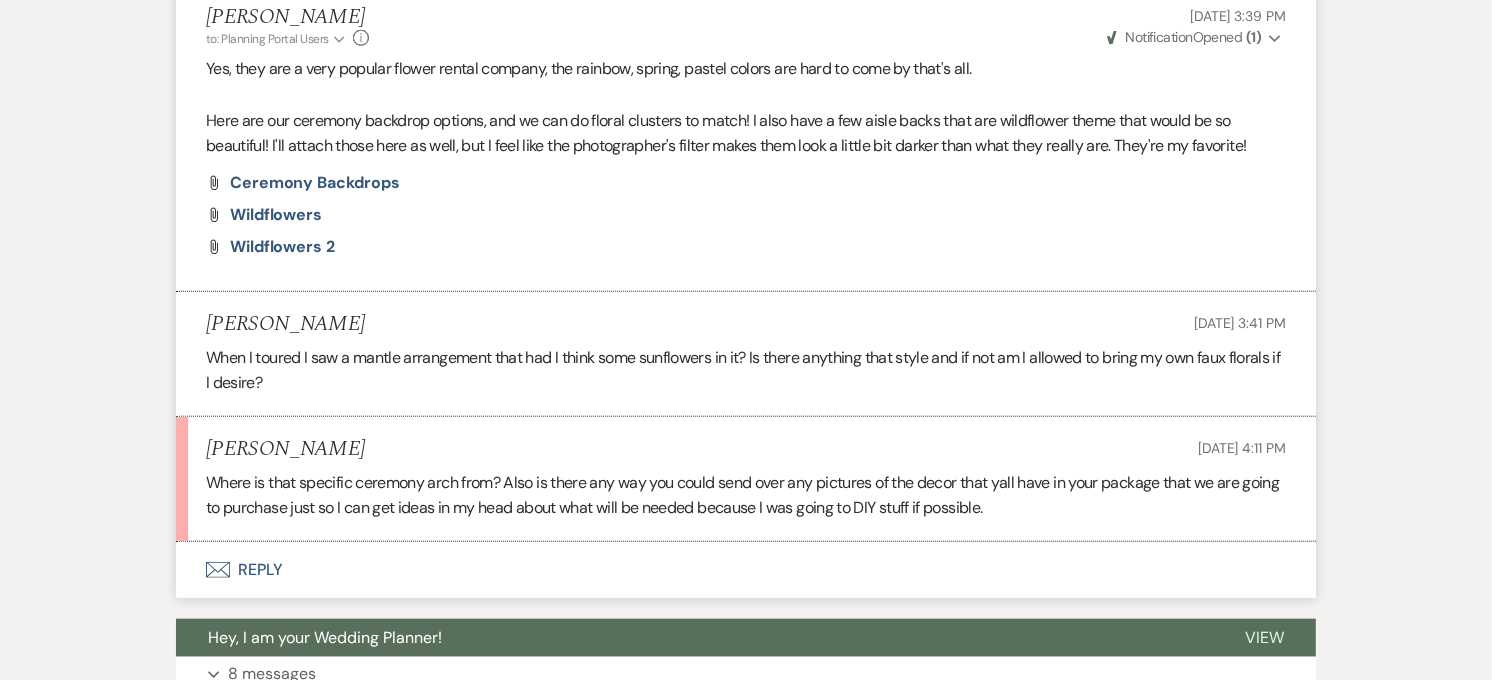 click on "Envelope Reply" at bounding box center (746, 570) 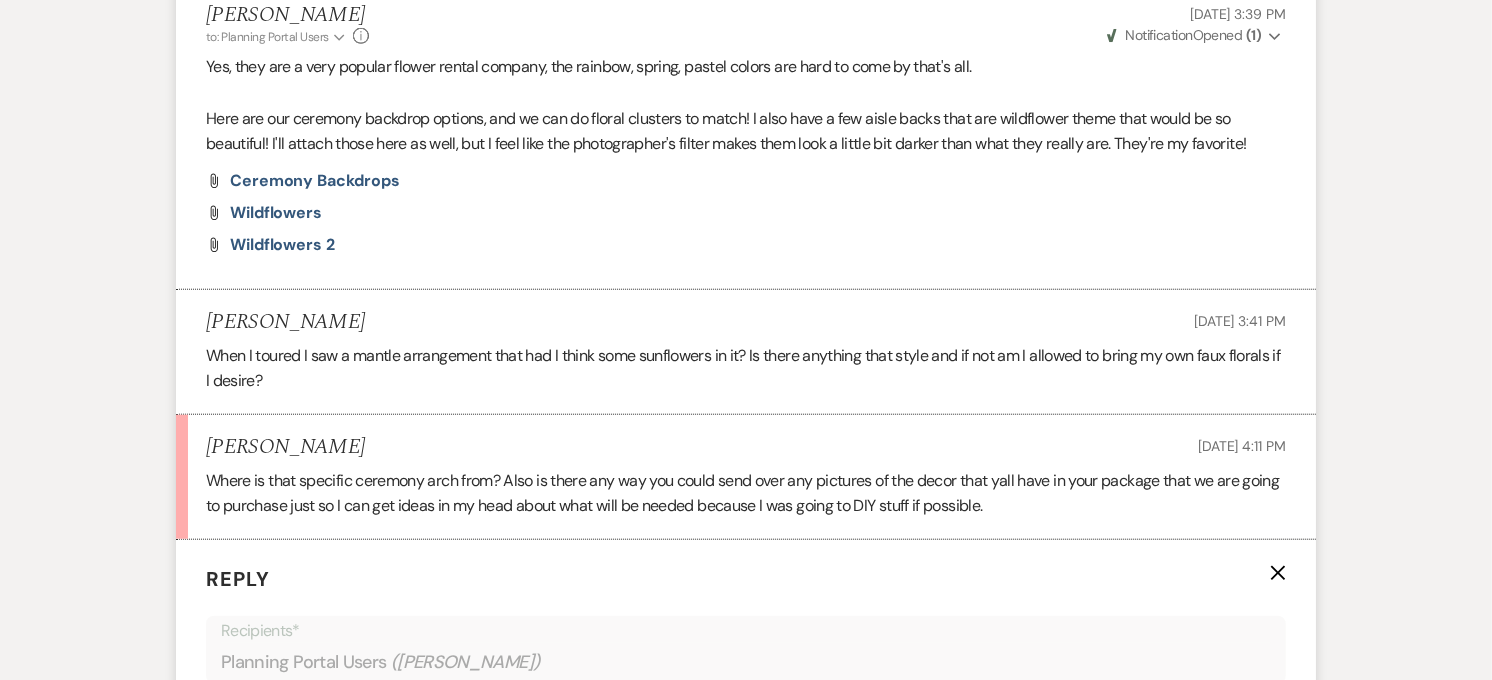 scroll, scrollTop: 1964, scrollLeft: 0, axis: vertical 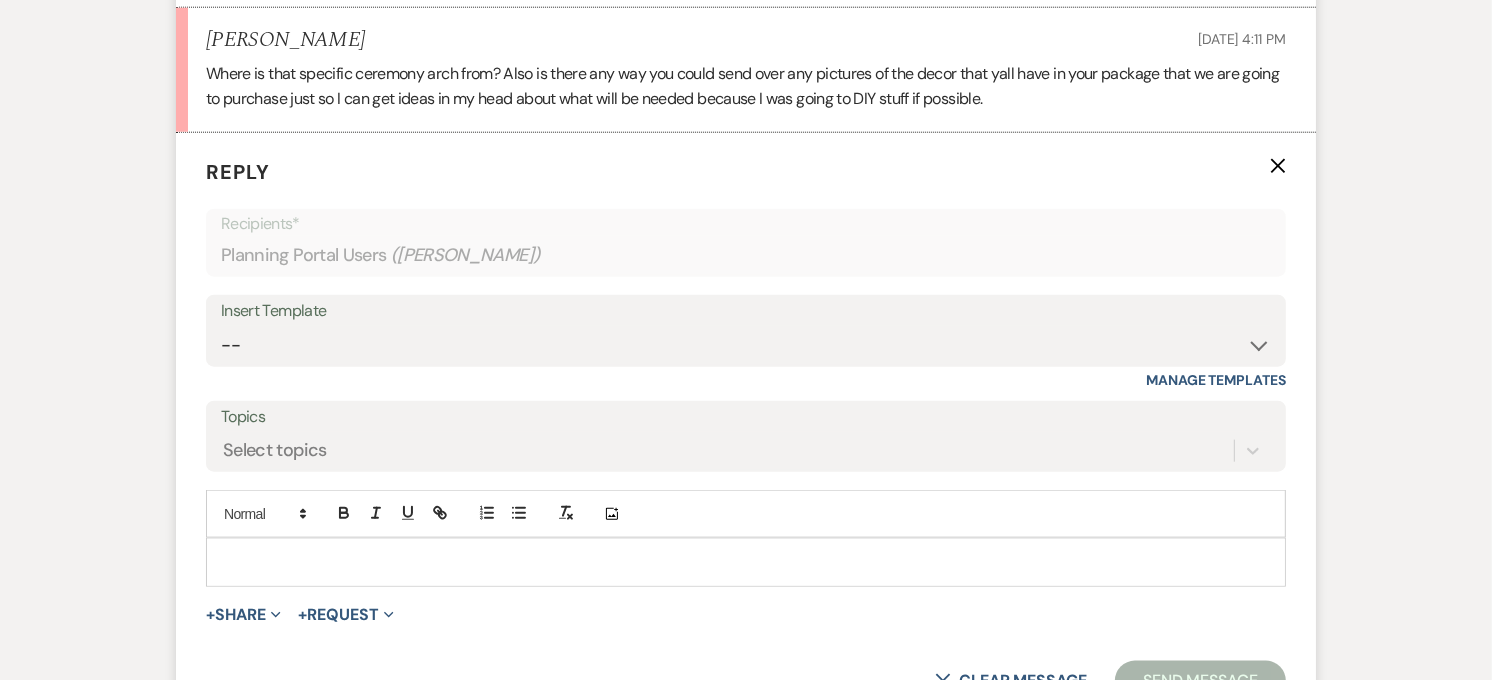 click at bounding box center [746, 562] 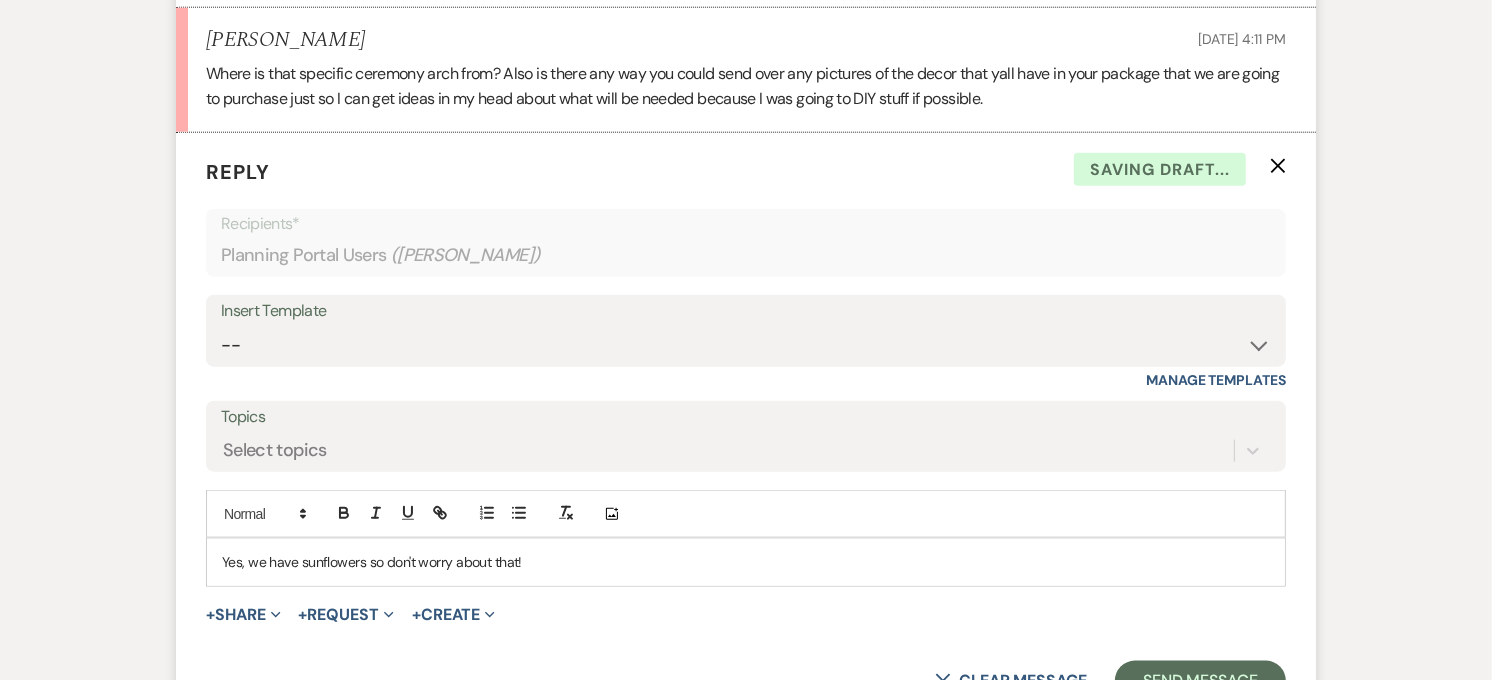 click on "Yes, we have sunflowers so don't worry about that!" at bounding box center (746, 562) 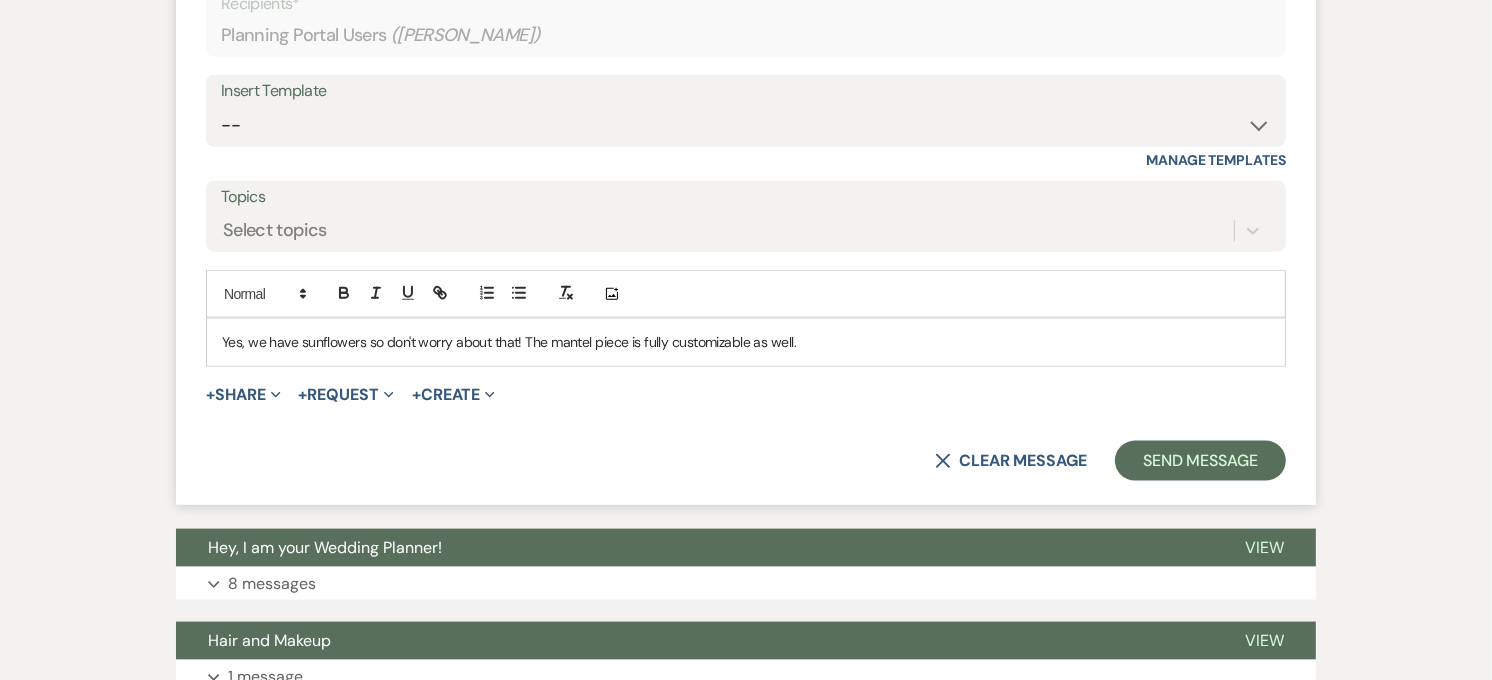 scroll, scrollTop: 2186, scrollLeft: 0, axis: vertical 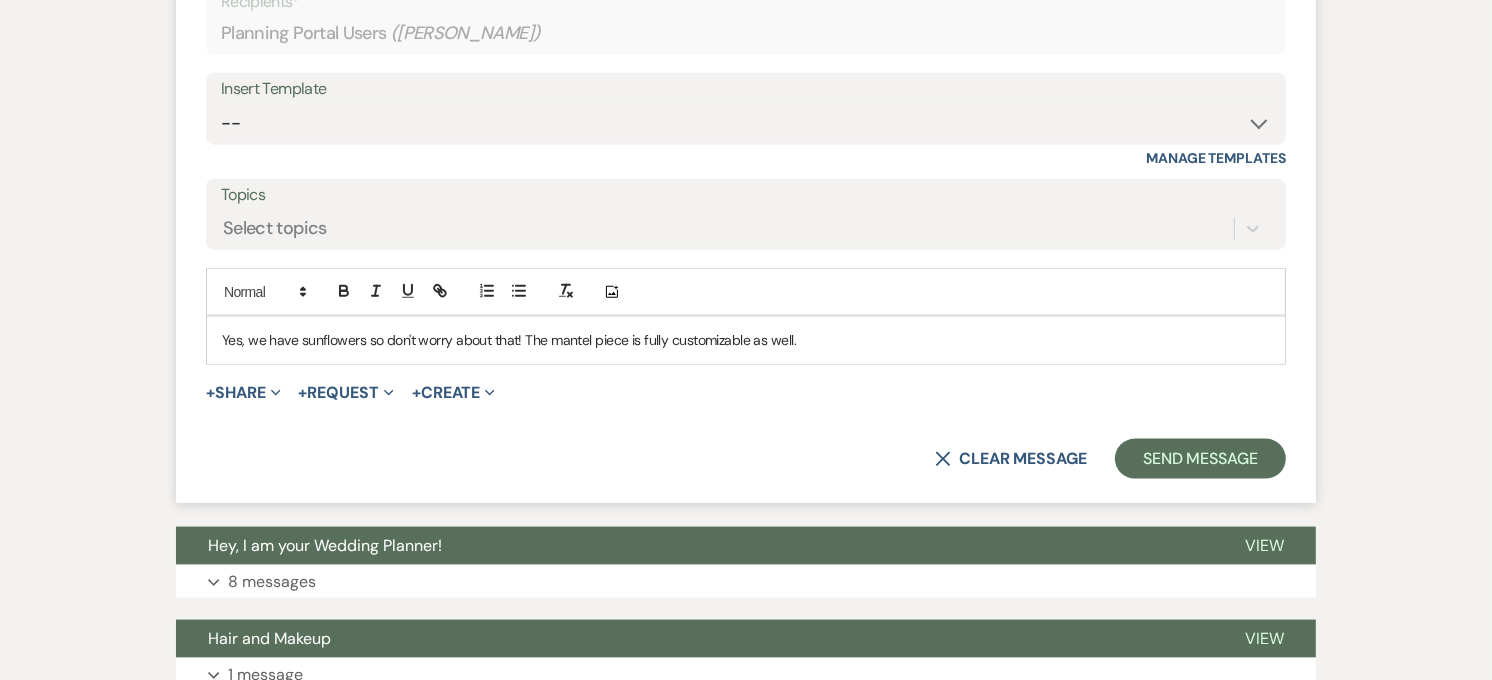 click on "Yes, we have sunflowers so don't worry about that! The mantel piece is fully customizable as well." at bounding box center (746, 340) 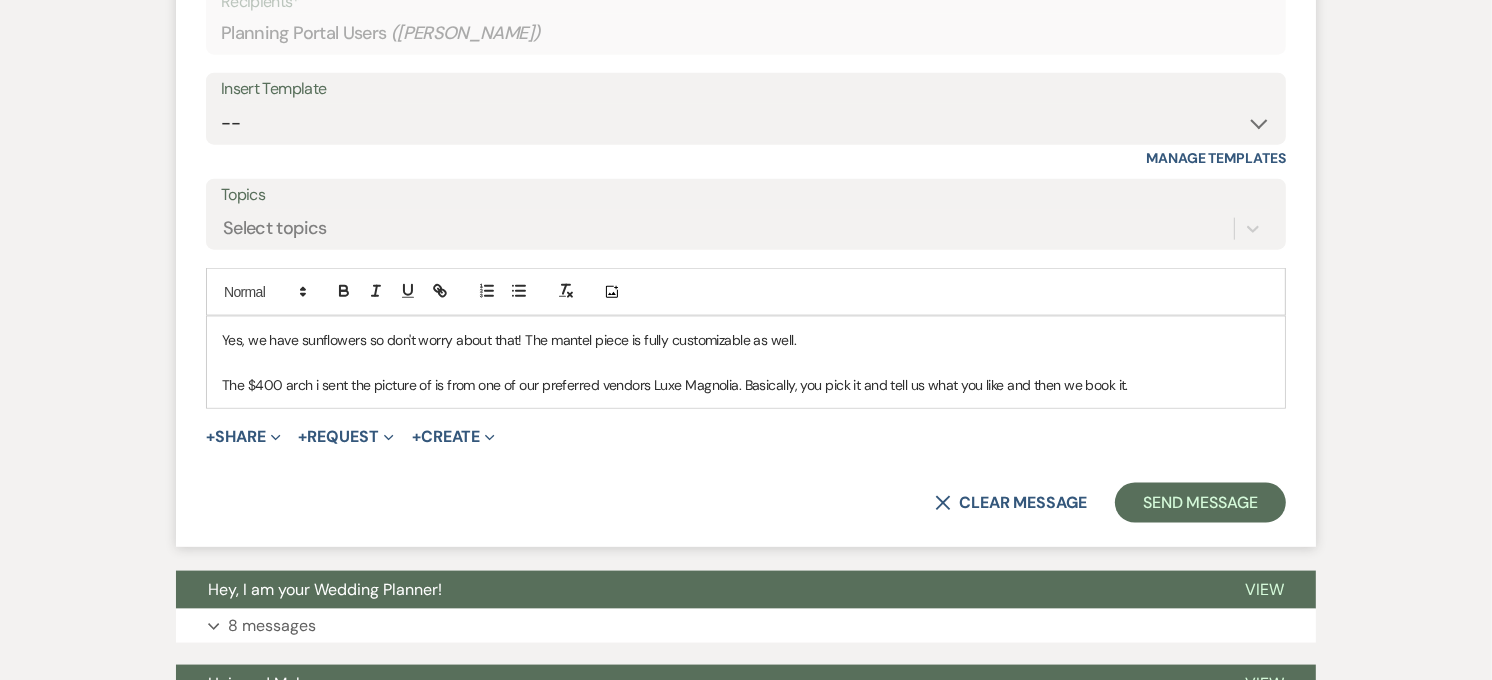 click on "The $400 arch i sent the picture of is from one of our preferred vendors Luxe Magnolia. Basically, you pick it and tell us what you like and then we book it." at bounding box center (746, 385) 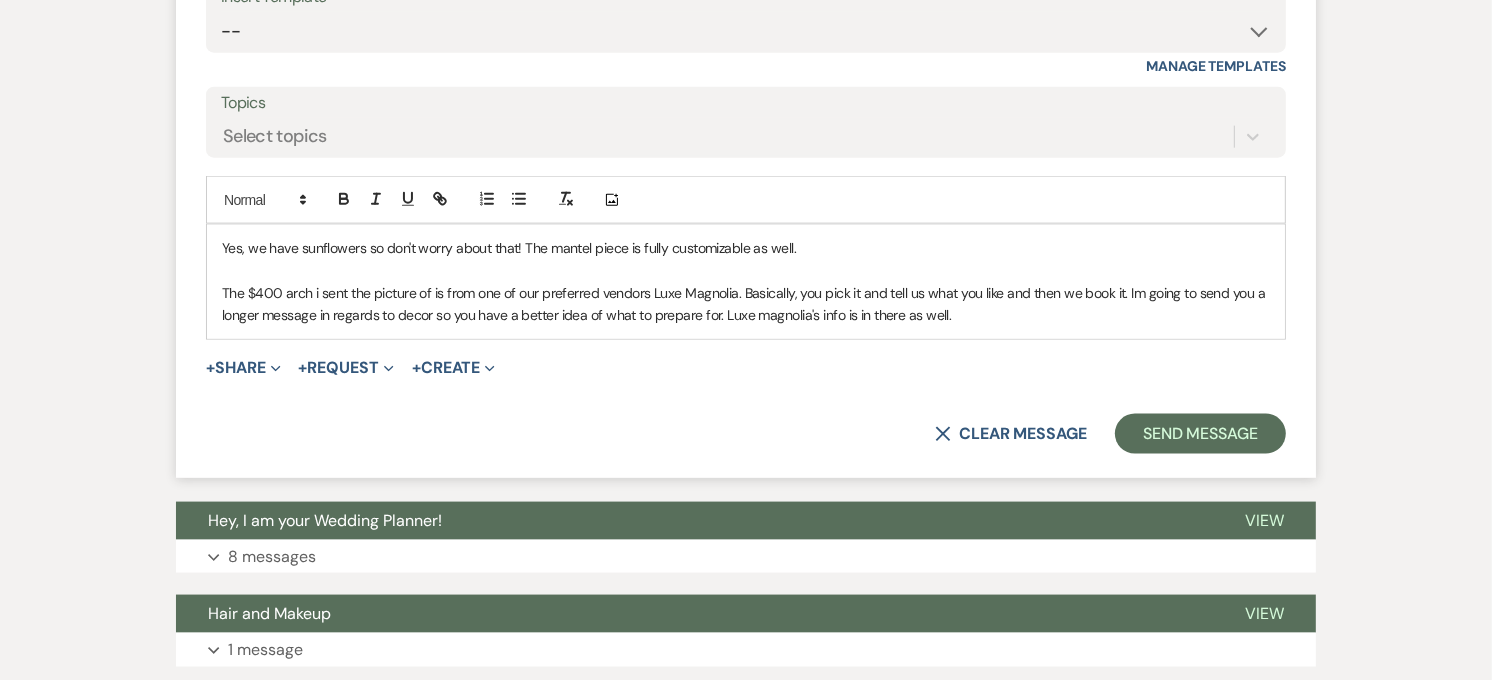 scroll, scrollTop: 2297, scrollLeft: 0, axis: vertical 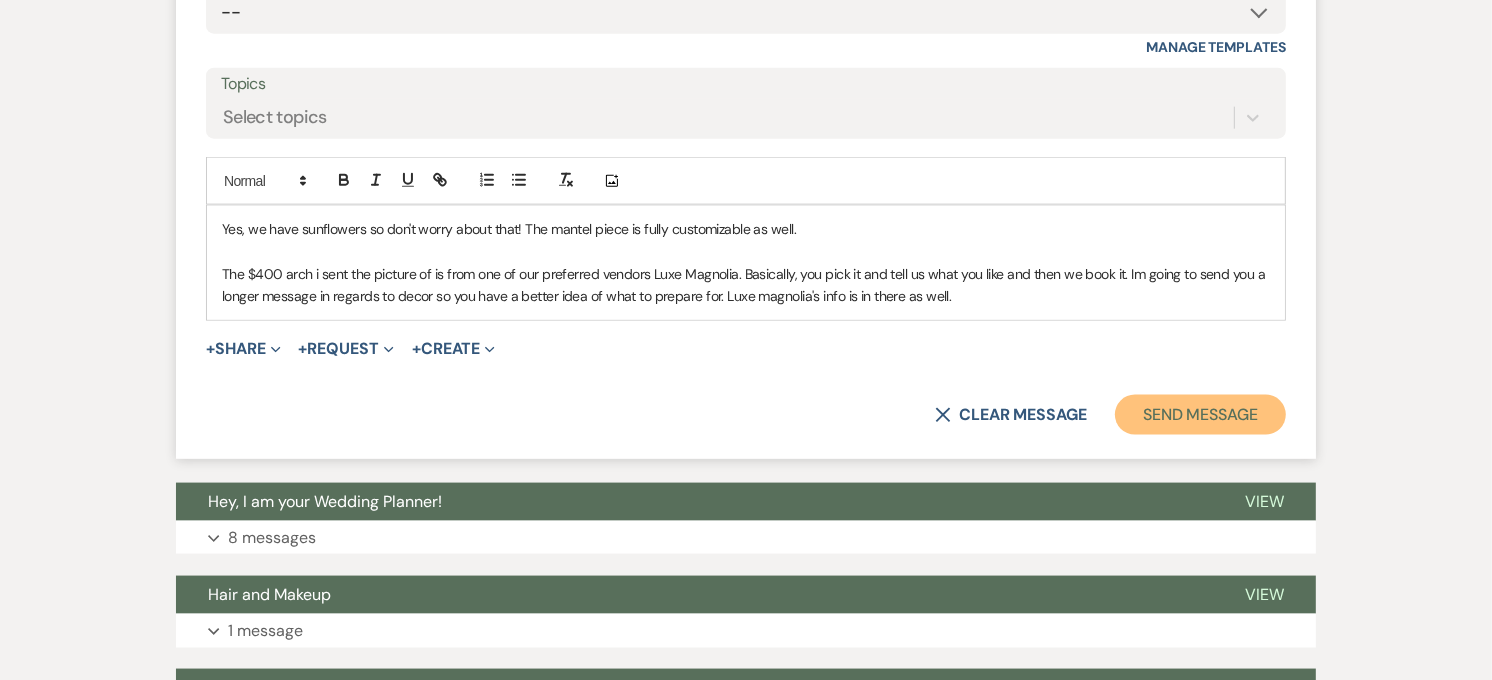 click on "Send Message" at bounding box center (1200, 415) 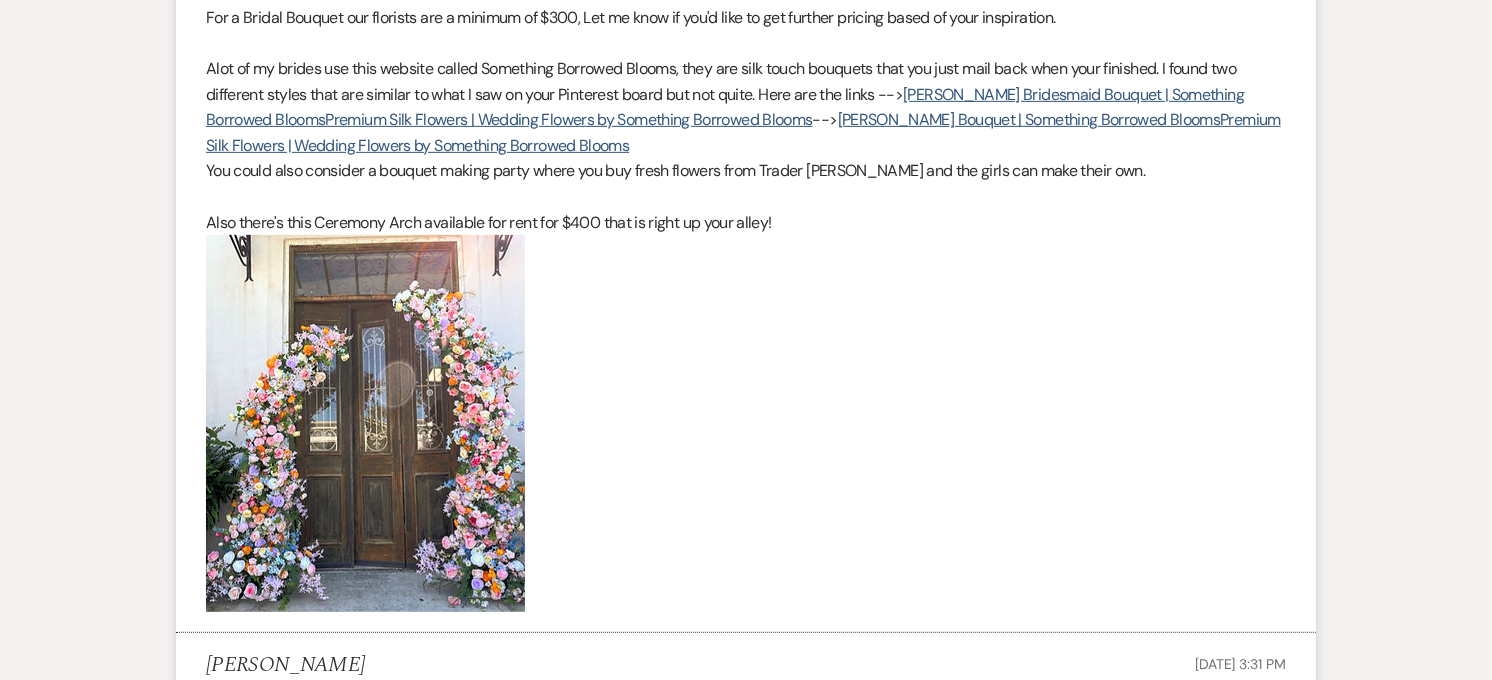 scroll, scrollTop: 481, scrollLeft: 0, axis: vertical 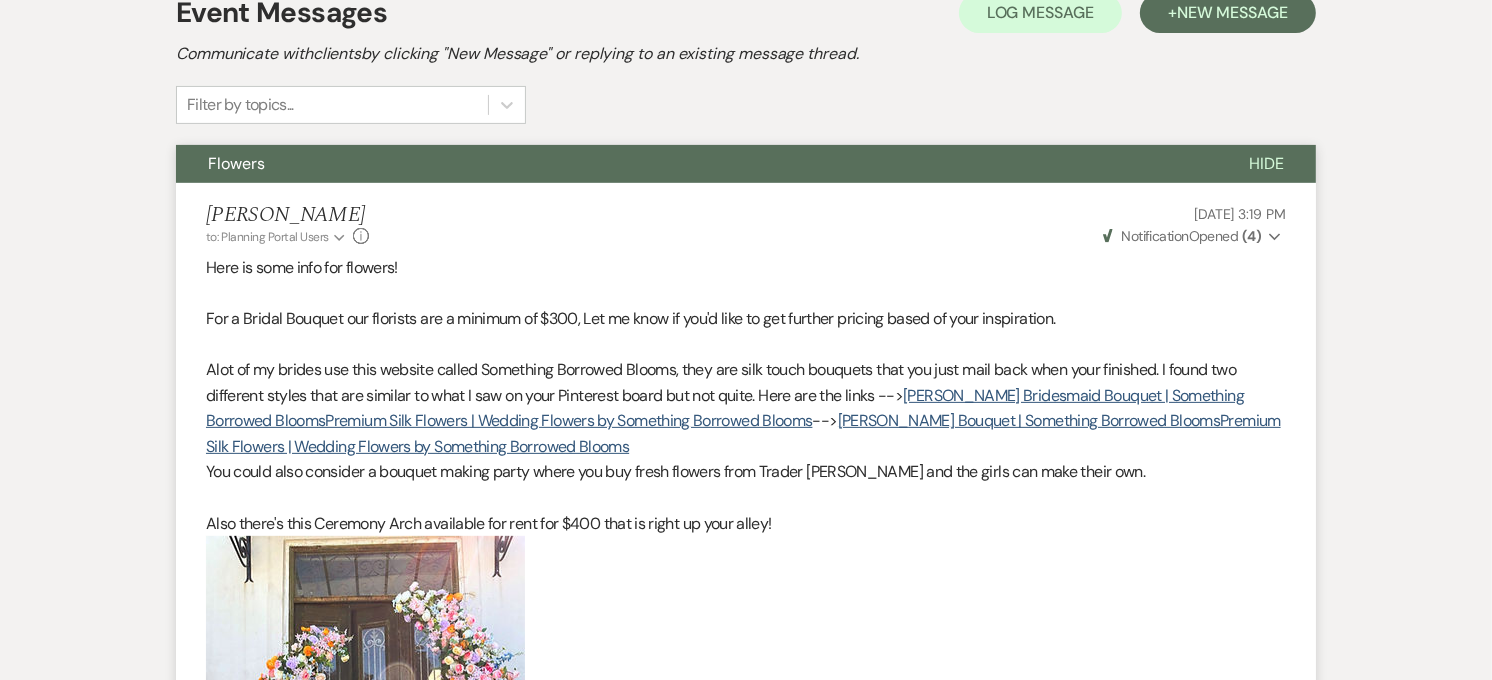 click on "Flowers" at bounding box center [696, 164] 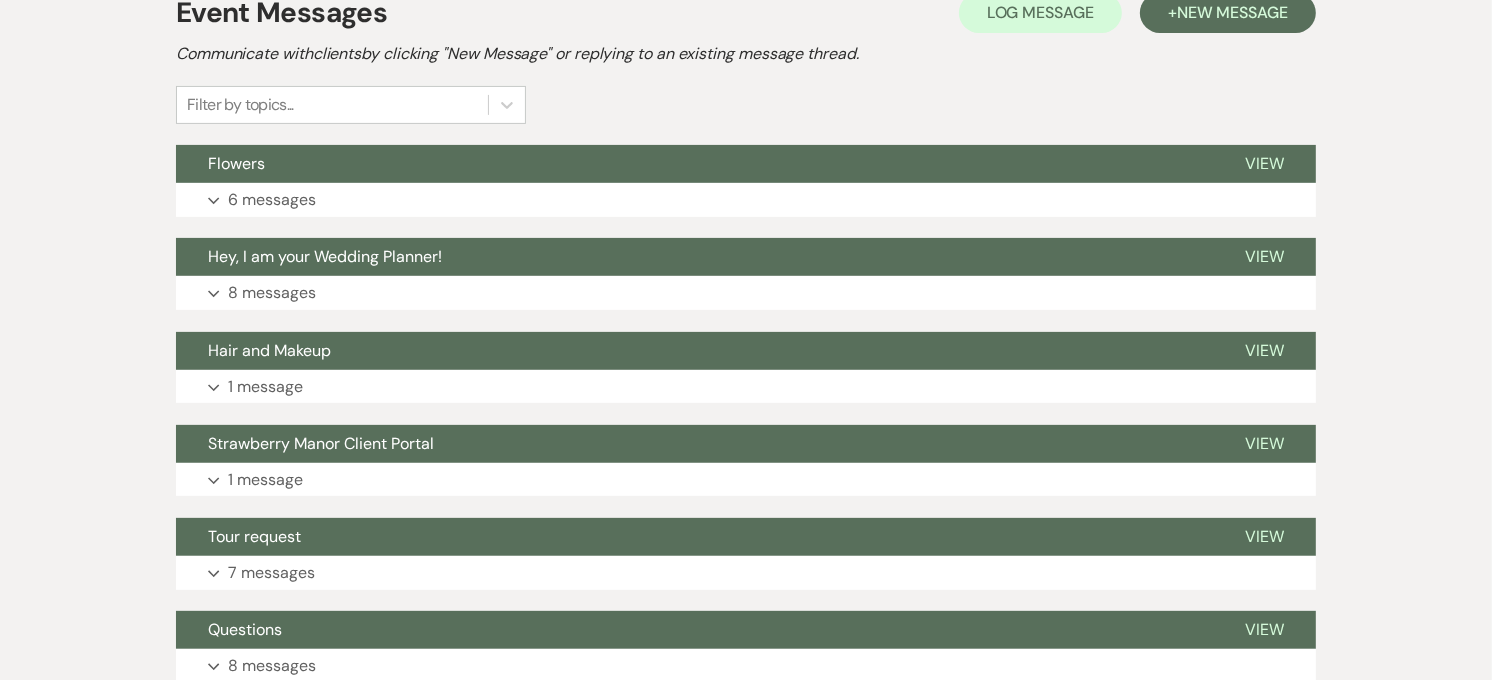 click on "Event Messages   Log Log Message +  New Message Communicate with  clients  by clicking "New Message" or replying to an existing message thread. Filter by topics..." at bounding box center (746, 58) 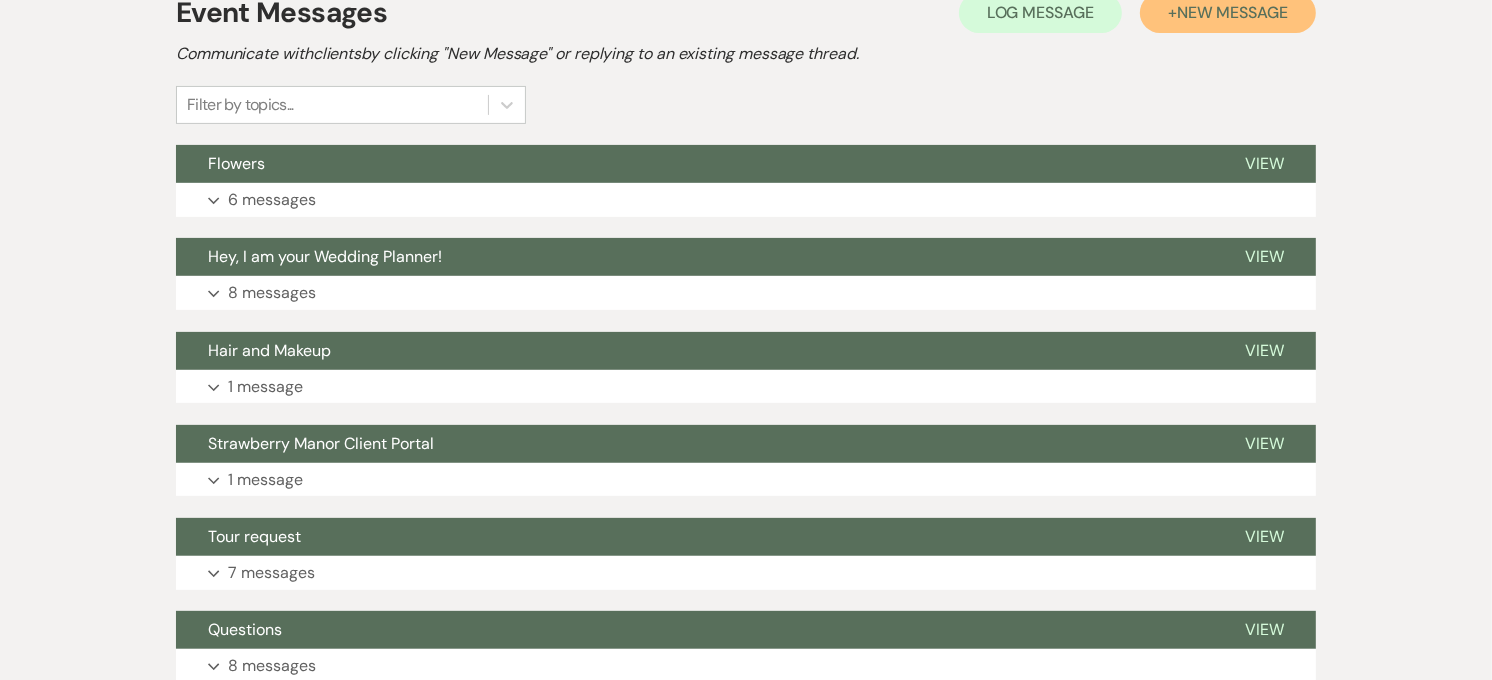 click on "+  New Message" at bounding box center [1228, 13] 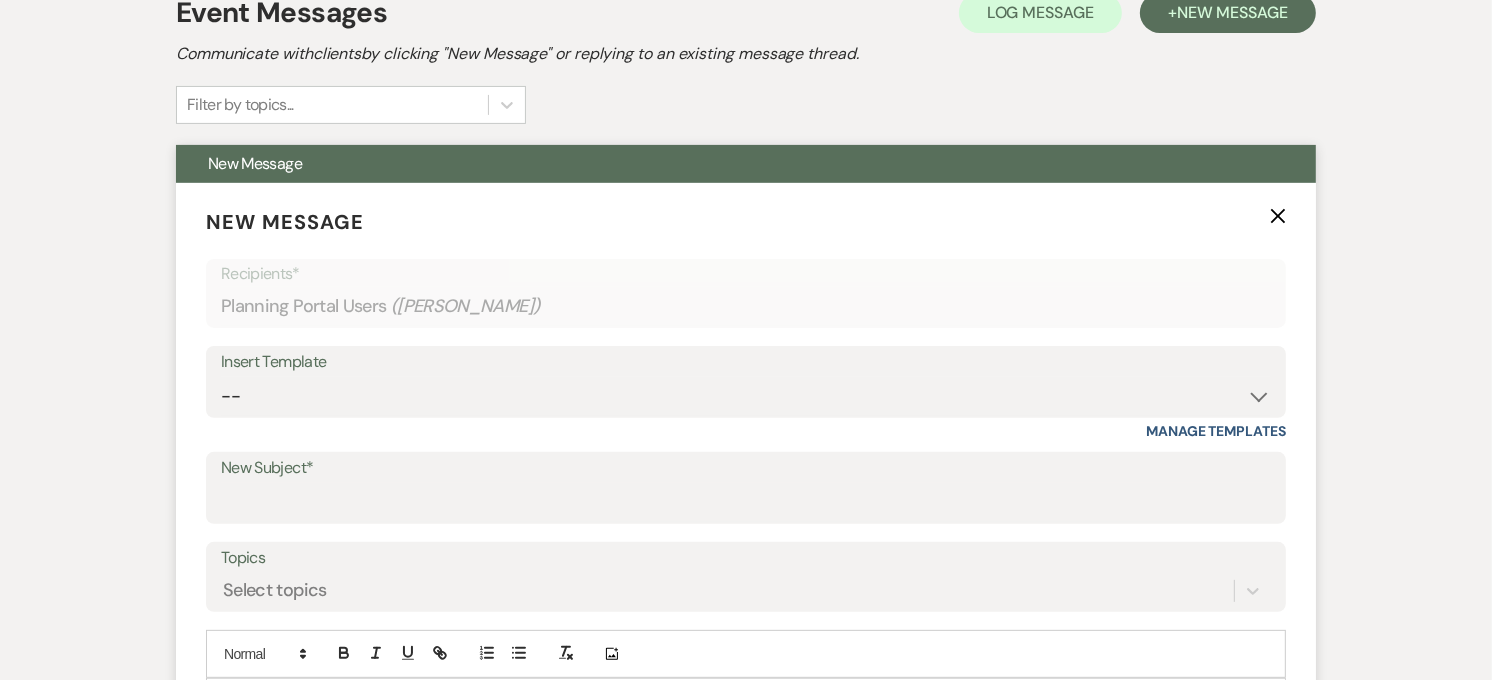 click on "Insert Template   -- Weven Planning Portal Introduction (Booked Events) Private Party Inquiry Response > 90 Private Party < 90 Contract (Pre-Booked Leads) Elopement Package iDo to Your Venue Wedding Inquiry Response 2024 Tent Contract Rehearsal Dinner 30-Day Wedding Meeting Detailed pricing request ( Pre tour) Website RSVP Tutorial Reunion Proposal Follow-Up Day of Wedding Reminder Pinterest Link Elopement Pkg > 60 Days Micro Wedding Wedding Payment Reminder Private Party Payment reminder Self Vendor Followup Booking Vendors  Tour Follow Up SM Photography Contract A&B Video contract Floral Questionnaire Final Meeting 2 Week Booking Followup Thank you for touring [DATE] Minium Venue pricing Getting started Coordinator Introduction - Haileigh Event Coordinator Introduction- [PERSON_NAME] - Intro Cake - Intro Events Intro - Haileigh Wedding Inquiry 2025 Honeymoon Suite Reminders Invoice payment 2025/2026 availabilities  Decor Package Manage Templates" at bounding box center [746, 393] 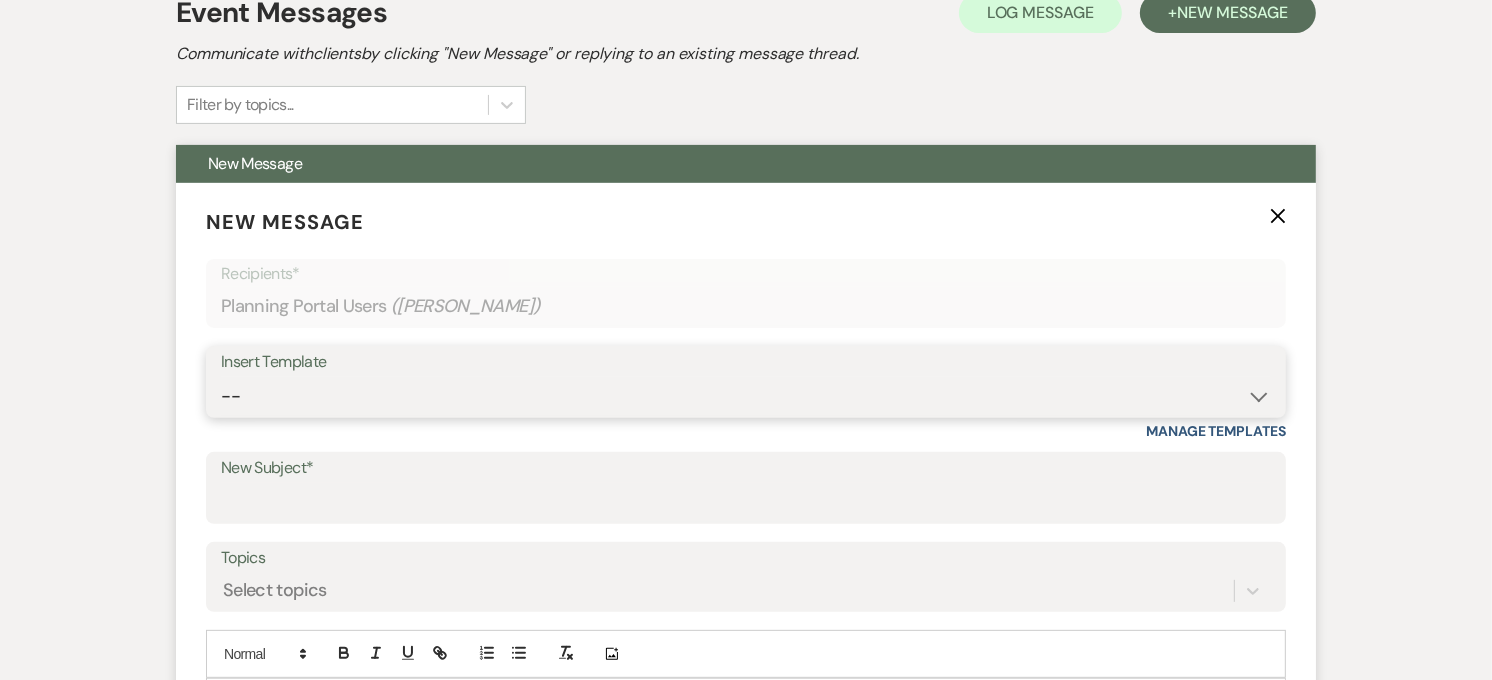 click on "-- Weven Planning Portal Introduction (Booked Events) Private Party Inquiry Response > 90 Private Party < 90 Contract (Pre-Booked Leads) Elopement Package iDo to Your Venue Wedding Inquiry Response 2024 Tent Contract Rehearsal Dinner 30-Day Wedding Meeting Detailed pricing request ( Pre tour) Website RSVP Tutorial Reunion Proposal Follow-Up Day of Wedding Reminder Pinterest Link Elopement Pkg > 60 Days Micro Wedding Wedding Payment Reminder Private Party Payment reminder Self Vendor Followup Booking Vendors  Tour Follow Up SM Photography Contract A&B Video contract Floral Questionnaire Final Meeting 2 Week Booking Followup Thank you for touring [DATE] Minium Venue pricing Getting started Coordinator Introduction - Haileigh Event Coordinator Introduction- [PERSON_NAME] - Intro Cake - Intro Events Intro - Haileigh Wedding Inquiry 2025 Honeymoon Suite Reminders Invoice payment 2025/2026 availabilities  Decor Package" at bounding box center (746, 396) 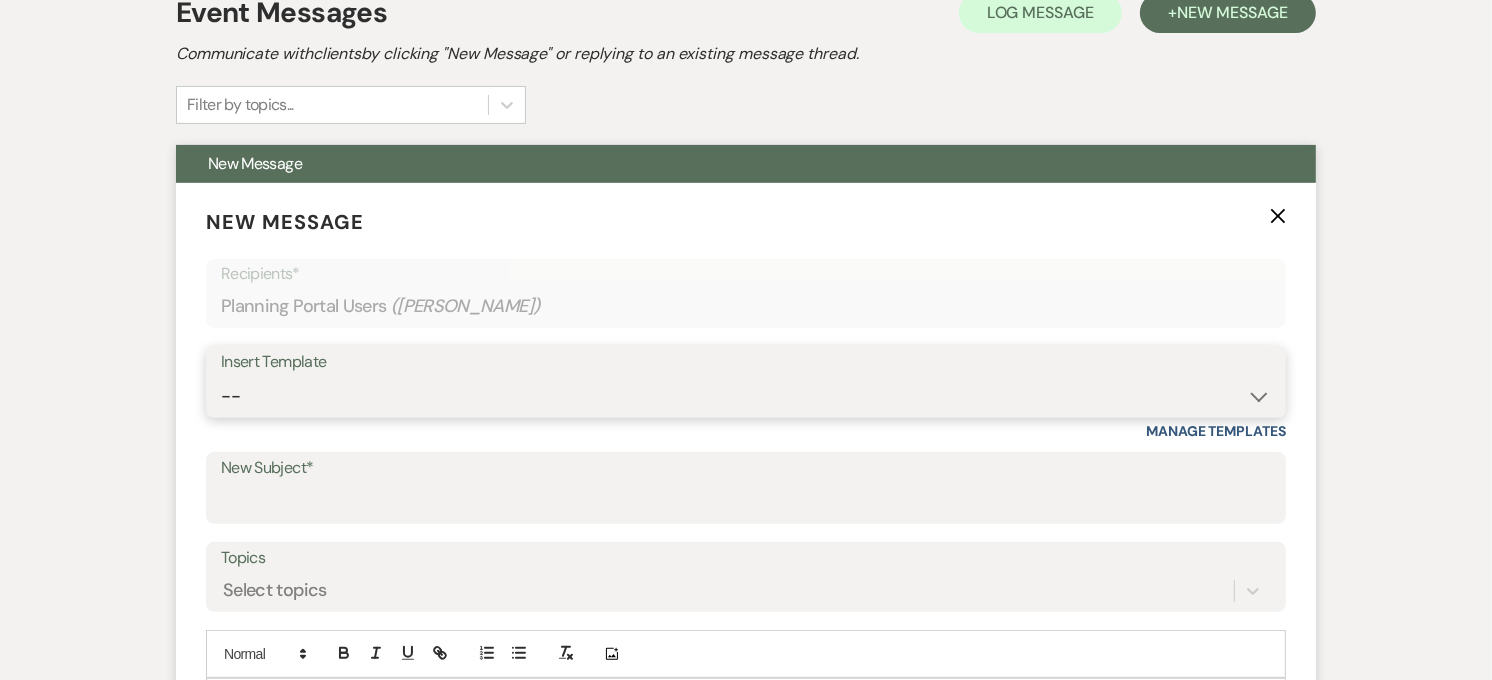 select on "5903" 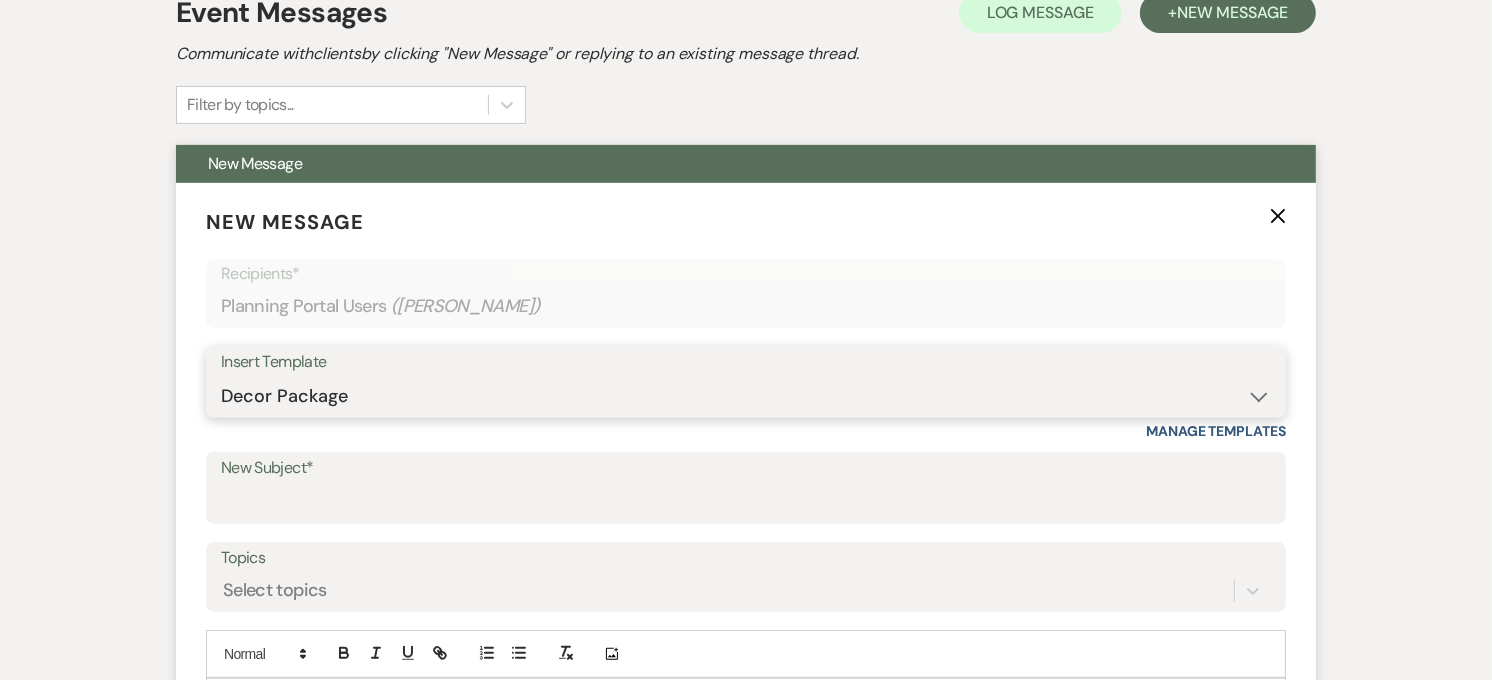 click on "-- Weven Planning Portal Introduction (Booked Events) Private Party Inquiry Response > 90 Private Party < 90 Contract (Pre-Booked Leads) Elopement Package iDo to Your Venue Wedding Inquiry Response 2024 Tent Contract Rehearsal Dinner 30-Day Wedding Meeting Detailed pricing request ( Pre tour) Website RSVP Tutorial Reunion Proposal Follow-Up Day of Wedding Reminder Pinterest Link Elopement Pkg > 60 Days Micro Wedding Wedding Payment Reminder Private Party Payment reminder Self Vendor Followup Booking Vendors  Tour Follow Up SM Photography Contract A&B Video contract Floral Questionnaire Final Meeting 2 Week Booking Followup Thank you for touring [DATE] Minium Venue pricing Getting started Coordinator Introduction - Haileigh Event Coordinator Introduction- [PERSON_NAME] - Intro Cake - Intro Events Intro - Haileigh Wedding Inquiry 2025 Honeymoon Suite Reminders Invoice payment 2025/2026 availabilities  Decor Package" at bounding box center (746, 396) 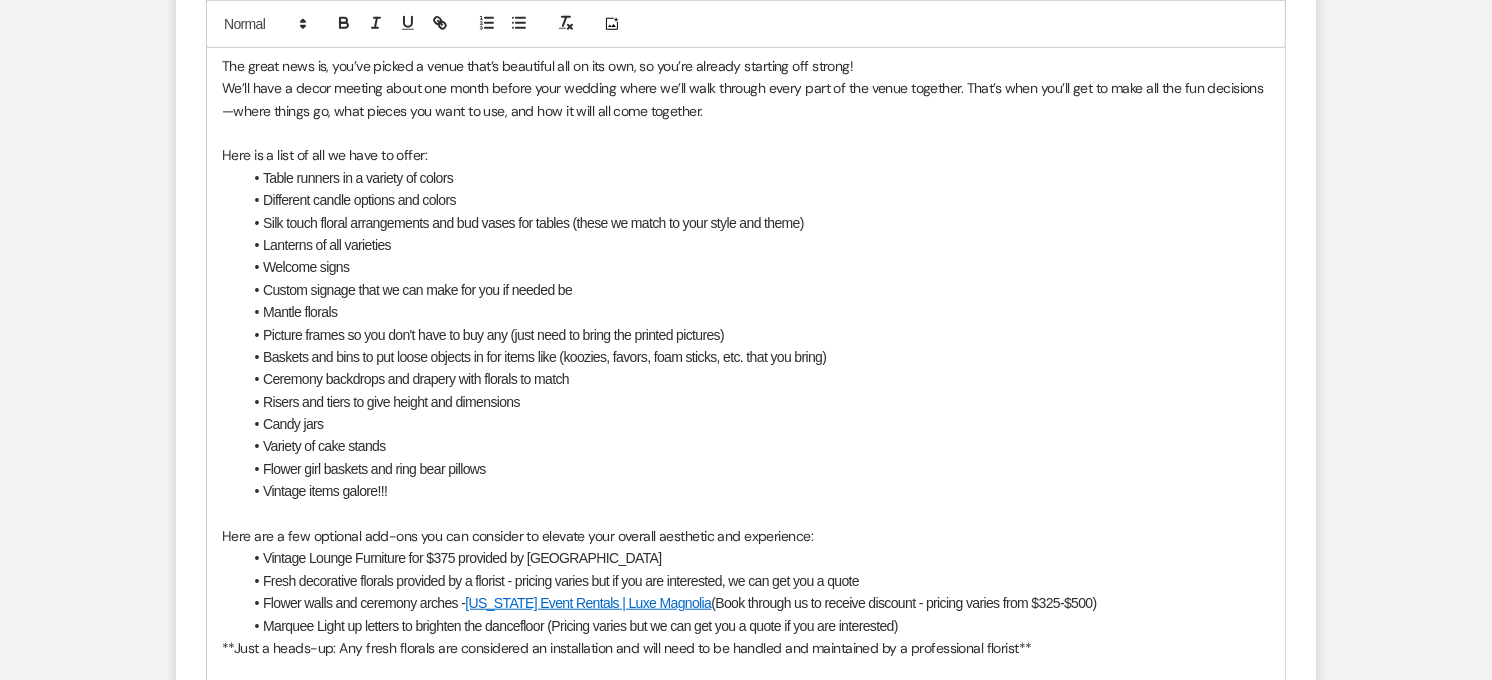 scroll, scrollTop: 1258, scrollLeft: 0, axis: vertical 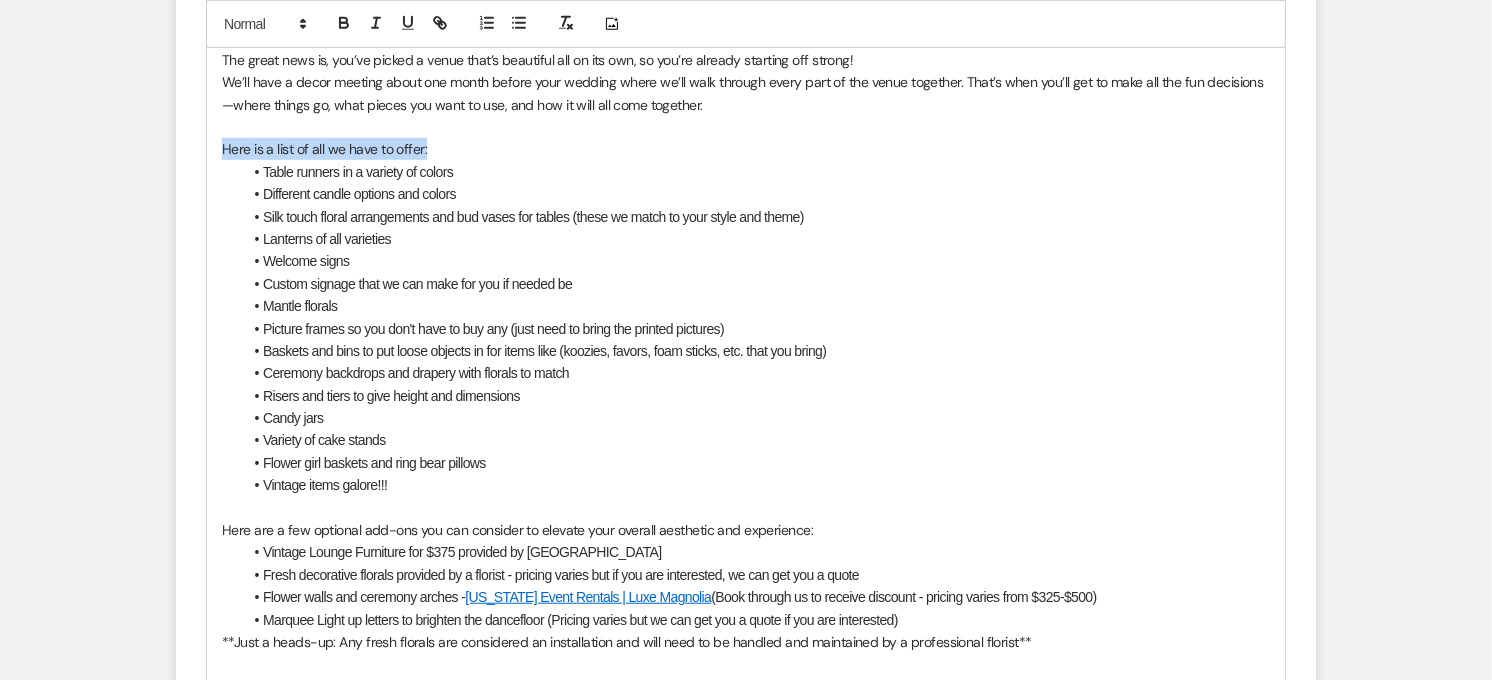 drag, startPoint x: 435, startPoint y: 145, endPoint x: 207, endPoint y: 146, distance: 228.0022 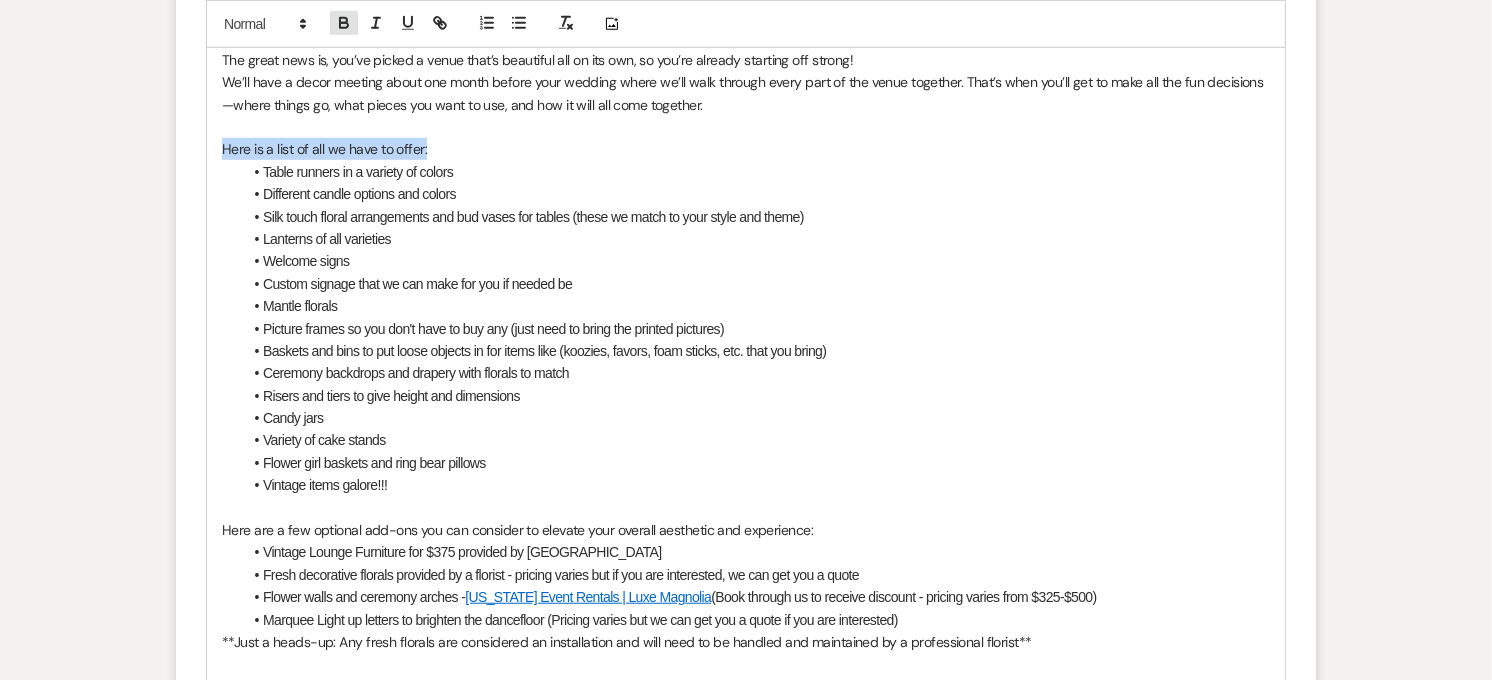 click 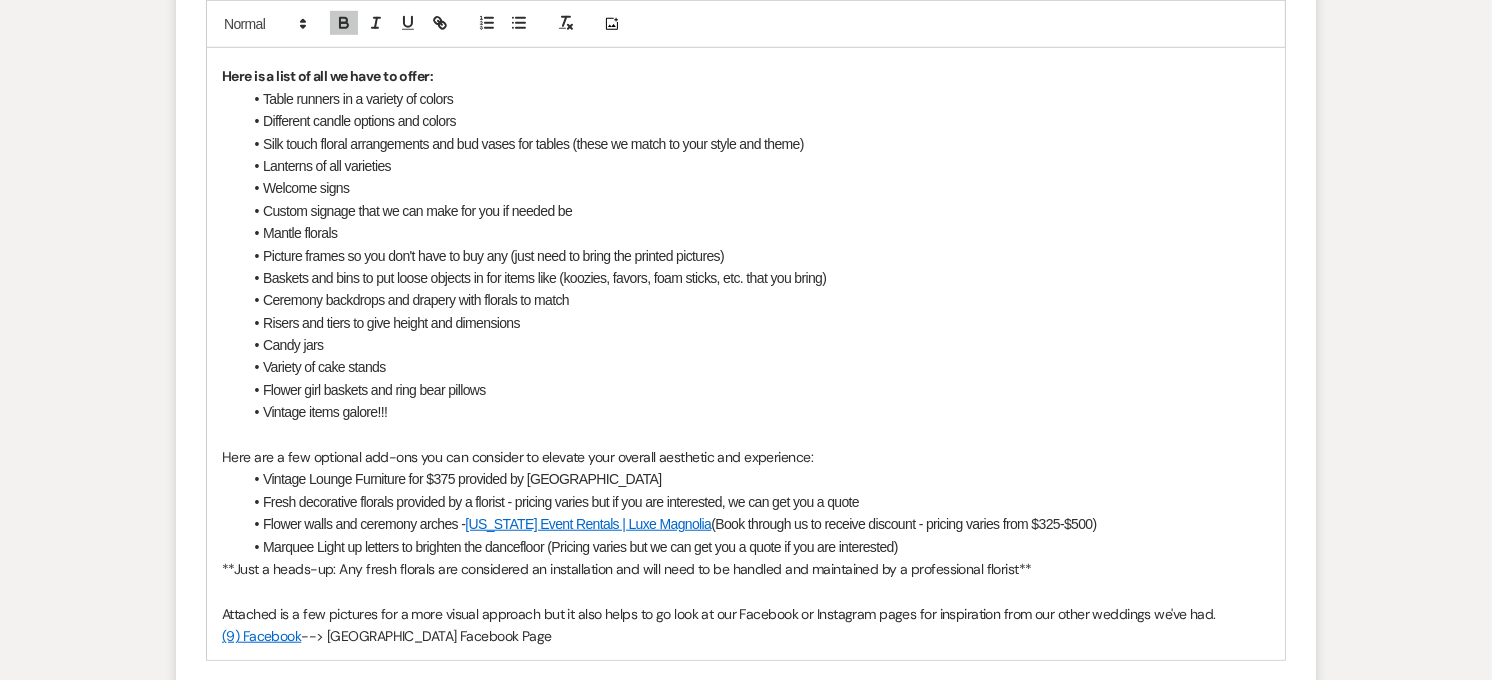 scroll, scrollTop: 1370, scrollLeft: 0, axis: vertical 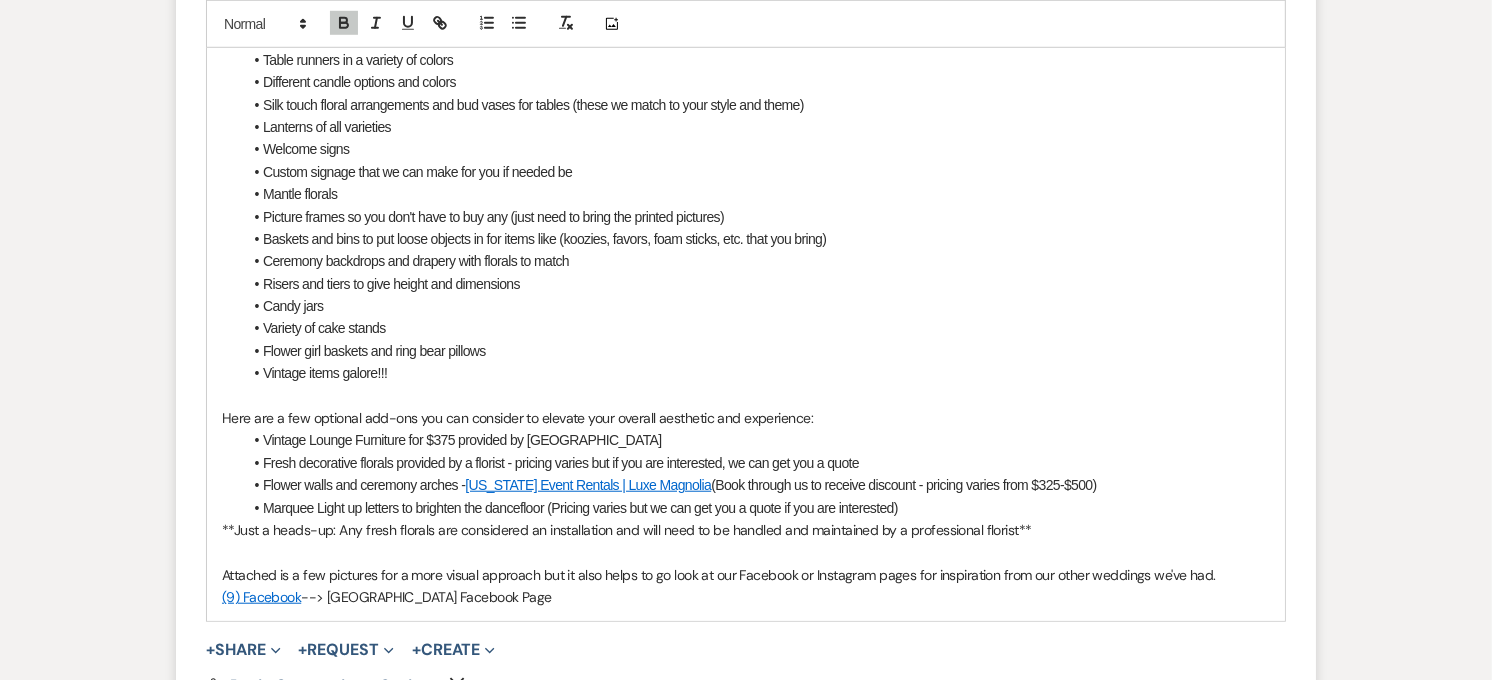 click on "Flower girl baskets and ring bear pillows" at bounding box center (756, 351) 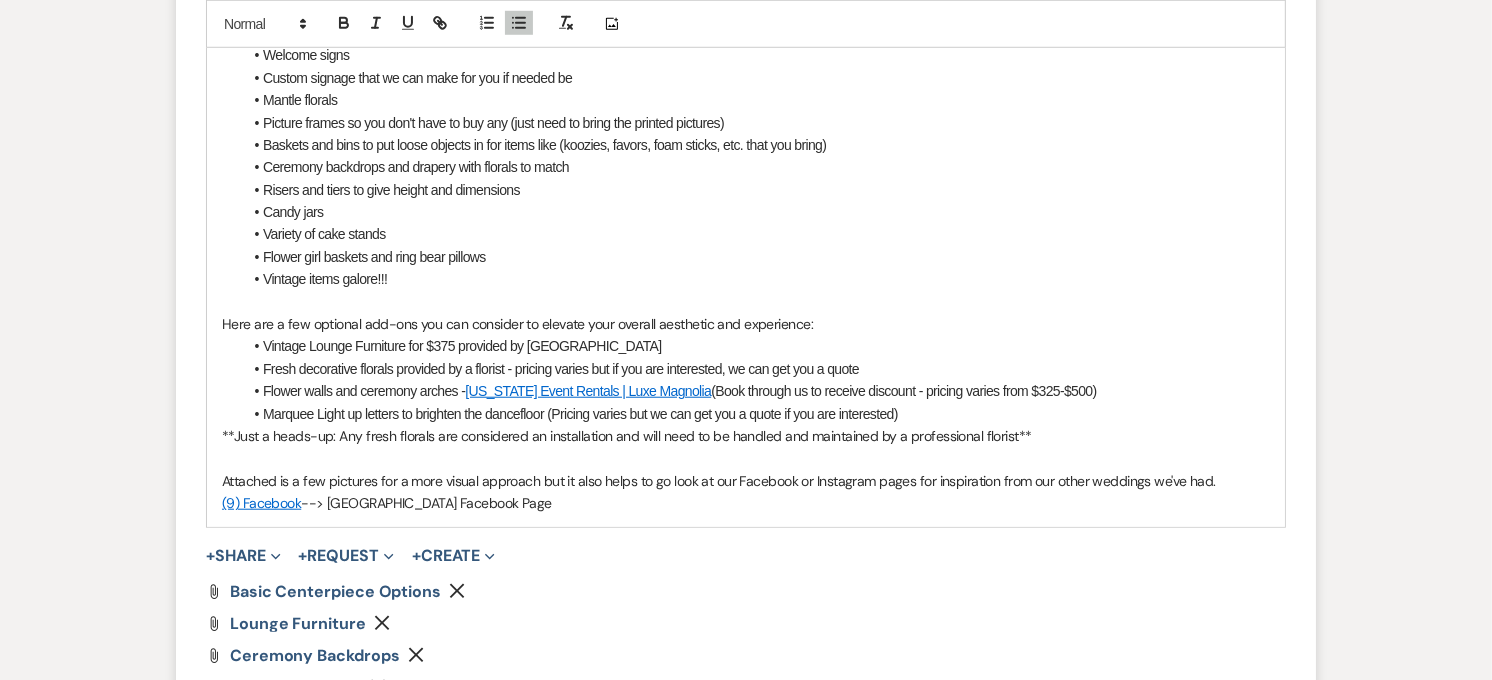 scroll, scrollTop: 1592, scrollLeft: 0, axis: vertical 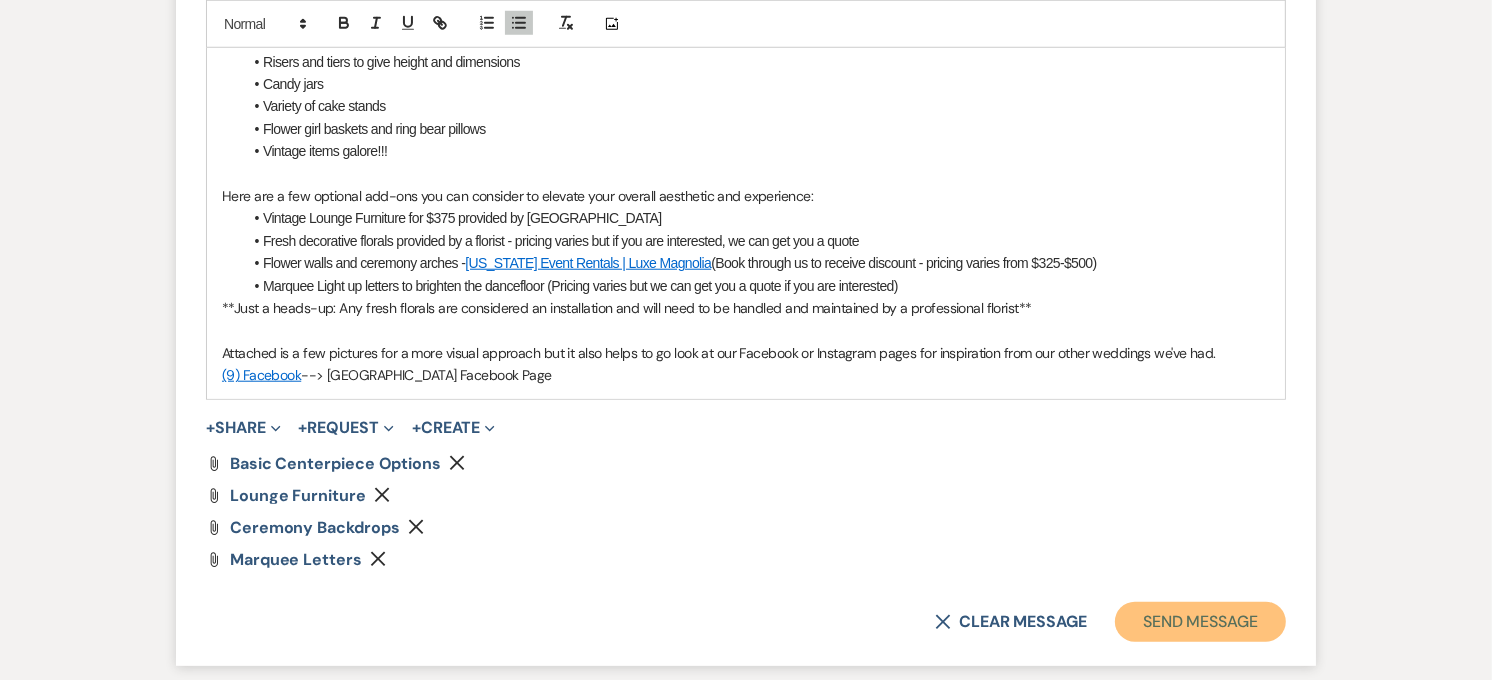 click on "Send Message" at bounding box center (1200, 622) 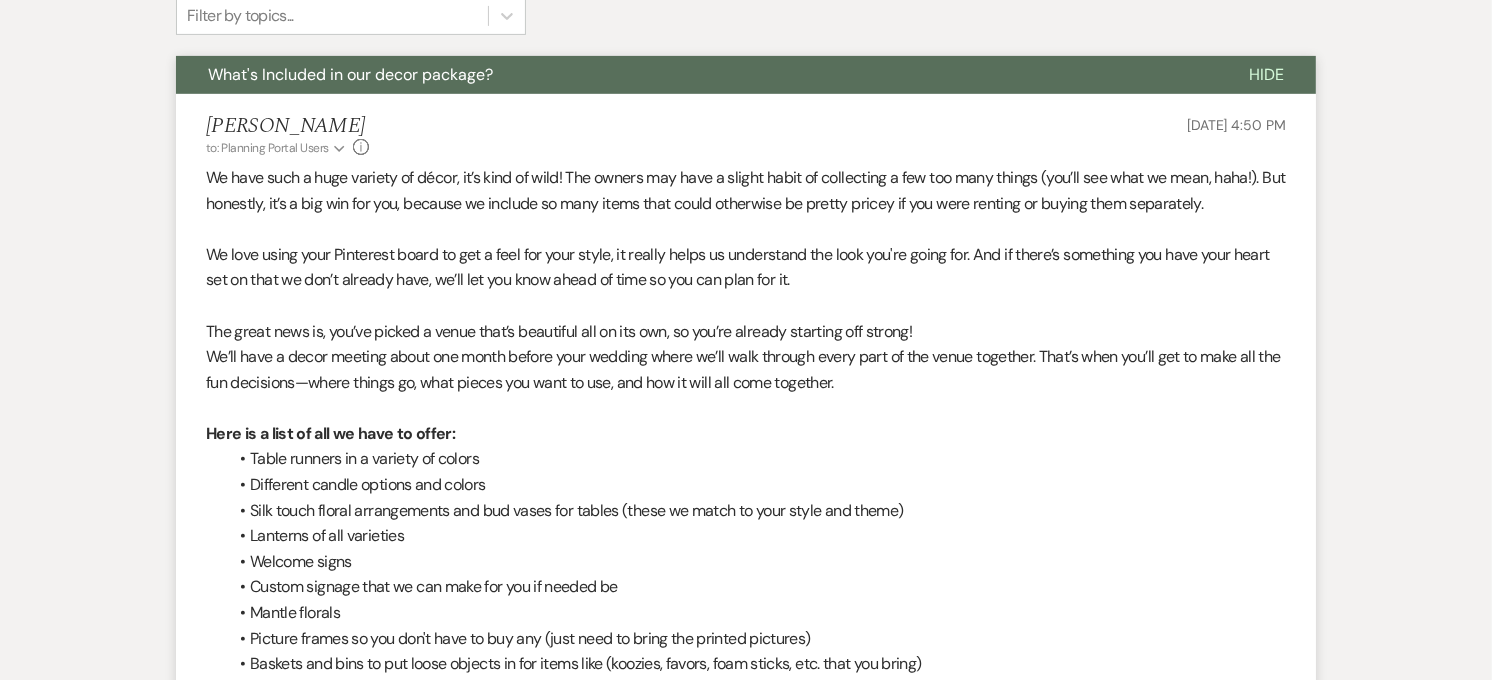 scroll, scrollTop: 182, scrollLeft: 0, axis: vertical 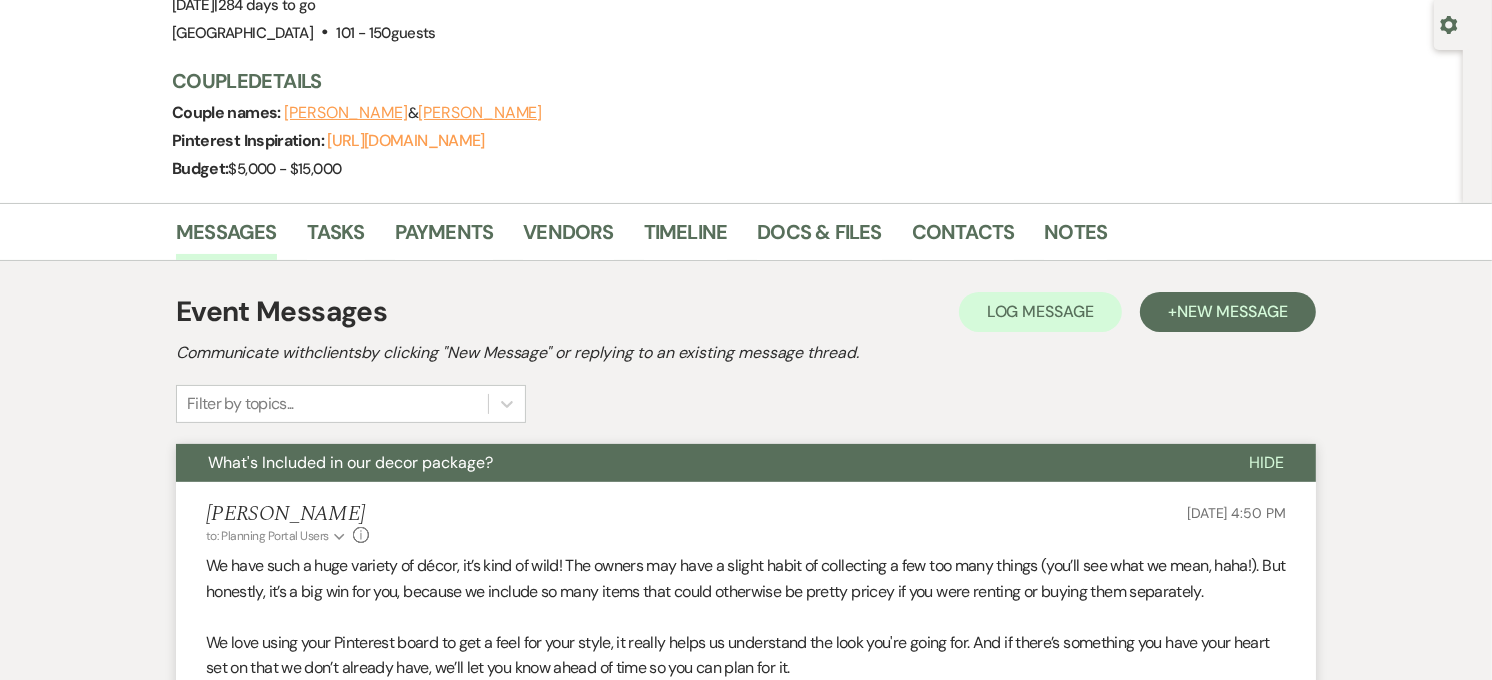 click on "What's Included in our decor package?" at bounding box center [350, 462] 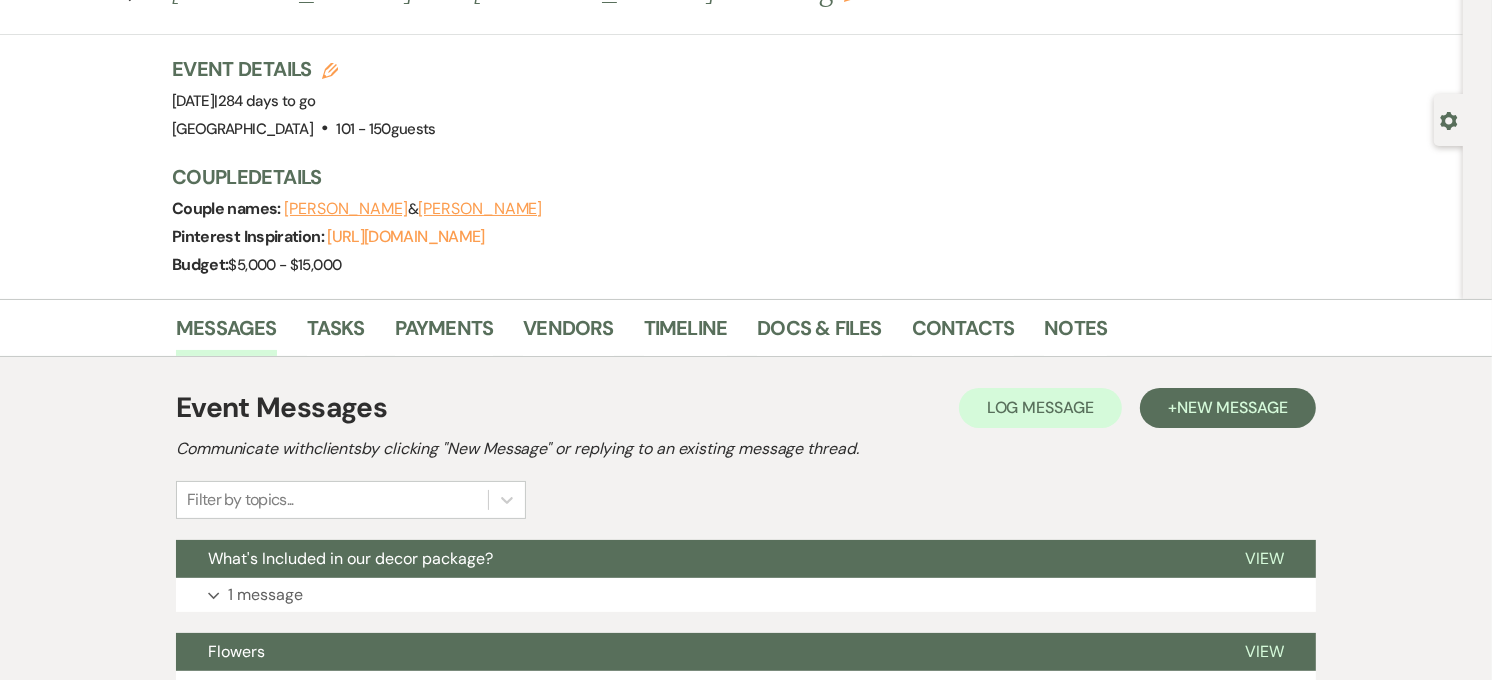 scroll, scrollTop: 0, scrollLeft: 0, axis: both 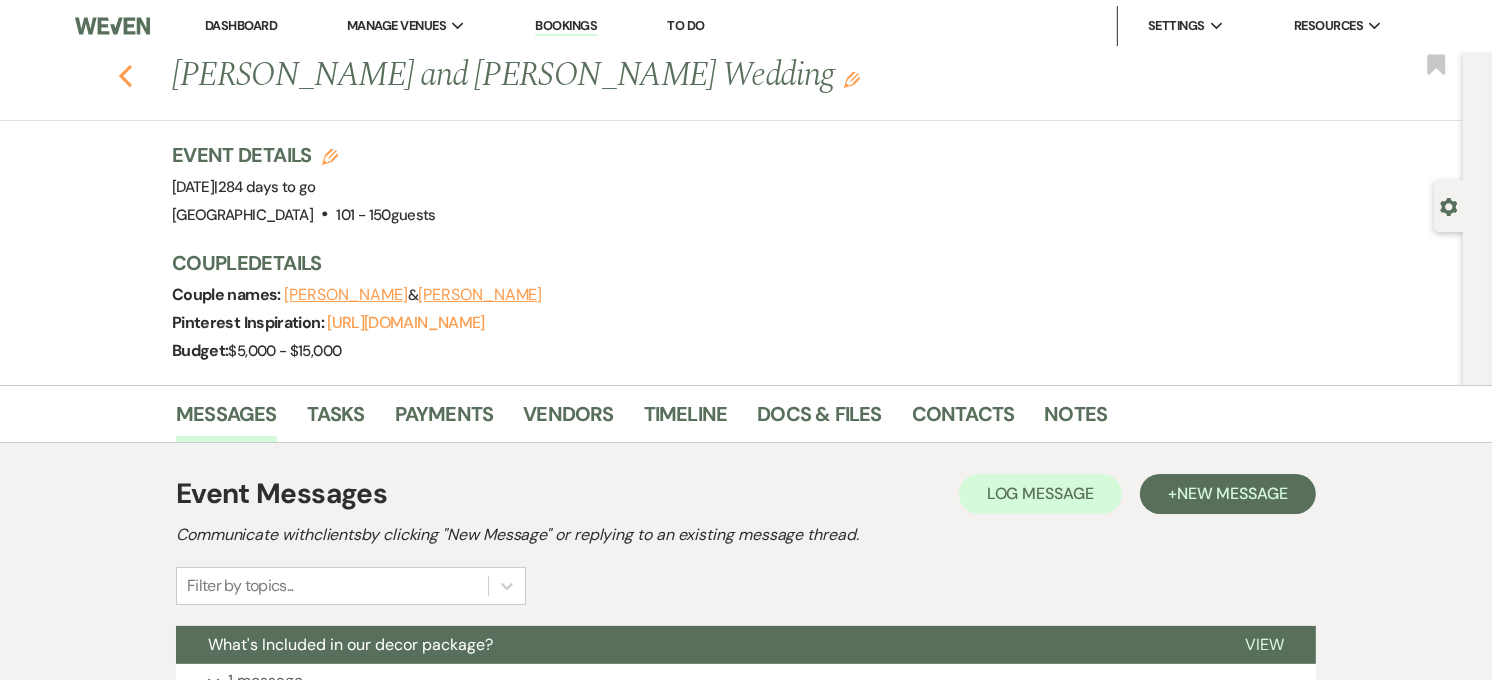 click on "Previous" 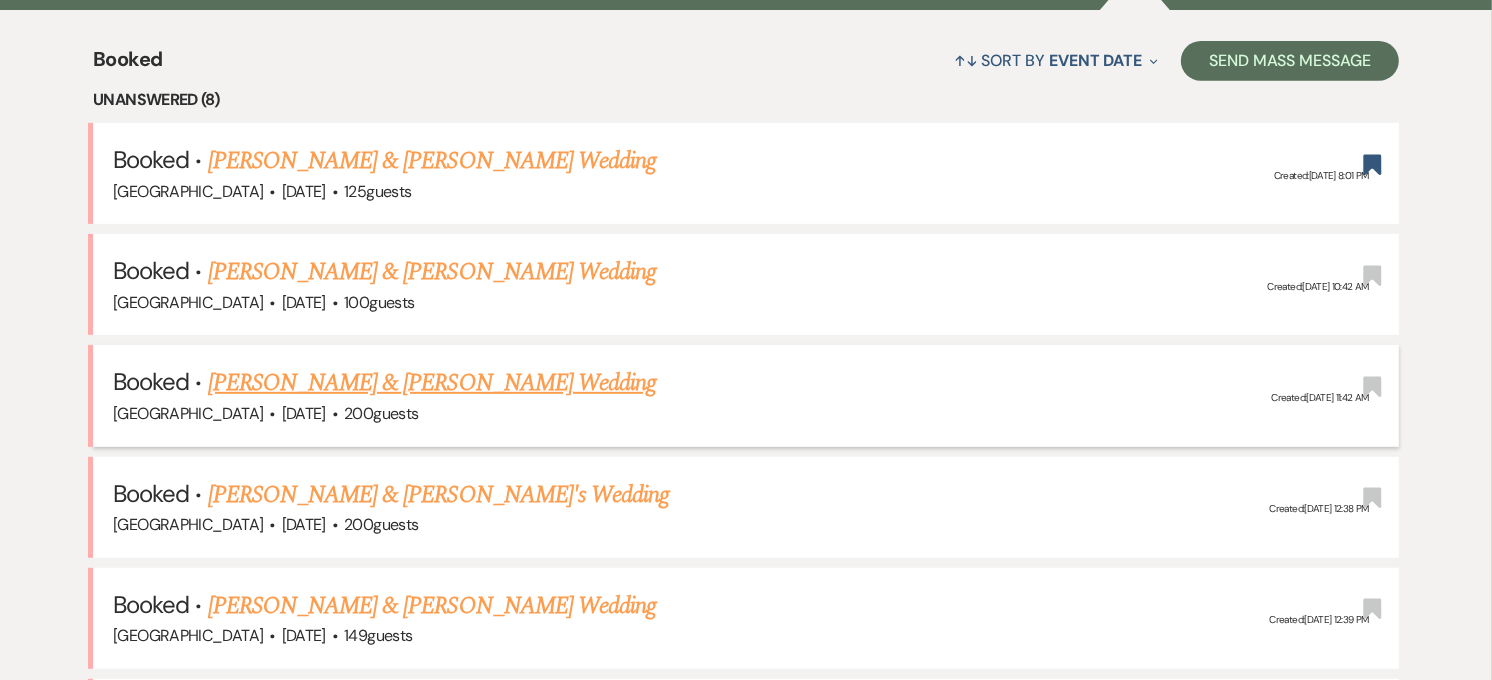 scroll, scrollTop: 888, scrollLeft: 0, axis: vertical 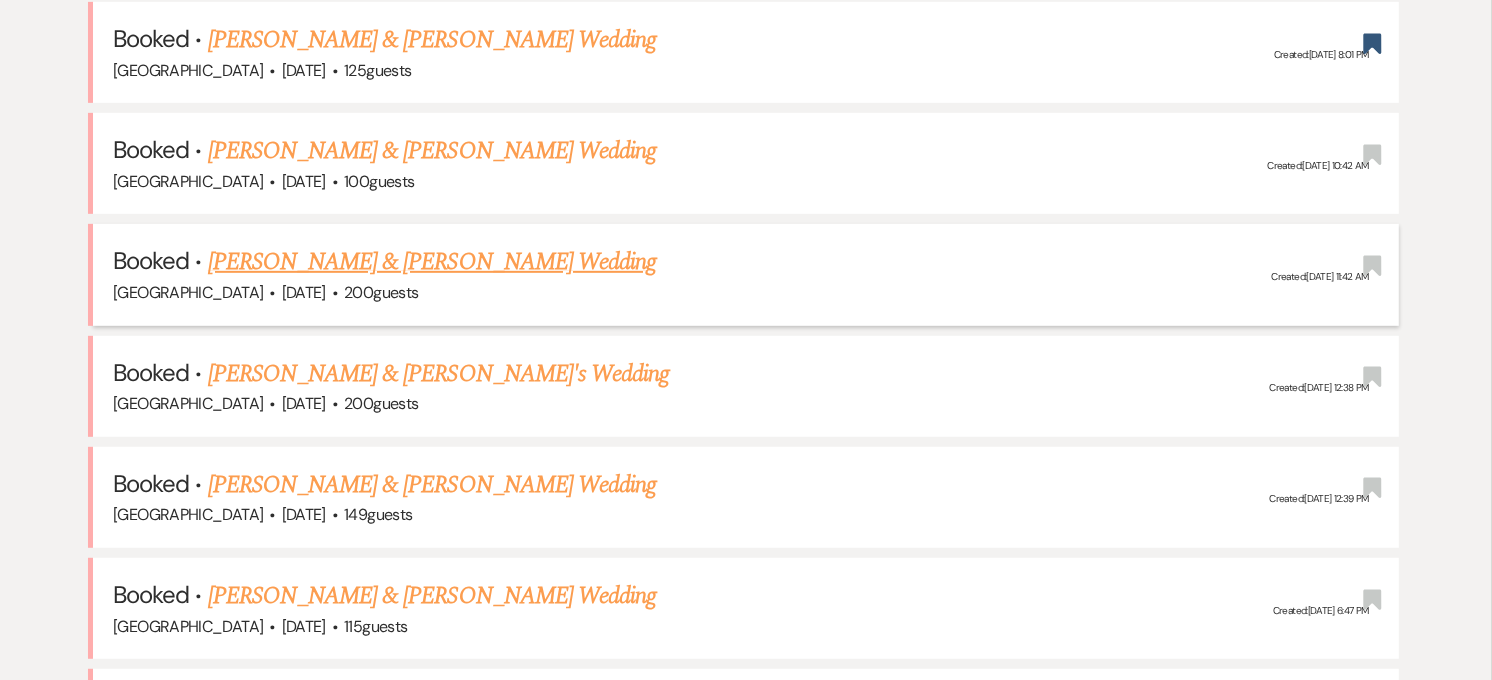 click on "[PERSON_NAME] & [PERSON_NAME] Wedding" at bounding box center [432, 262] 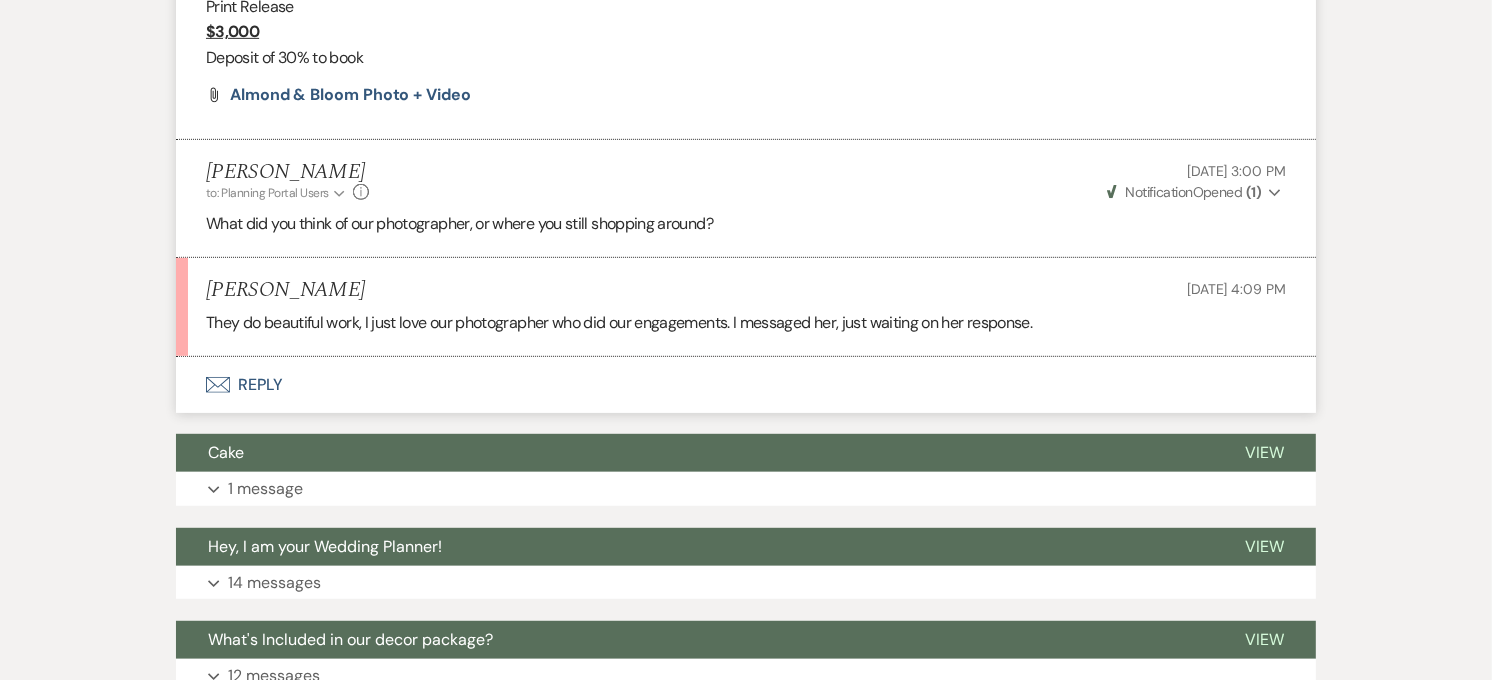 scroll, scrollTop: 890, scrollLeft: 0, axis: vertical 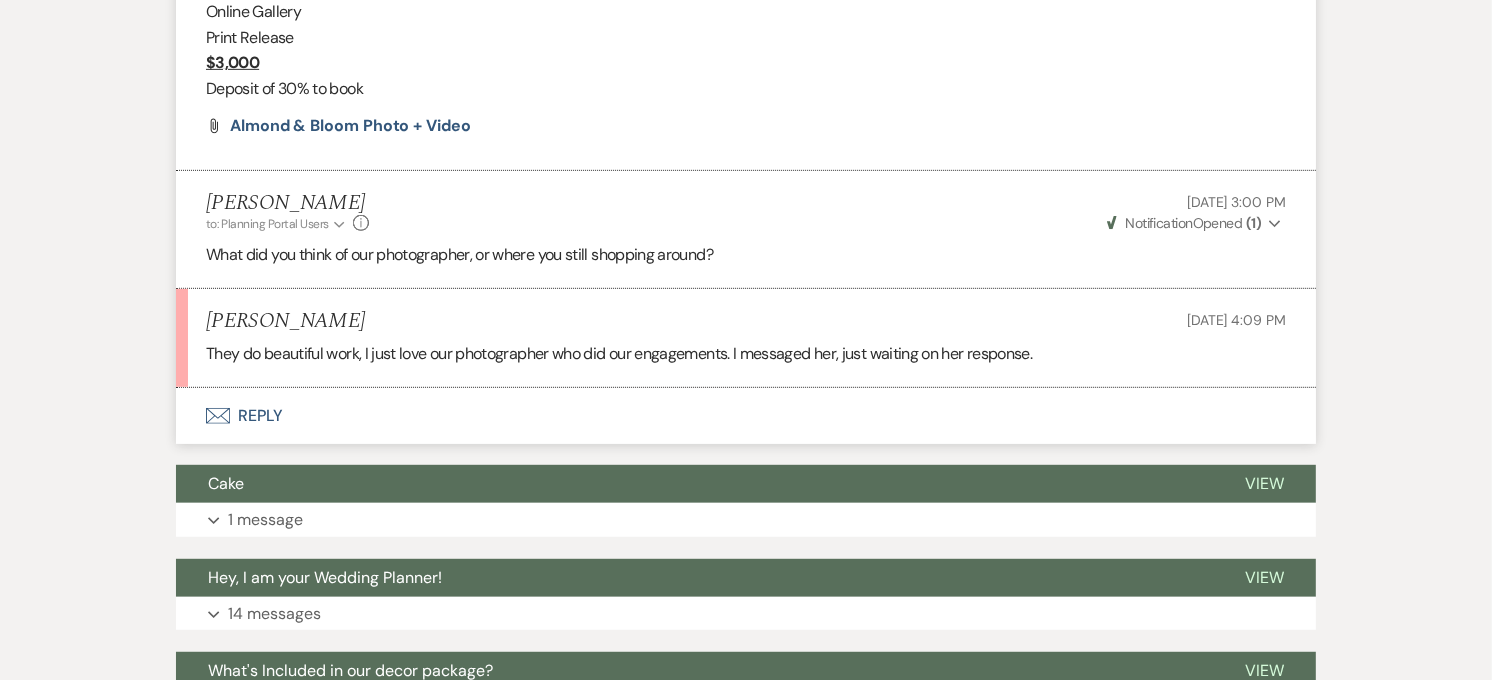 click on "Envelope Reply" at bounding box center [746, 416] 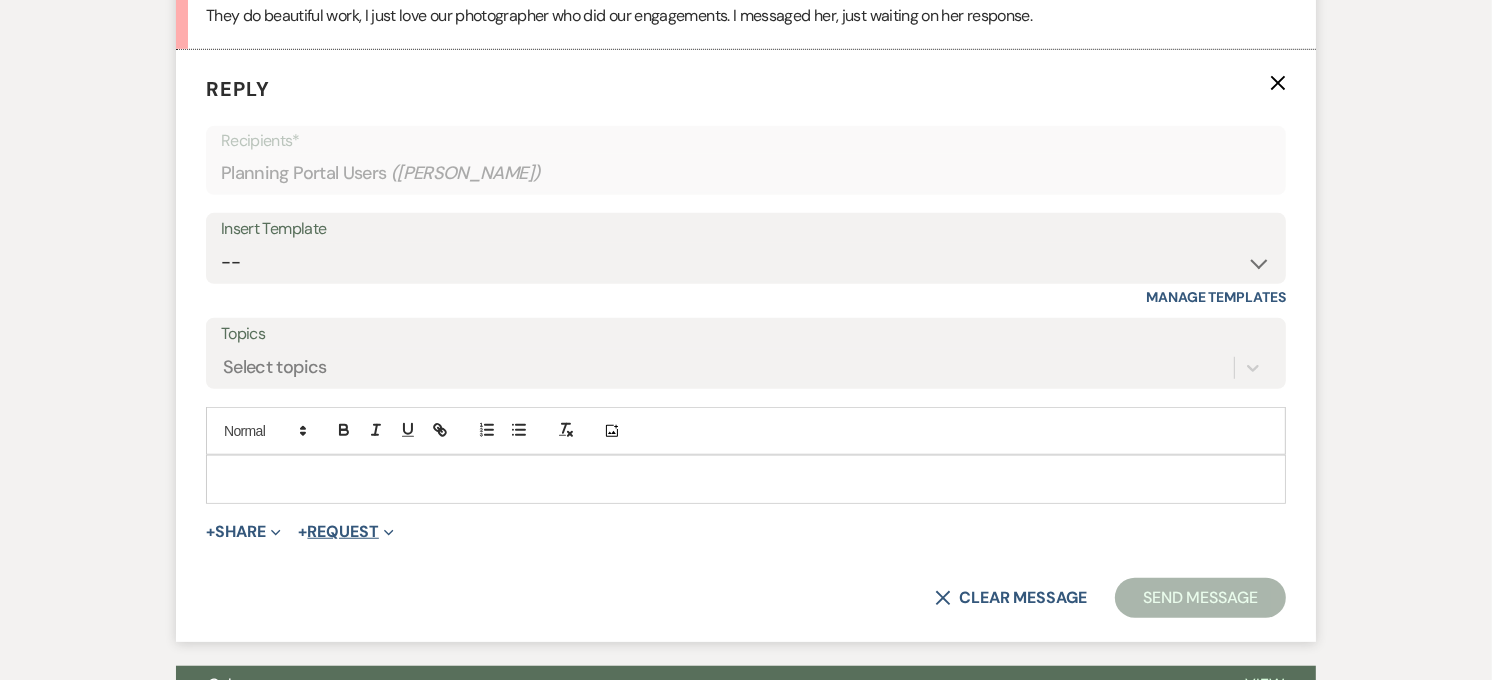 scroll, scrollTop: 1234, scrollLeft: 0, axis: vertical 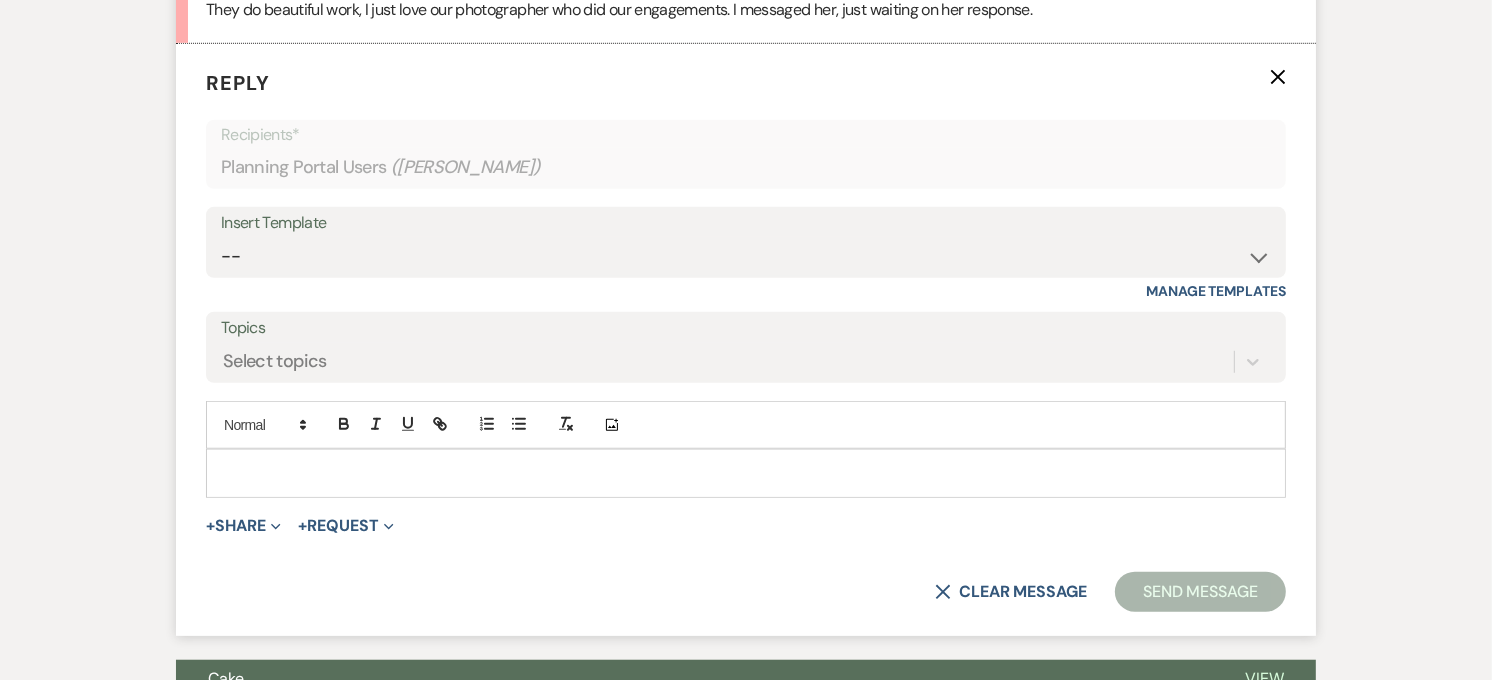 click at bounding box center [746, 473] 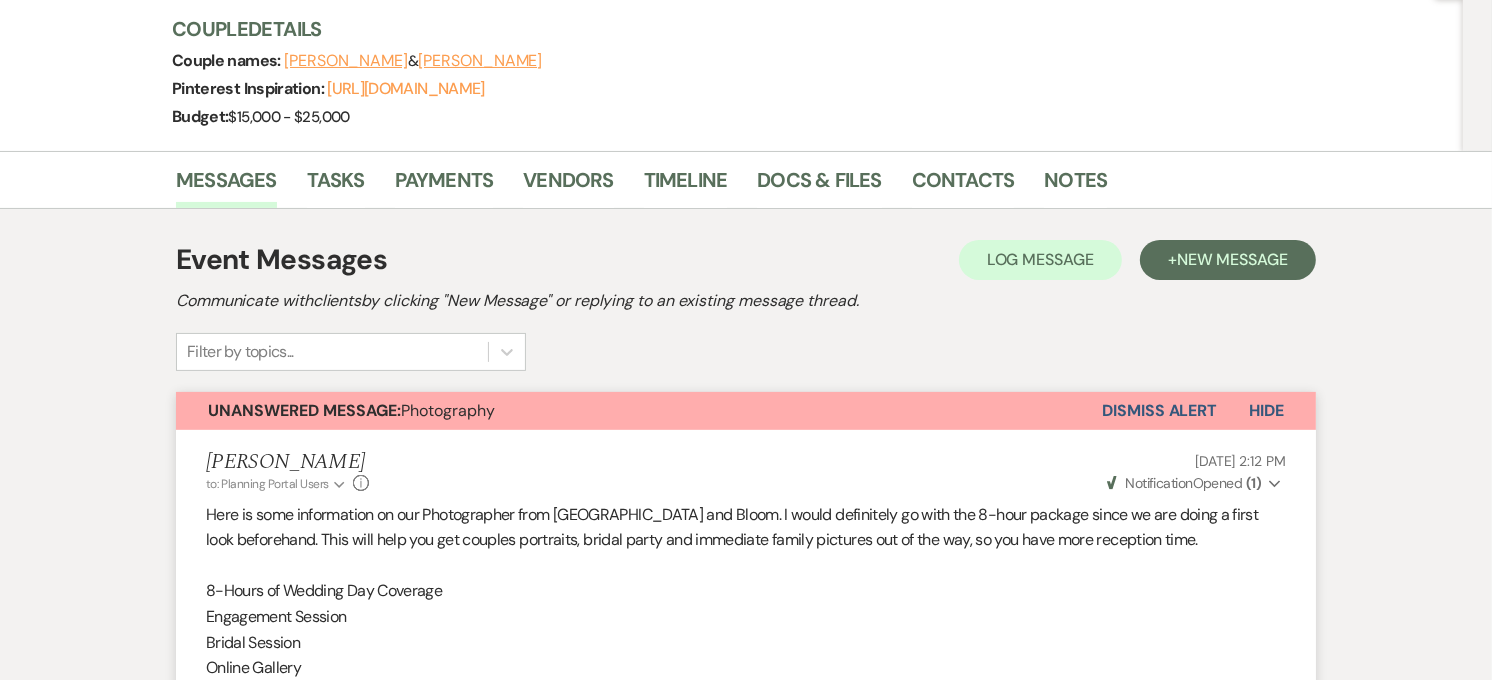 scroll, scrollTop: 0, scrollLeft: 0, axis: both 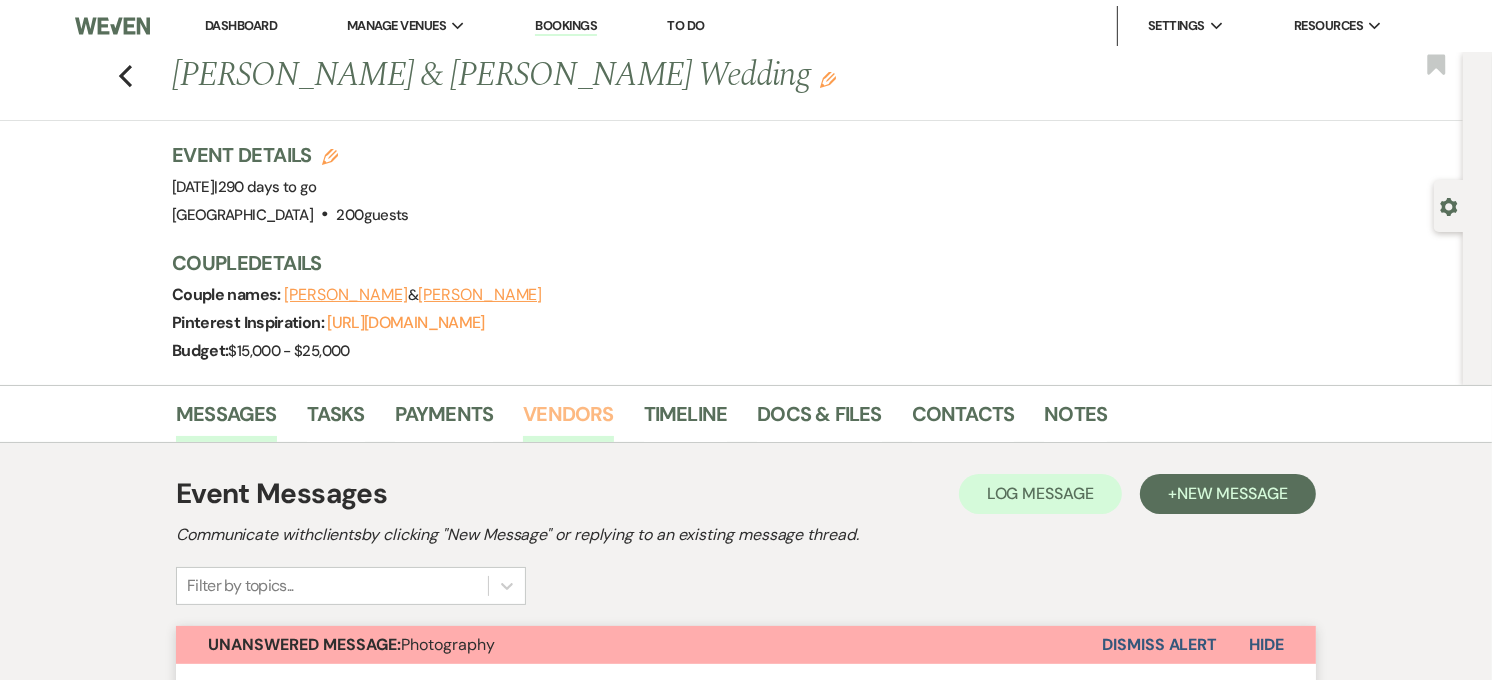 click on "Vendors" at bounding box center [568, 420] 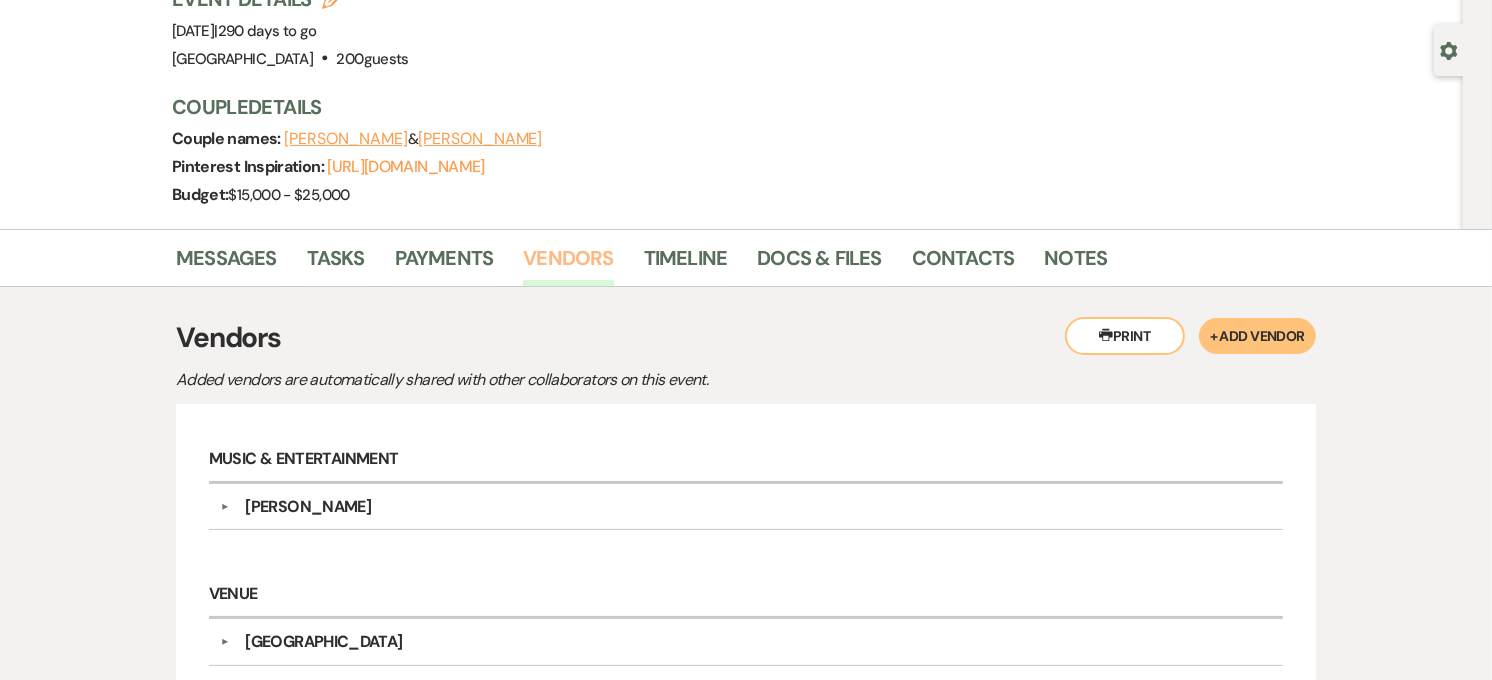 scroll, scrollTop: 375, scrollLeft: 0, axis: vertical 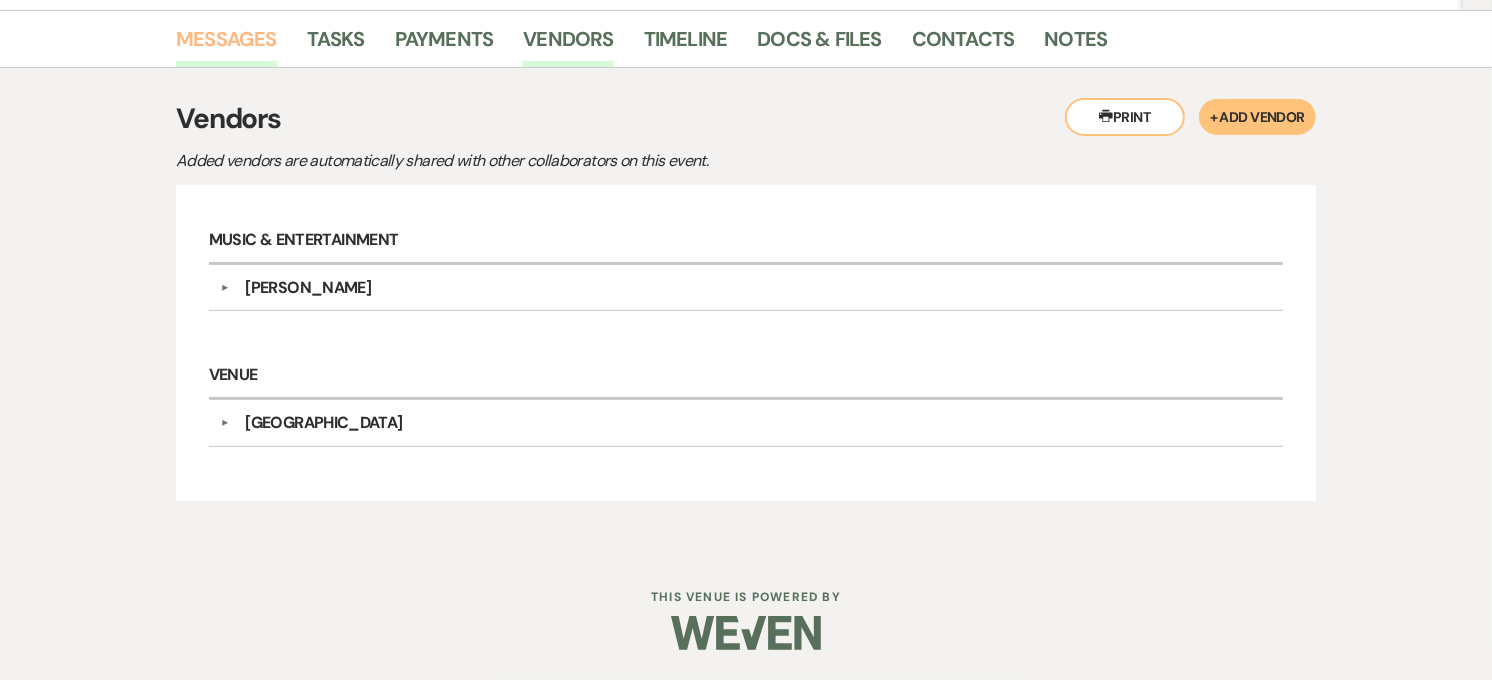 click on "Messages" at bounding box center [226, 45] 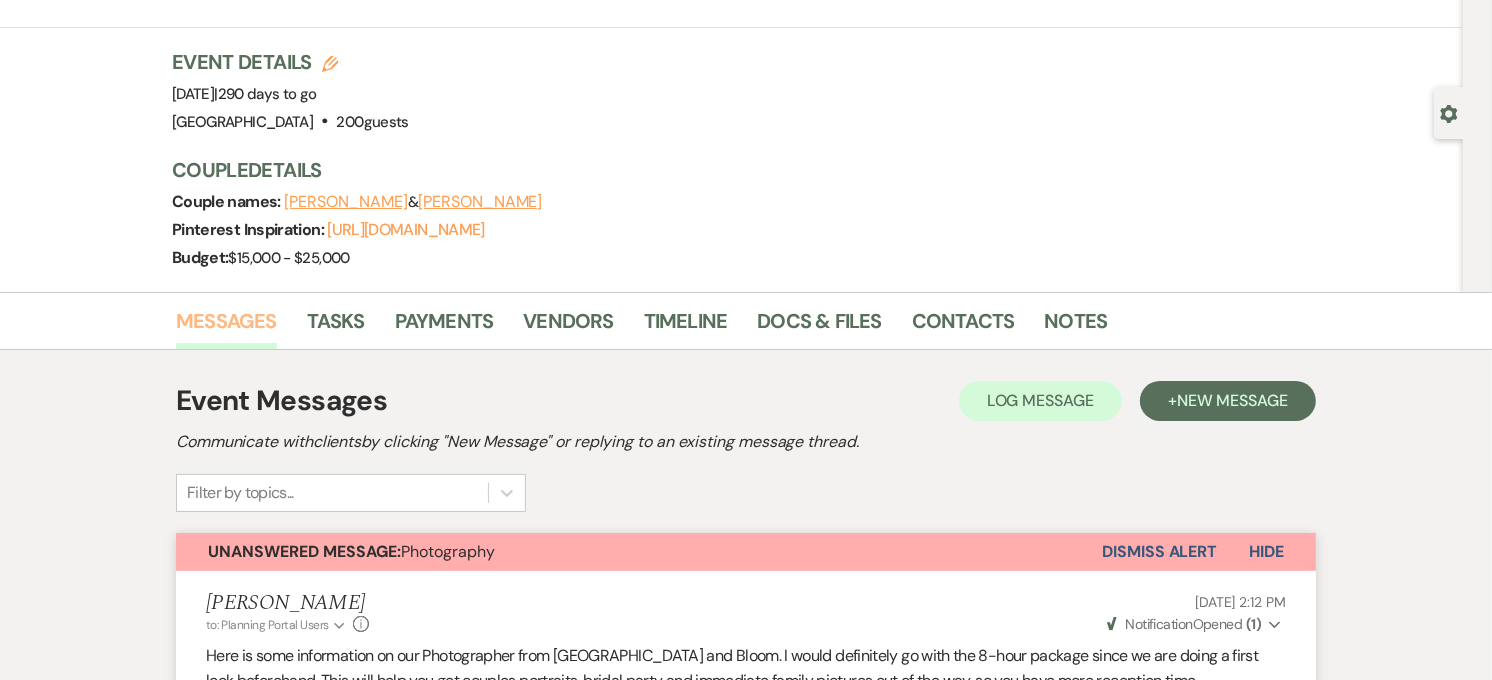 scroll, scrollTop: 0, scrollLeft: 0, axis: both 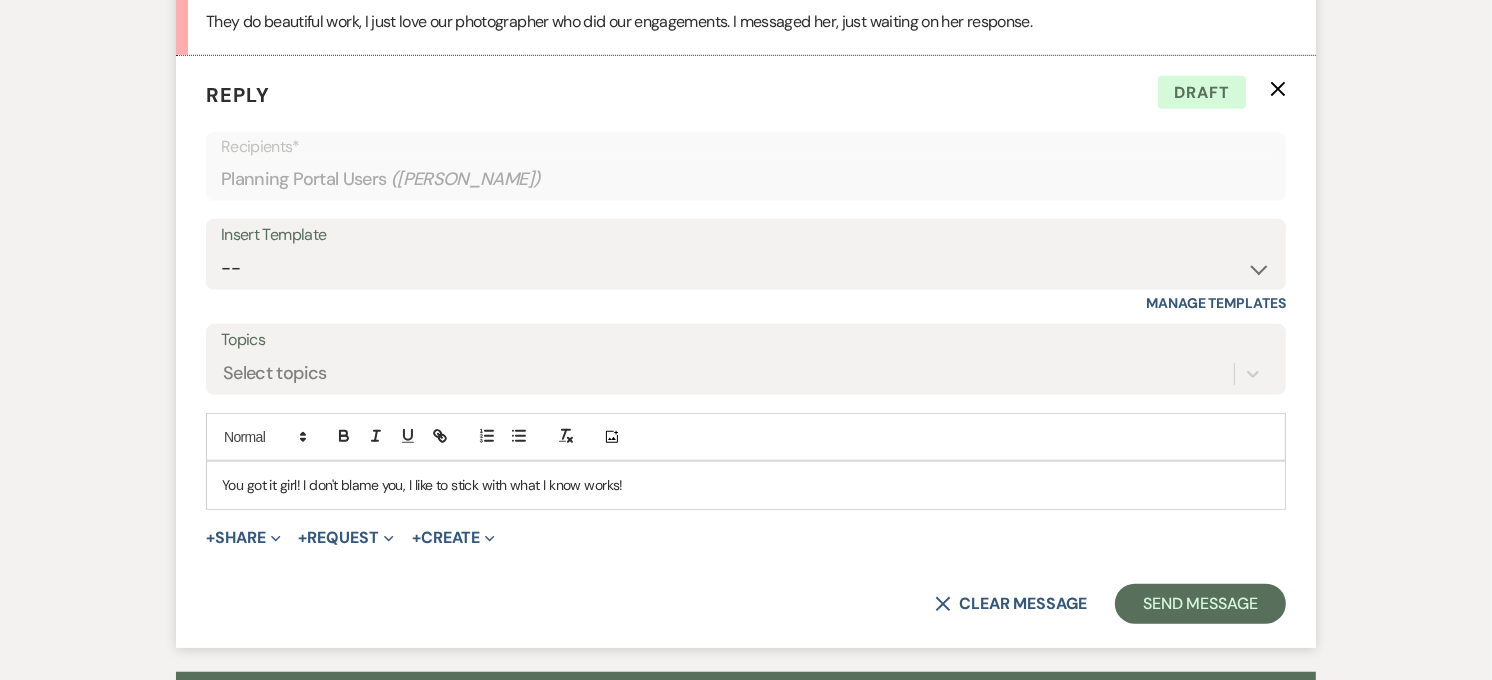 click on "You got it girl! I don't blame you, I like to stick with what I know works!" at bounding box center [746, 485] 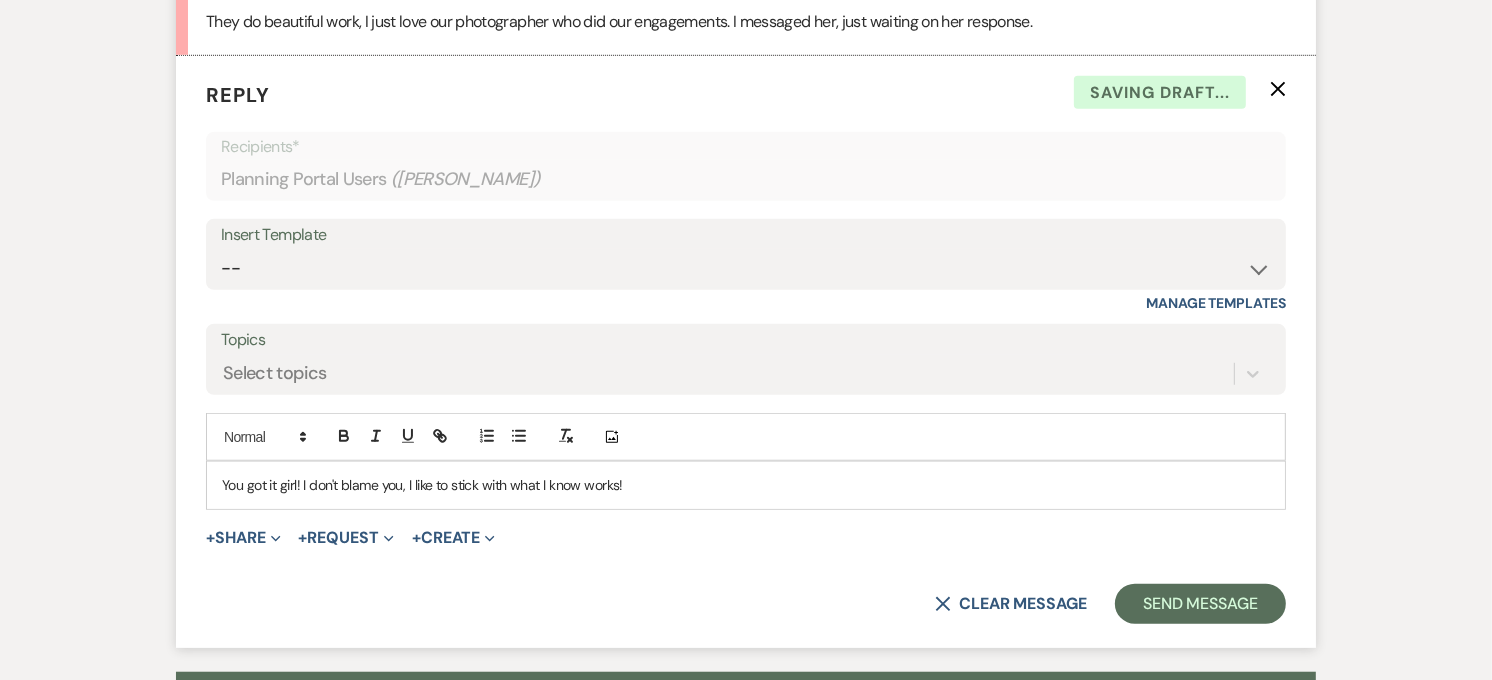 drag, startPoint x: 644, startPoint y: 487, endPoint x: 625, endPoint y: 488, distance: 19.026299 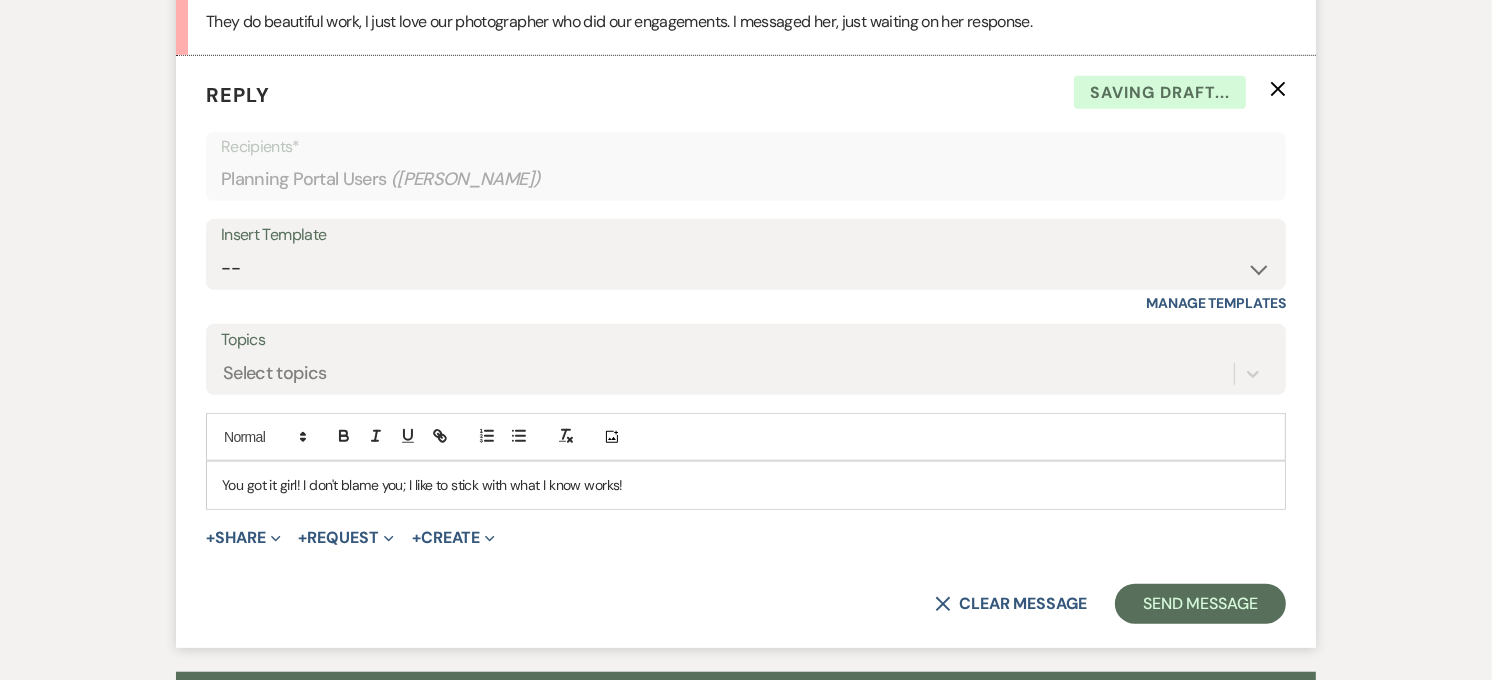click on "You got it girl! I don't blame you; I like to stick with what I know works!" at bounding box center (746, 485) 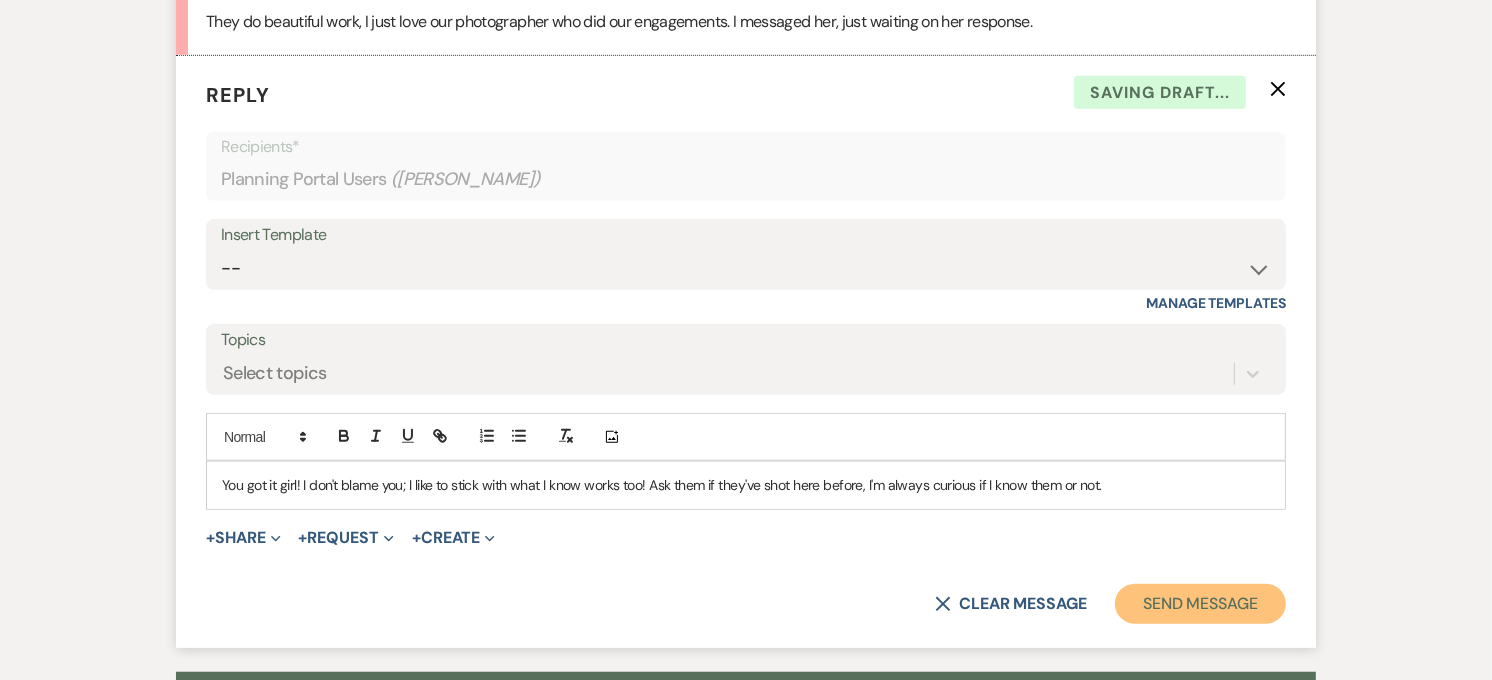 click on "Send Message" at bounding box center (1200, 604) 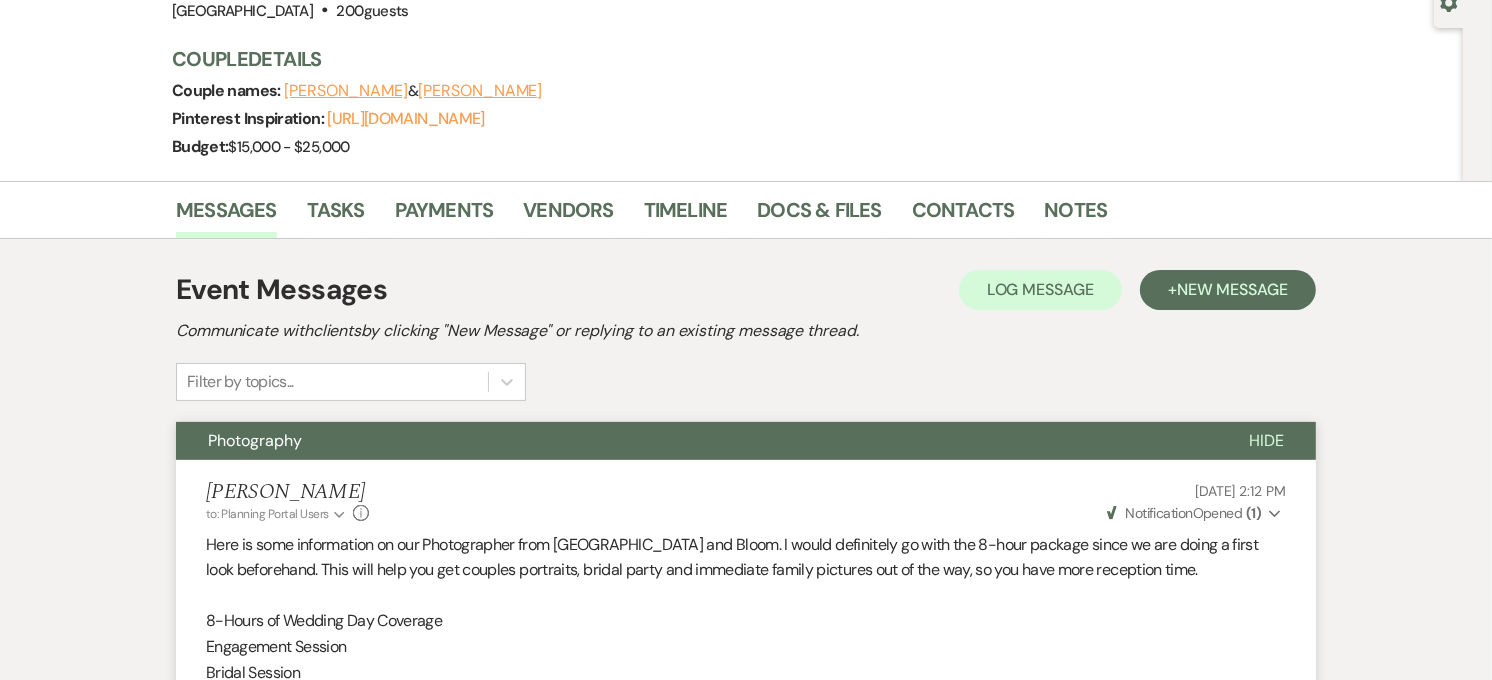 scroll, scrollTop: 111, scrollLeft: 0, axis: vertical 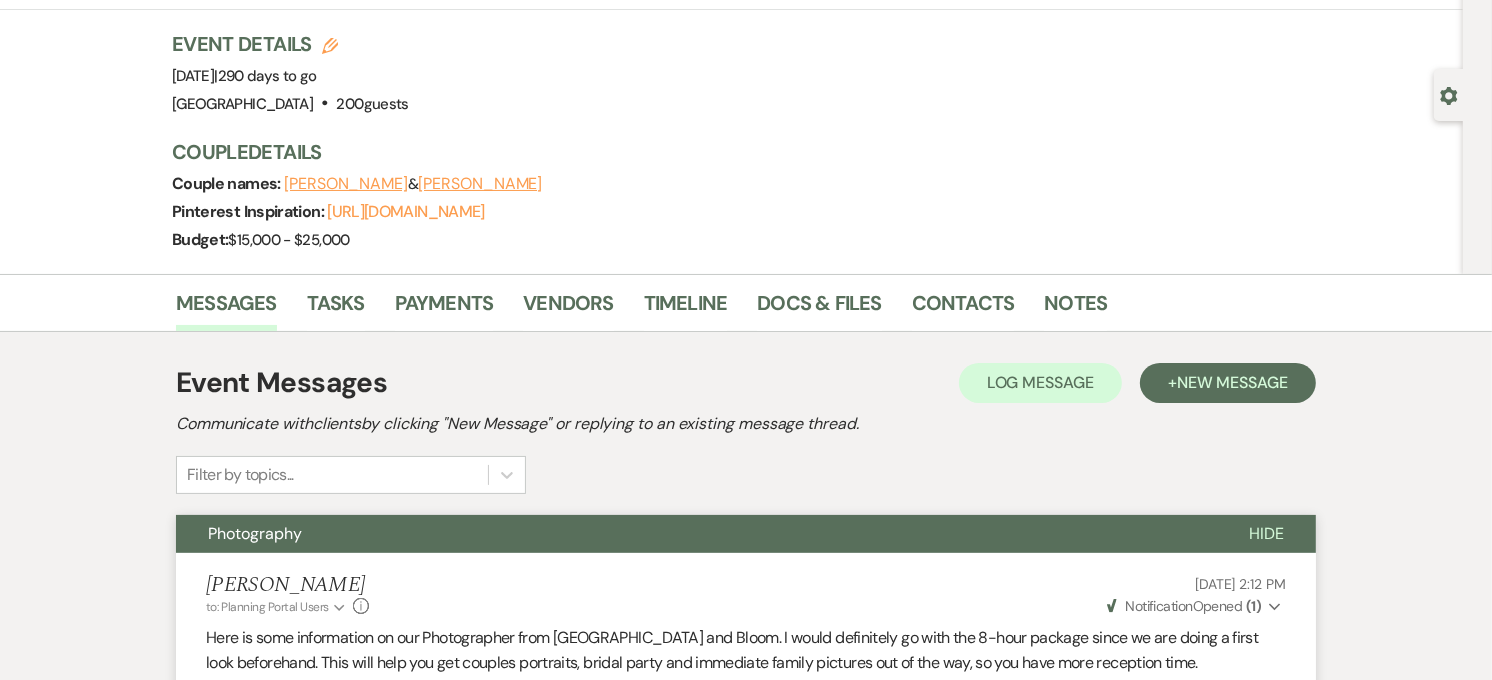 click on "Photography" at bounding box center [696, 534] 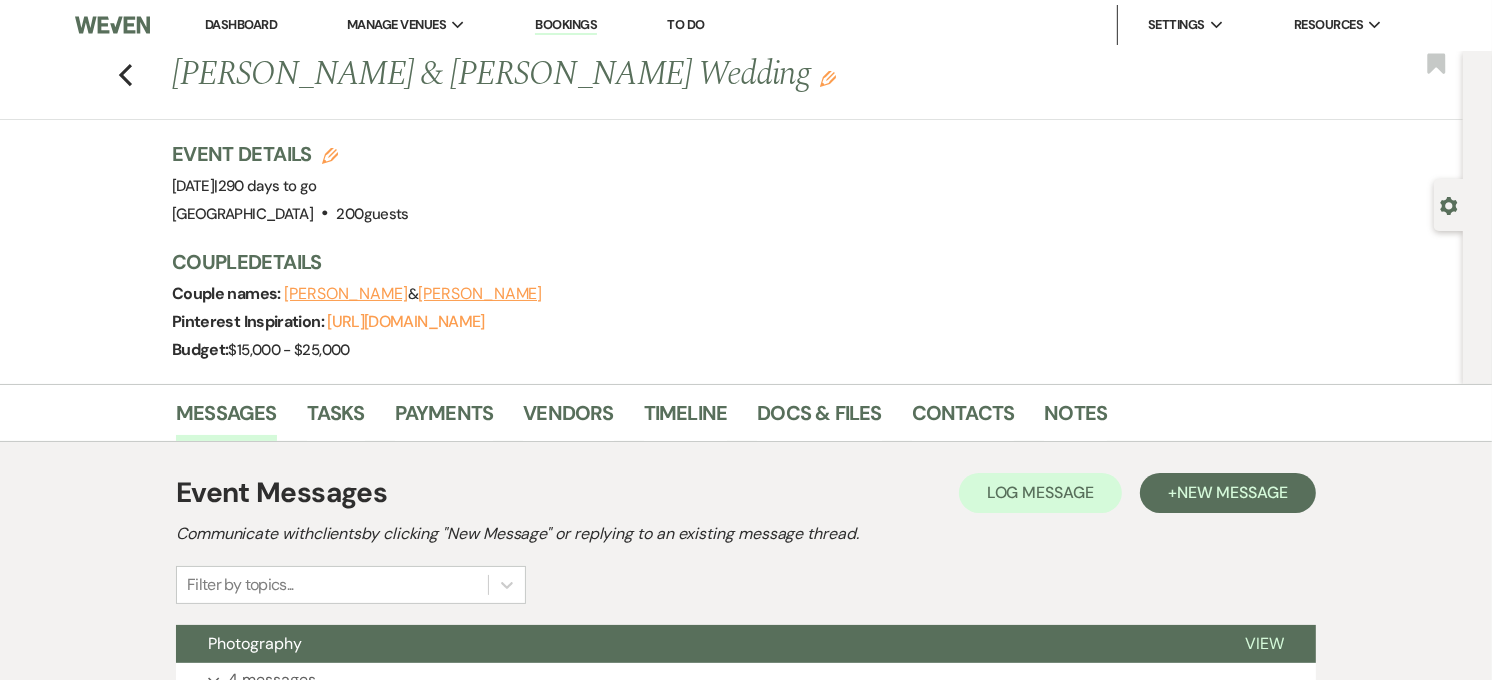 scroll, scrollTop: 0, scrollLeft: 0, axis: both 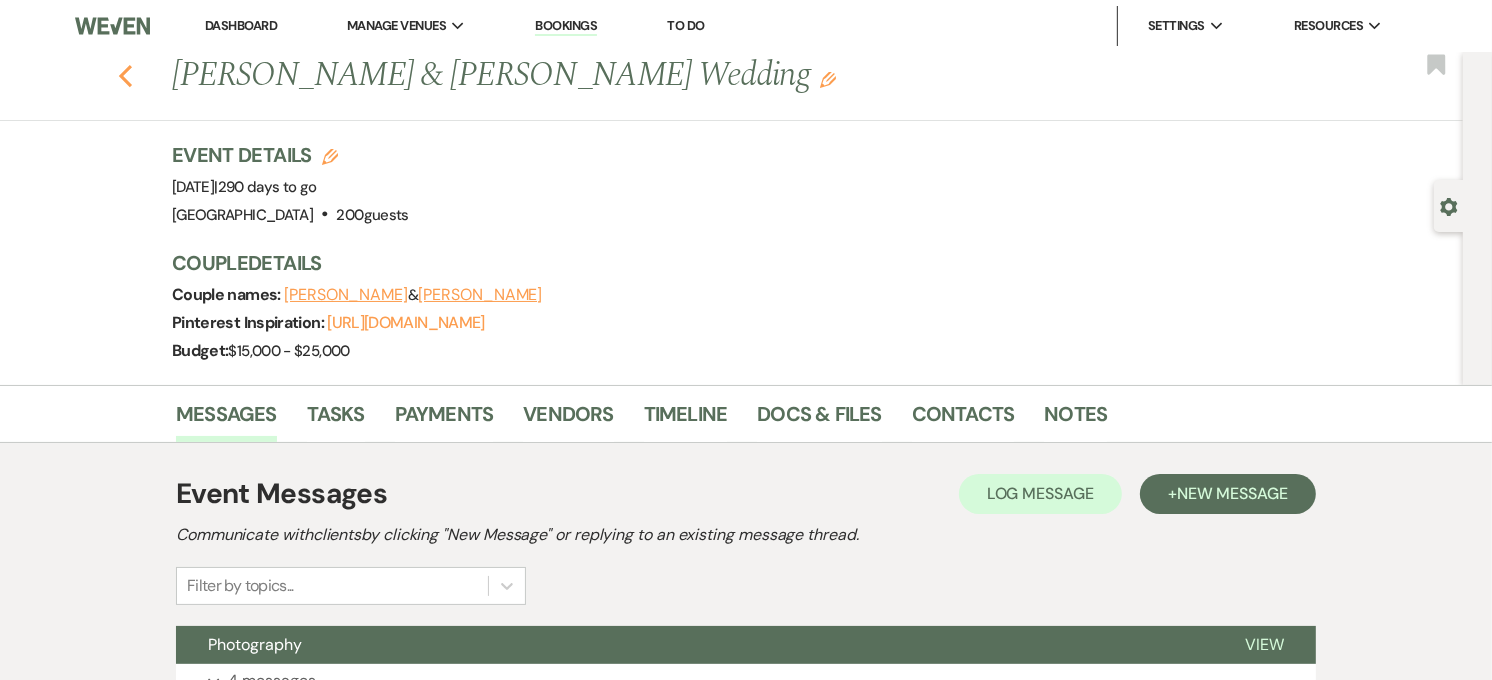 click on "Previous" 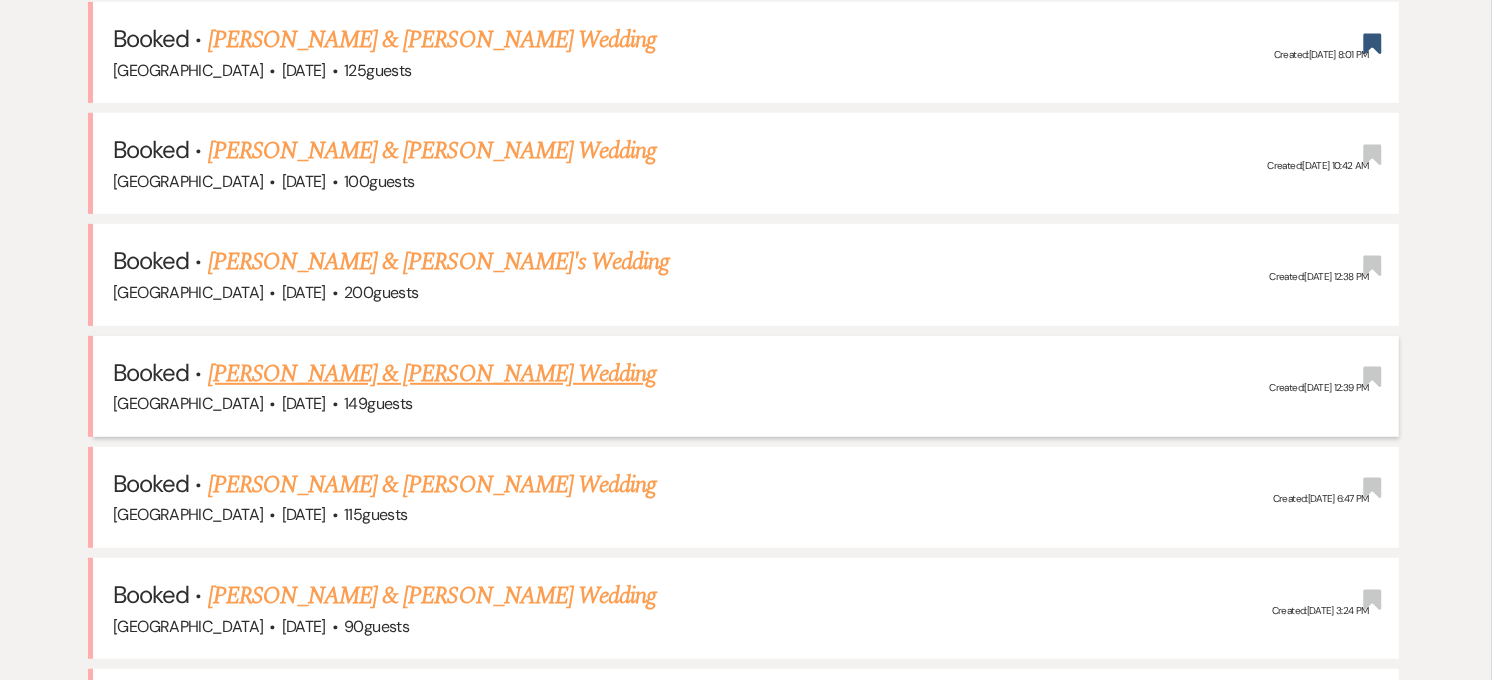 click on "Unanswered (7) Booked · [PERSON_NAME] & [PERSON_NAME] Wedding [GEOGRAPHIC_DATA] · [DATE] · 125  guests Created:  [DATE] 8:01 PM Bookmark Booked · [PERSON_NAME] & [PERSON_NAME] Wedding [GEOGRAPHIC_DATA] · [DATE] · 100  guests Created:  [DATE] 10:42 AM Bookmark Booked · [PERSON_NAME] & [PERSON_NAME]'s Wedding [GEOGRAPHIC_DATA] · [DATE] · 200  guests Created:  [DATE] 12:38 PM Bookmark Booked · [PERSON_NAME] & [PERSON_NAME] Wedding [GEOGRAPHIC_DATA] · [DATE] · 149  guests Created:  [DATE] 12:39 PM Bookmark Booked · [PERSON_NAME] & [PERSON_NAME] Wedding [GEOGRAPHIC_DATA] · [DATE] · 115  guests Created:  [DATE] 6:47 PM Bookmark Booked · [PERSON_NAME] & [PERSON_NAME] Wedding Strawberry Manor · [DATE] · 90  guests Created:  [DATE] 3:24 PM Bookmark Booked · [PERSON_NAME] & [PERSON_NAME] Wedding [GEOGRAPHIC_DATA] · [DATE] · 93  guests Created:  [DATE] 1:46 PM Bookmark Bookmarked (4) Booked · · ·" at bounding box center (746, 16791) 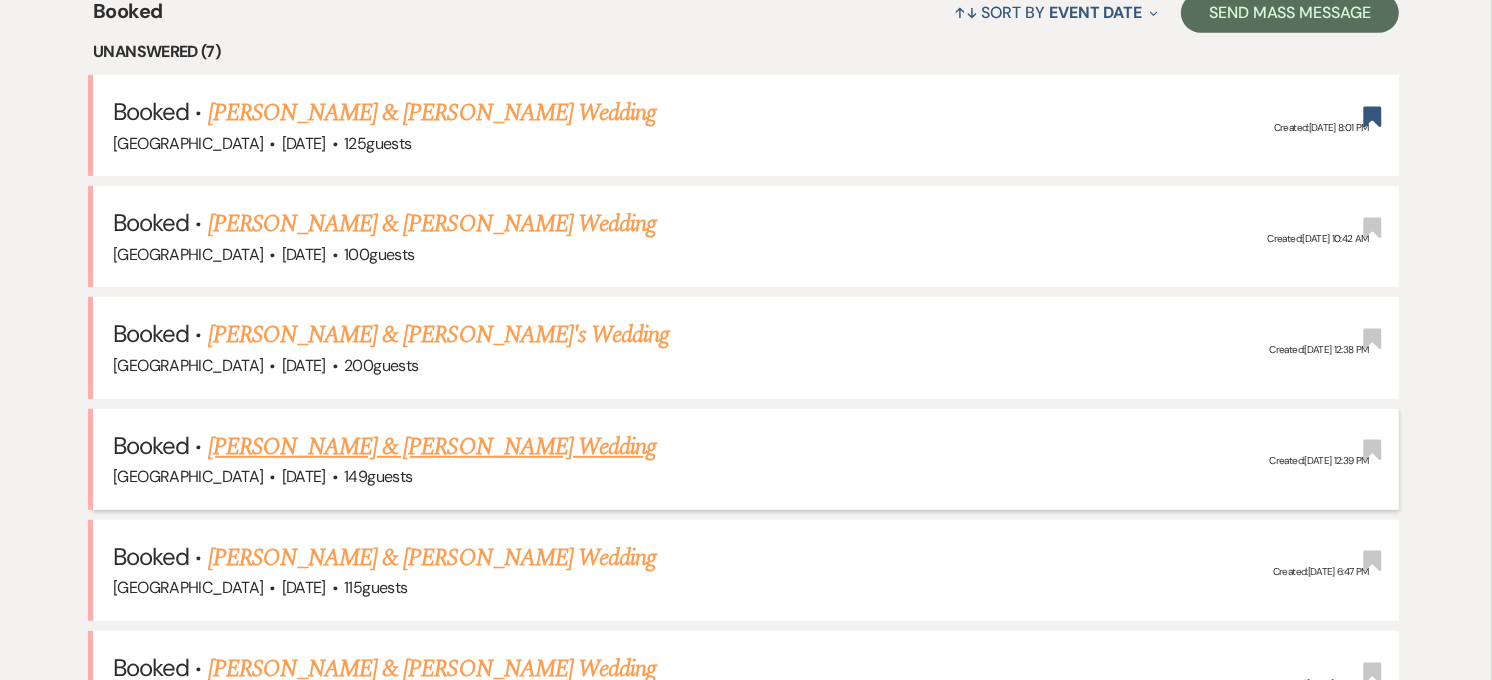 scroll, scrollTop: 777, scrollLeft: 0, axis: vertical 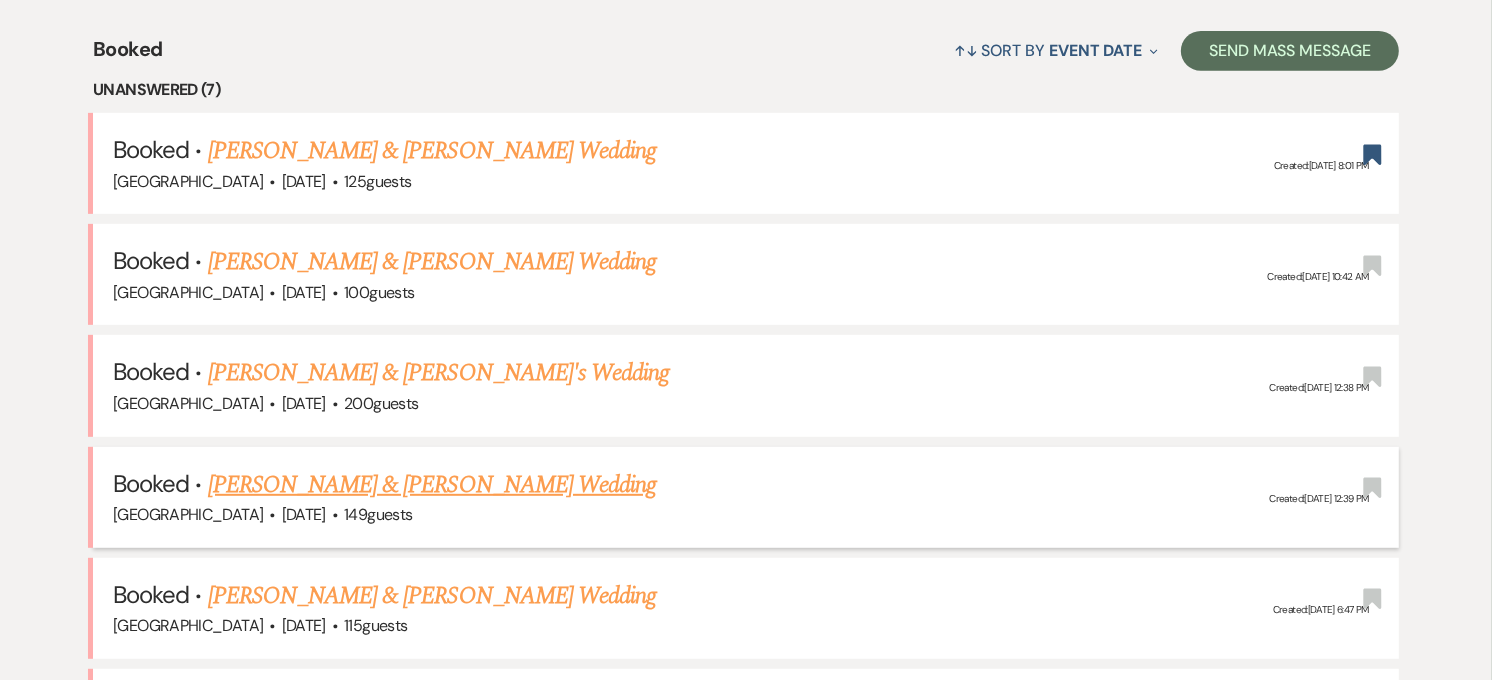 click on "[PERSON_NAME] & [PERSON_NAME] Wedding" at bounding box center [432, 485] 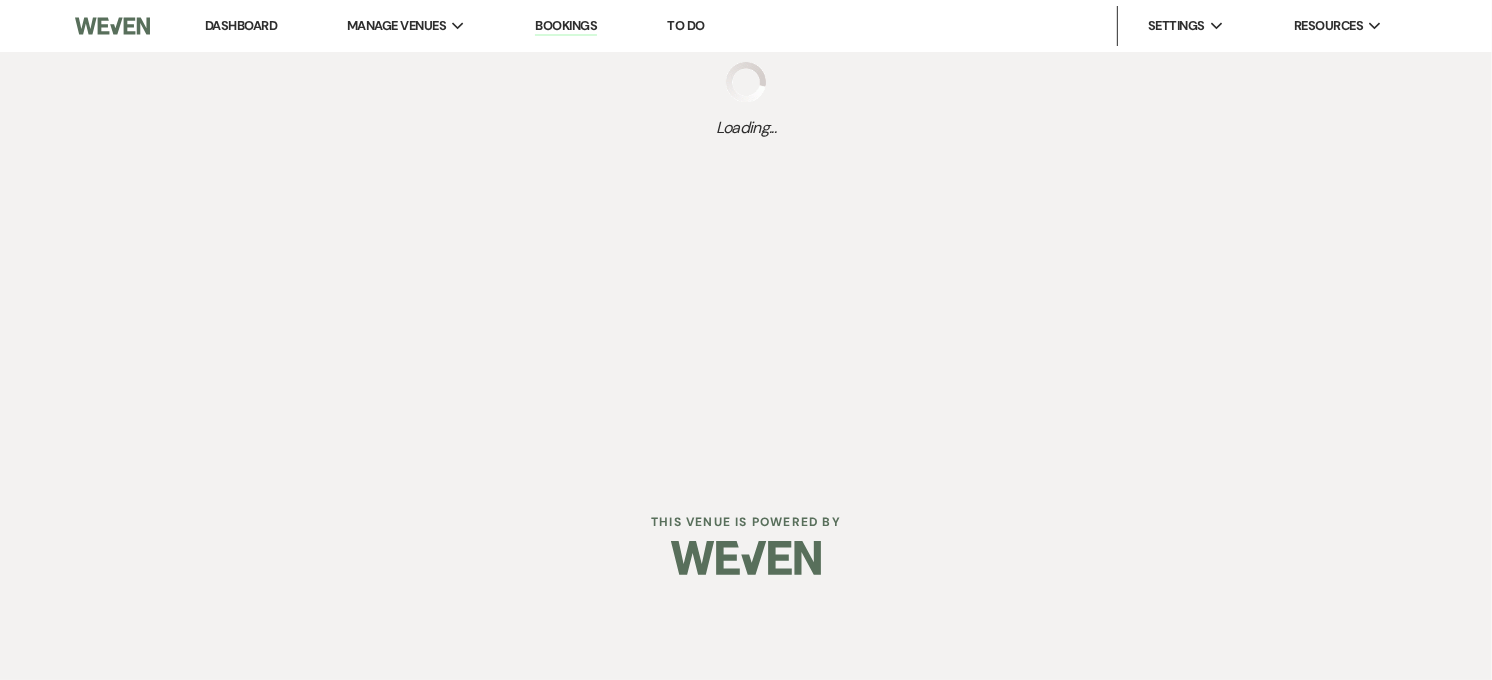 scroll, scrollTop: 0, scrollLeft: 0, axis: both 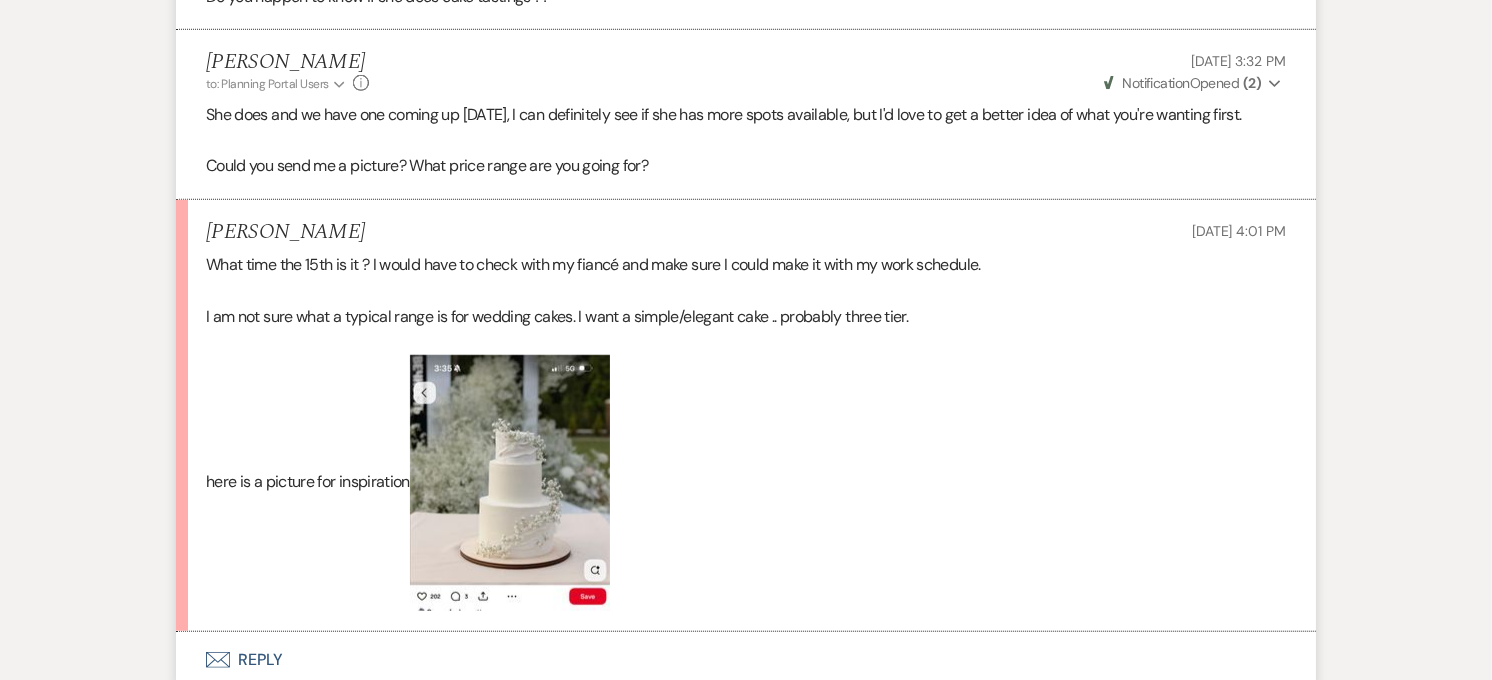 click on "Envelope Reply" at bounding box center (746, 660) 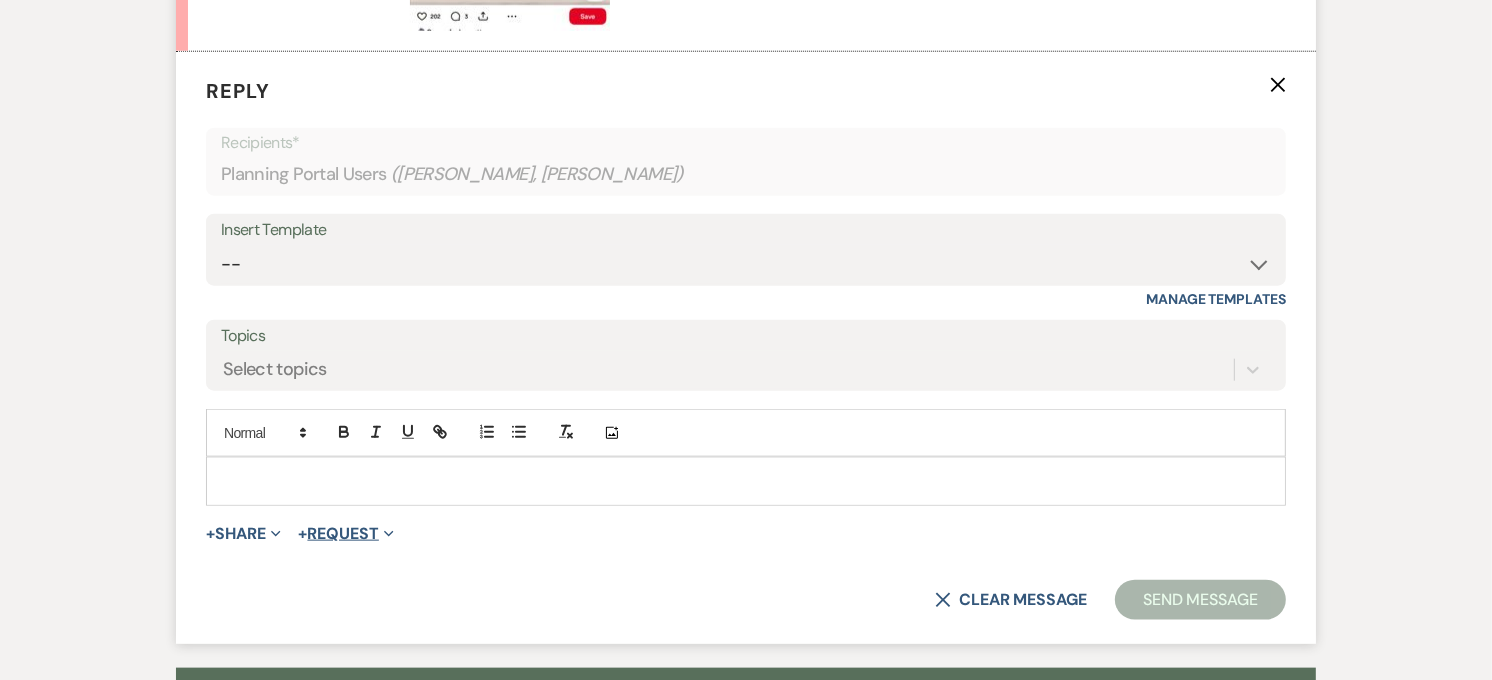 scroll, scrollTop: 1924, scrollLeft: 0, axis: vertical 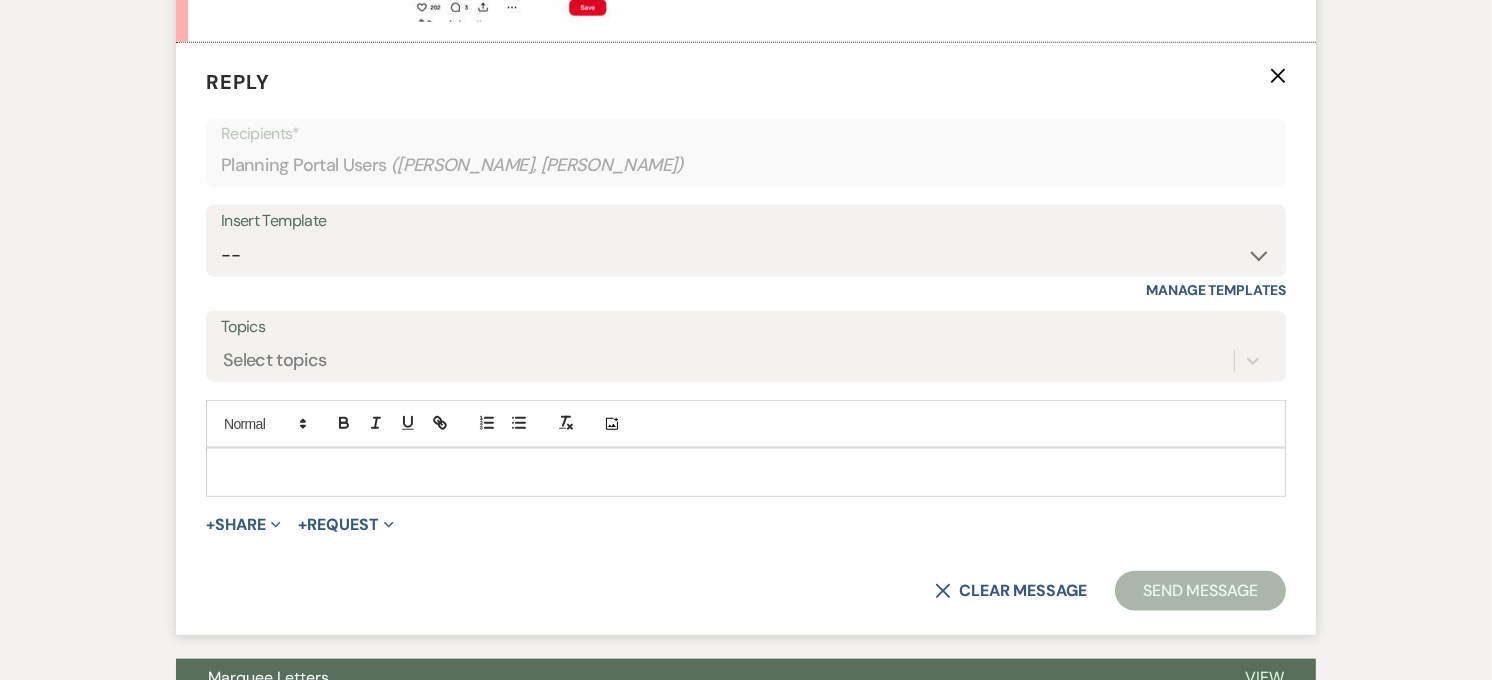click at bounding box center (746, 472) 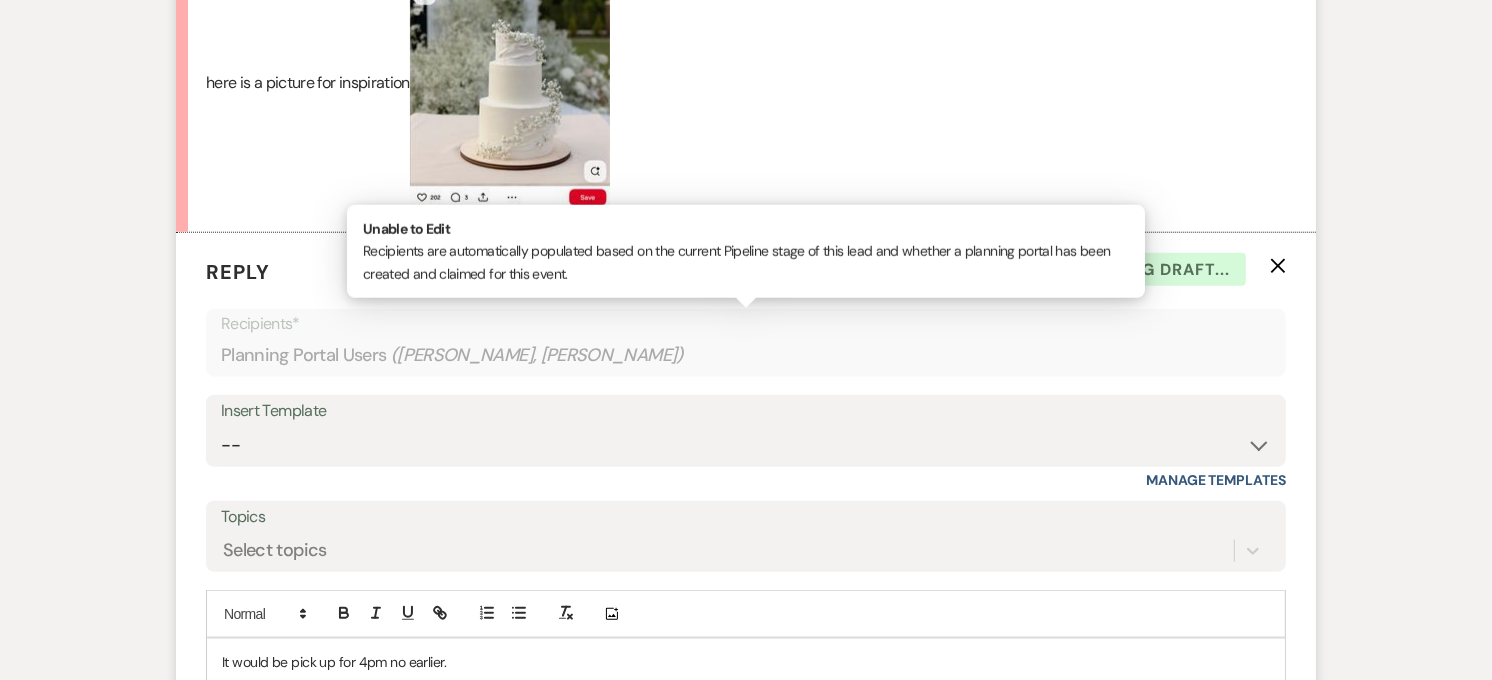 scroll, scrollTop: 1924, scrollLeft: 0, axis: vertical 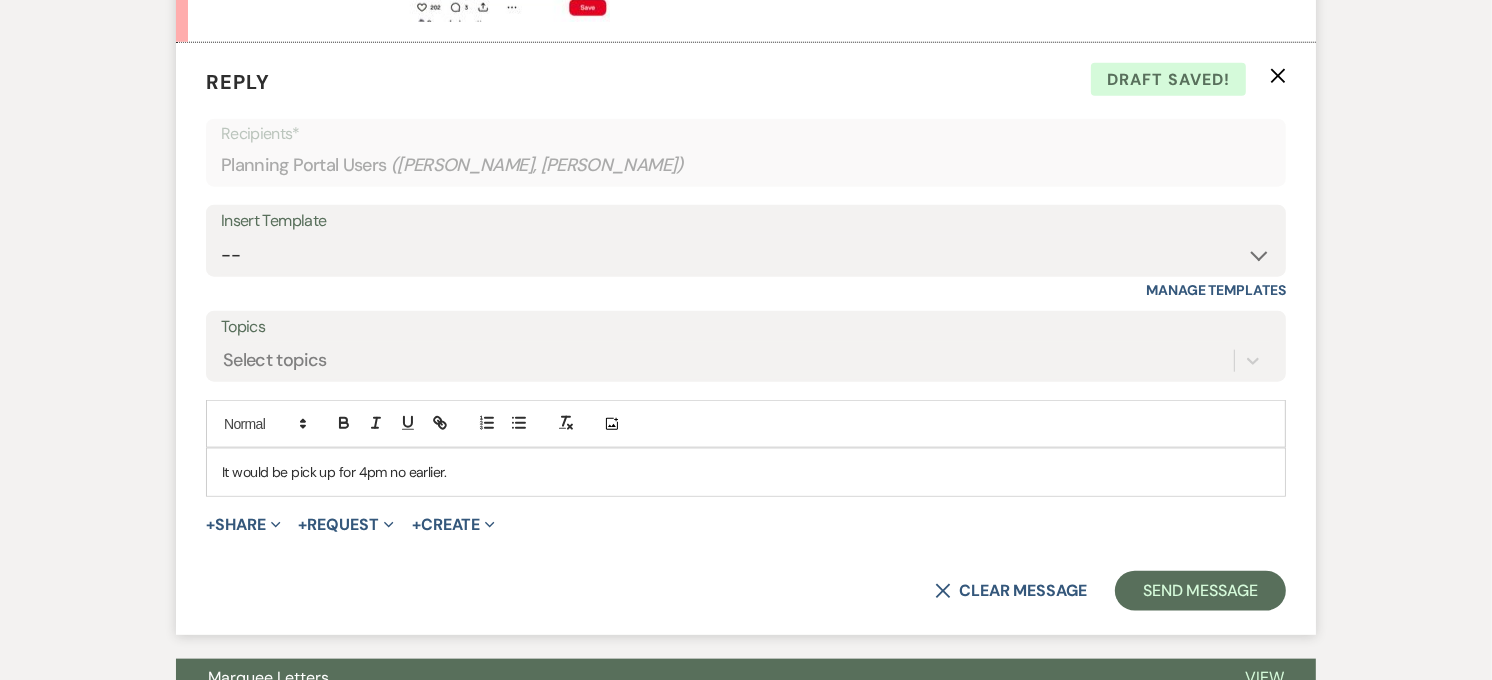 drag, startPoint x: 456, startPoint y: 478, endPoint x: 443, endPoint y: 481, distance: 13.341664 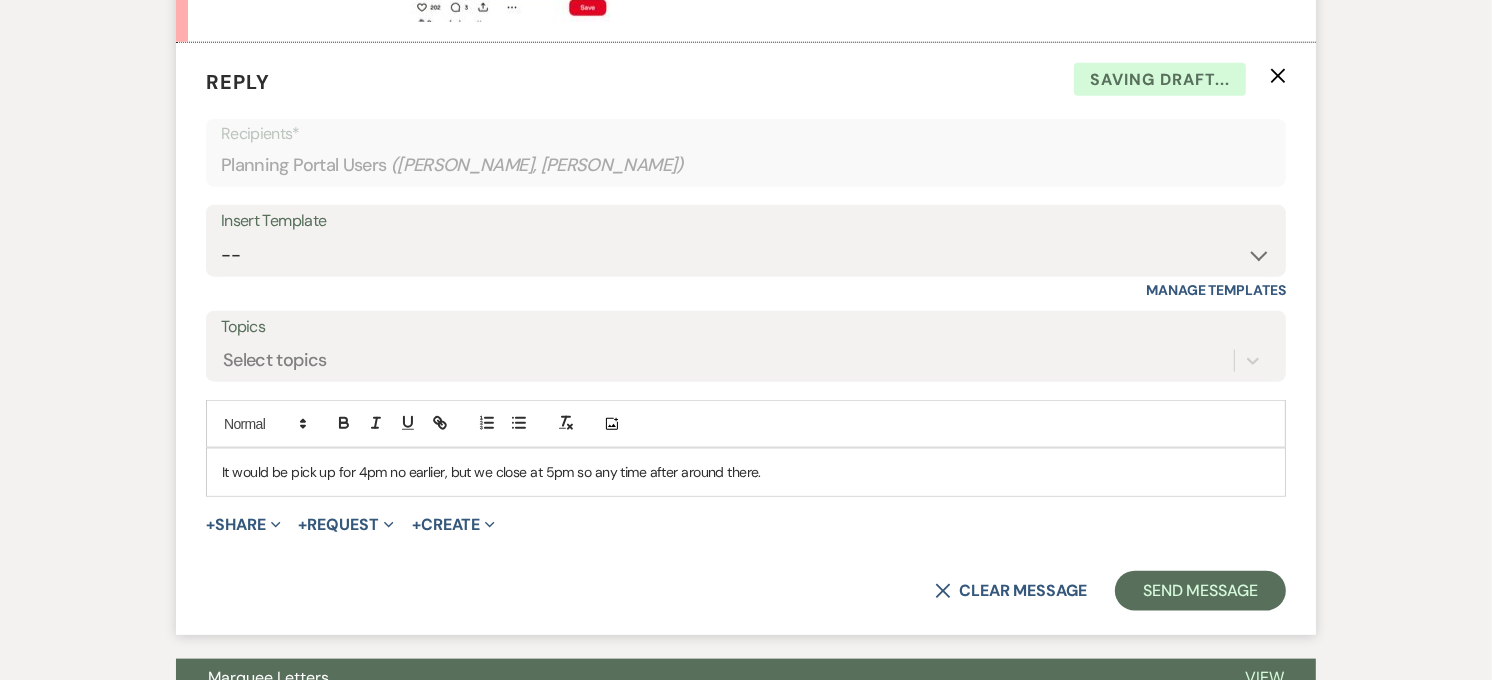 click on "It would be pick up for 4pm no earlier, but we close at 5pm so any time after around there." at bounding box center (746, 472) 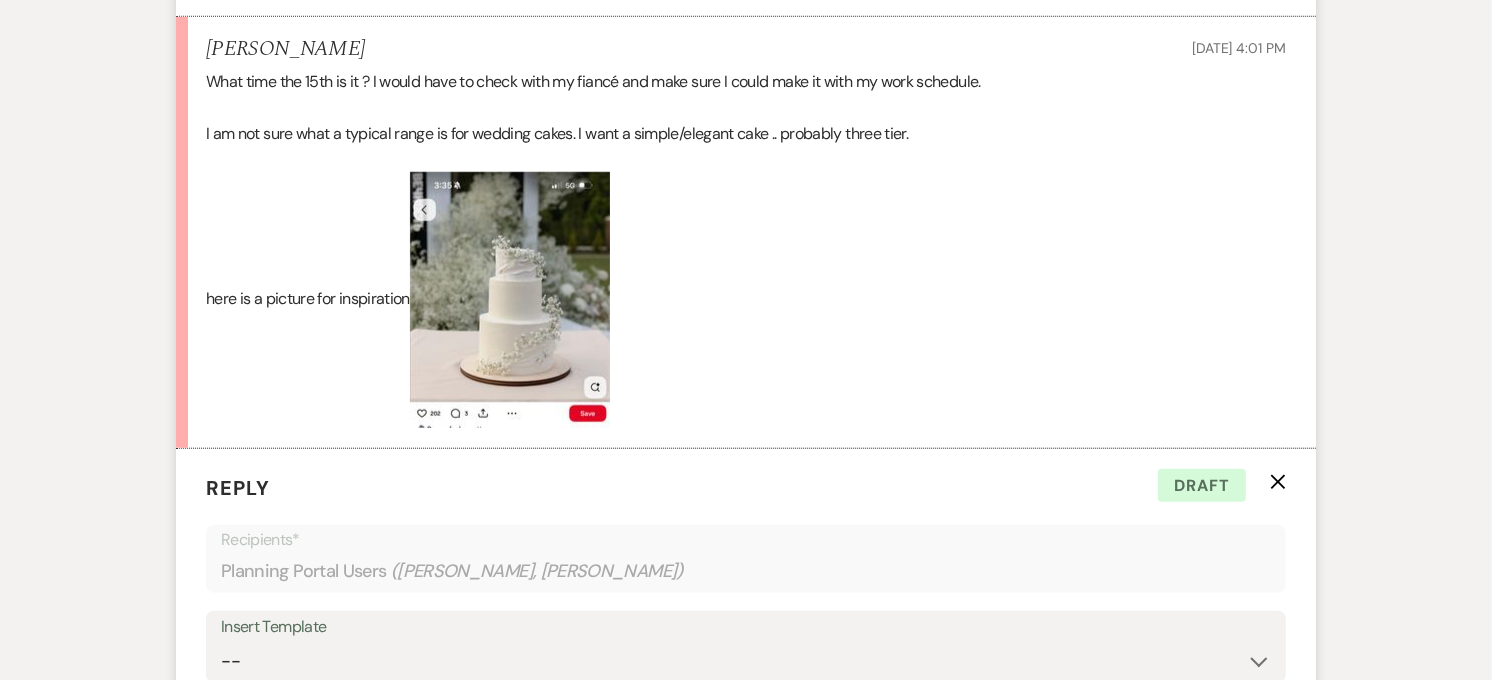 scroll, scrollTop: 1480, scrollLeft: 0, axis: vertical 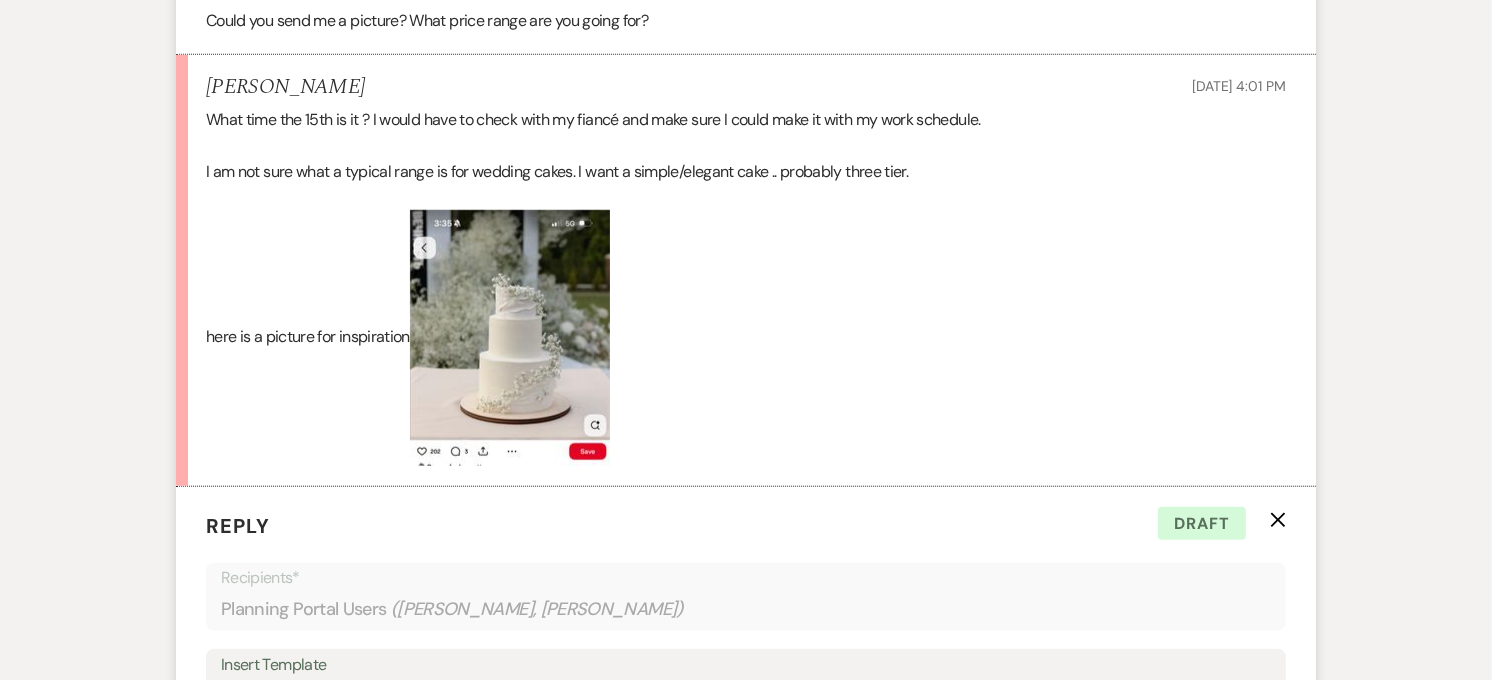 drag, startPoint x: 518, startPoint y: 280, endPoint x: 440, endPoint y: 293, distance: 79.07591 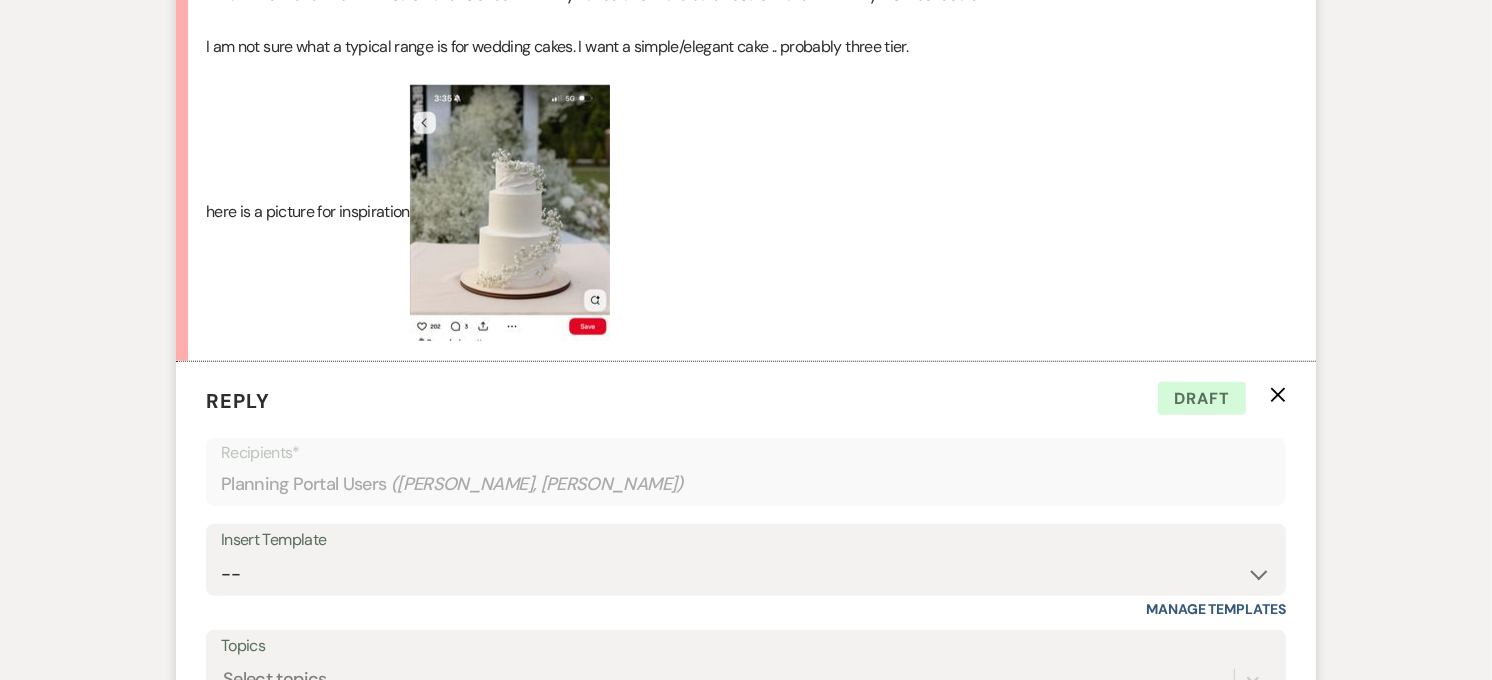 scroll, scrollTop: 1813, scrollLeft: 0, axis: vertical 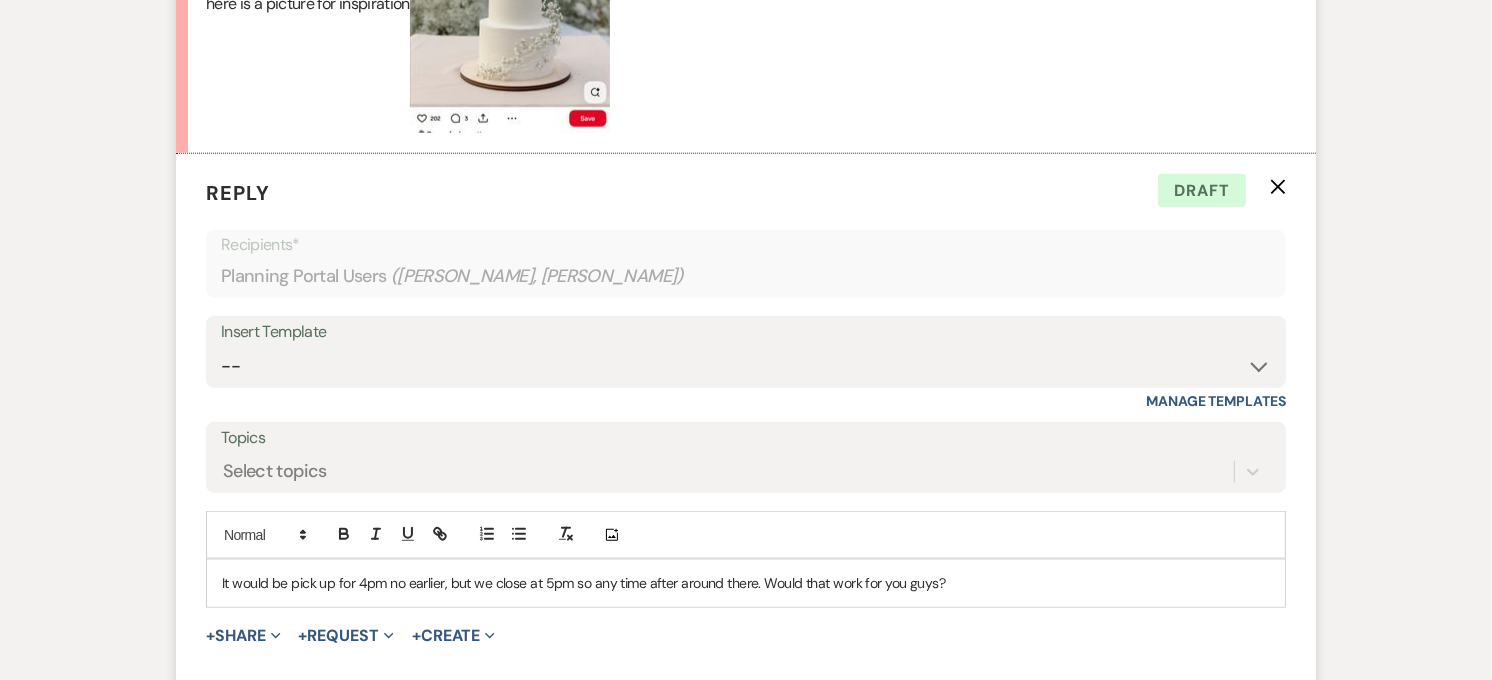 click on "It would be pick up for 4pm no earlier, but we close at 5pm so any time after around there. Would that work for you guys?" at bounding box center (746, 583) 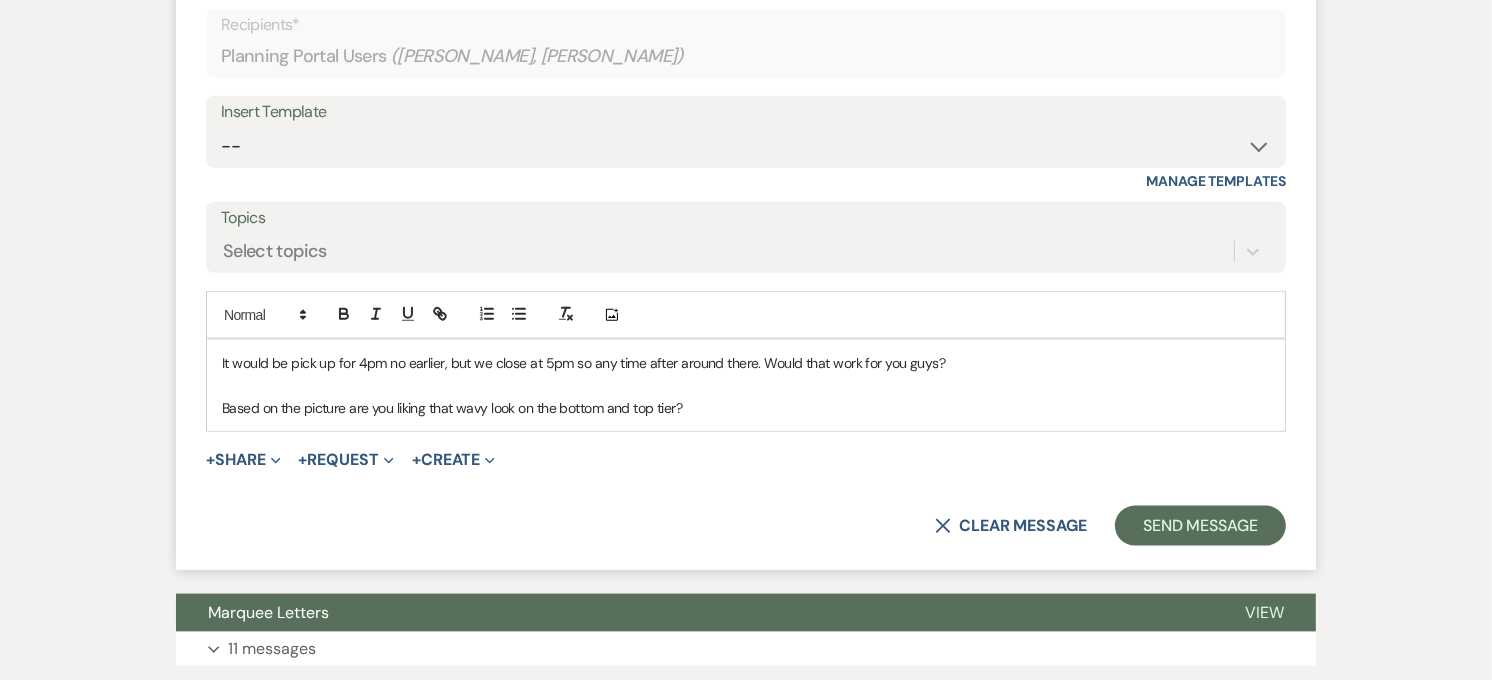 scroll, scrollTop: 2035, scrollLeft: 0, axis: vertical 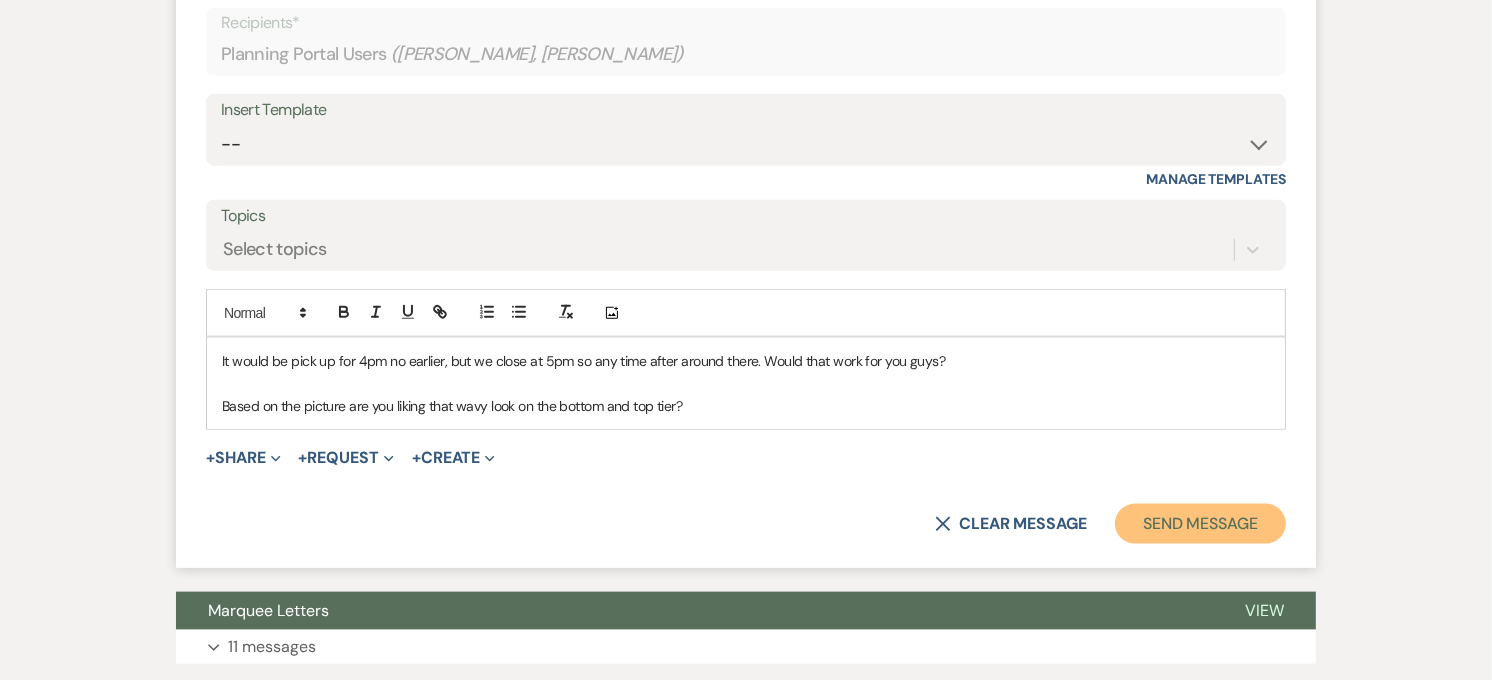 click on "Send Message" at bounding box center [1200, 524] 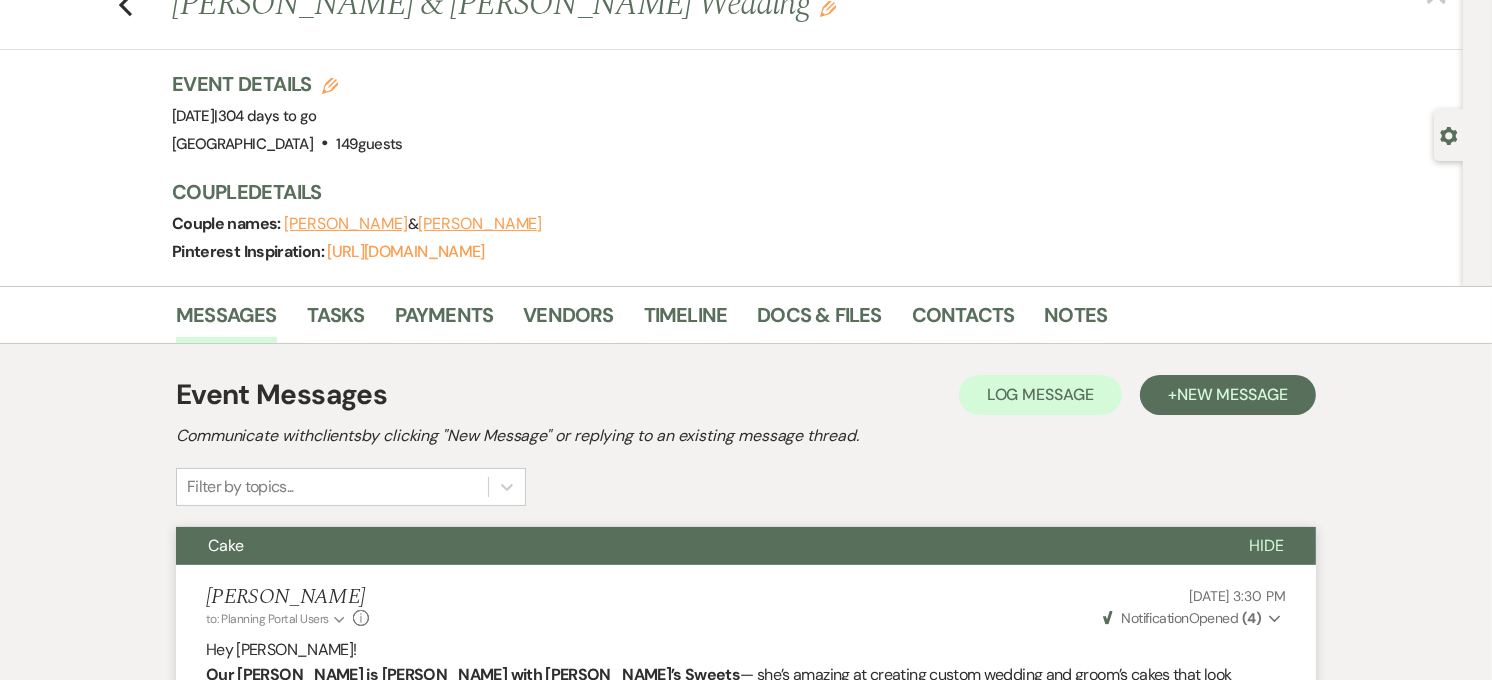 scroll, scrollTop: 0, scrollLeft: 0, axis: both 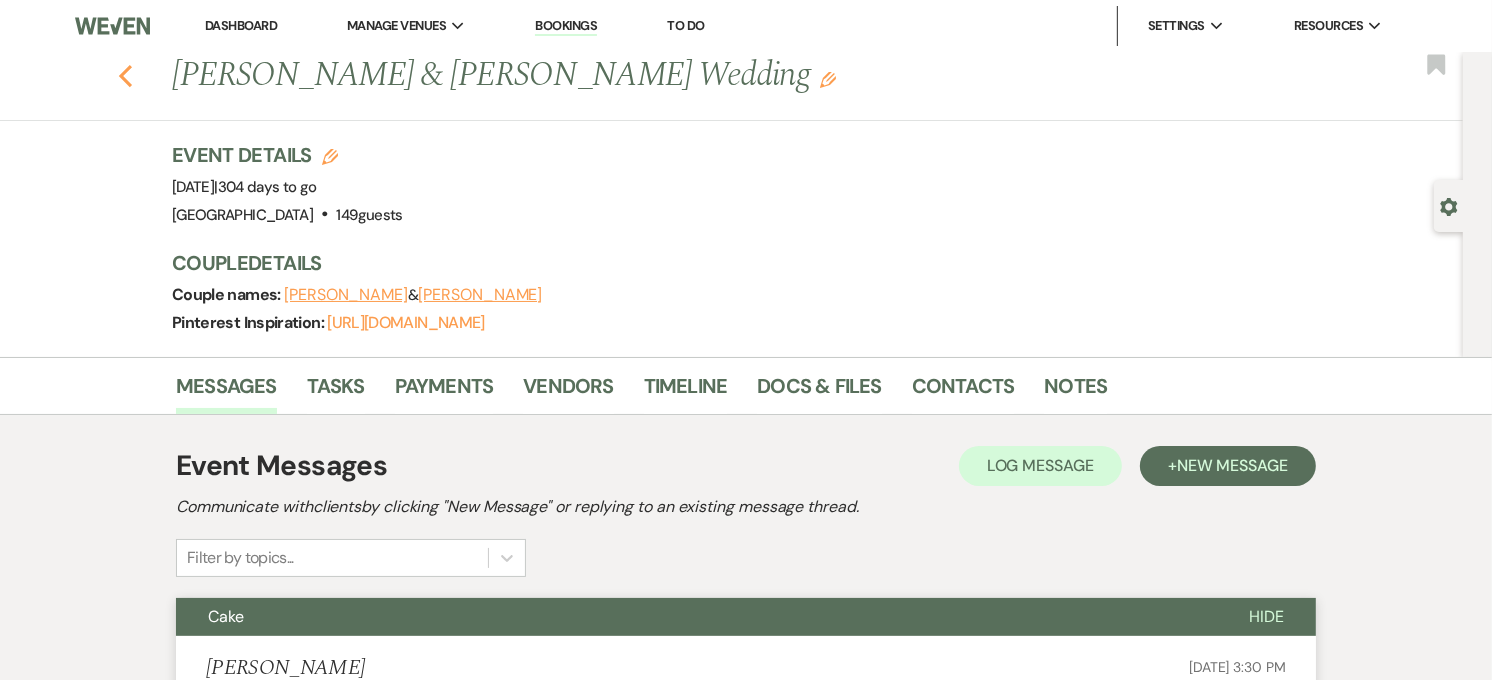 click 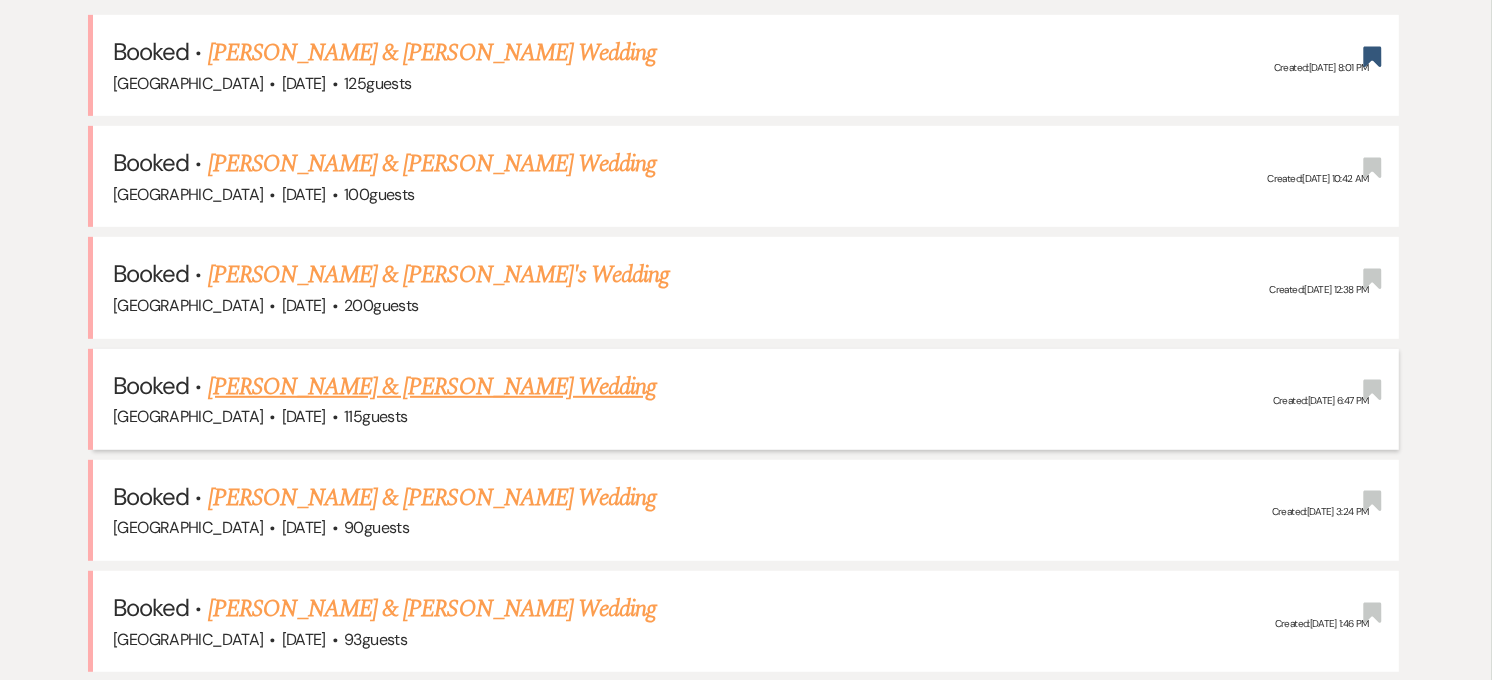 scroll, scrollTop: 1000, scrollLeft: 0, axis: vertical 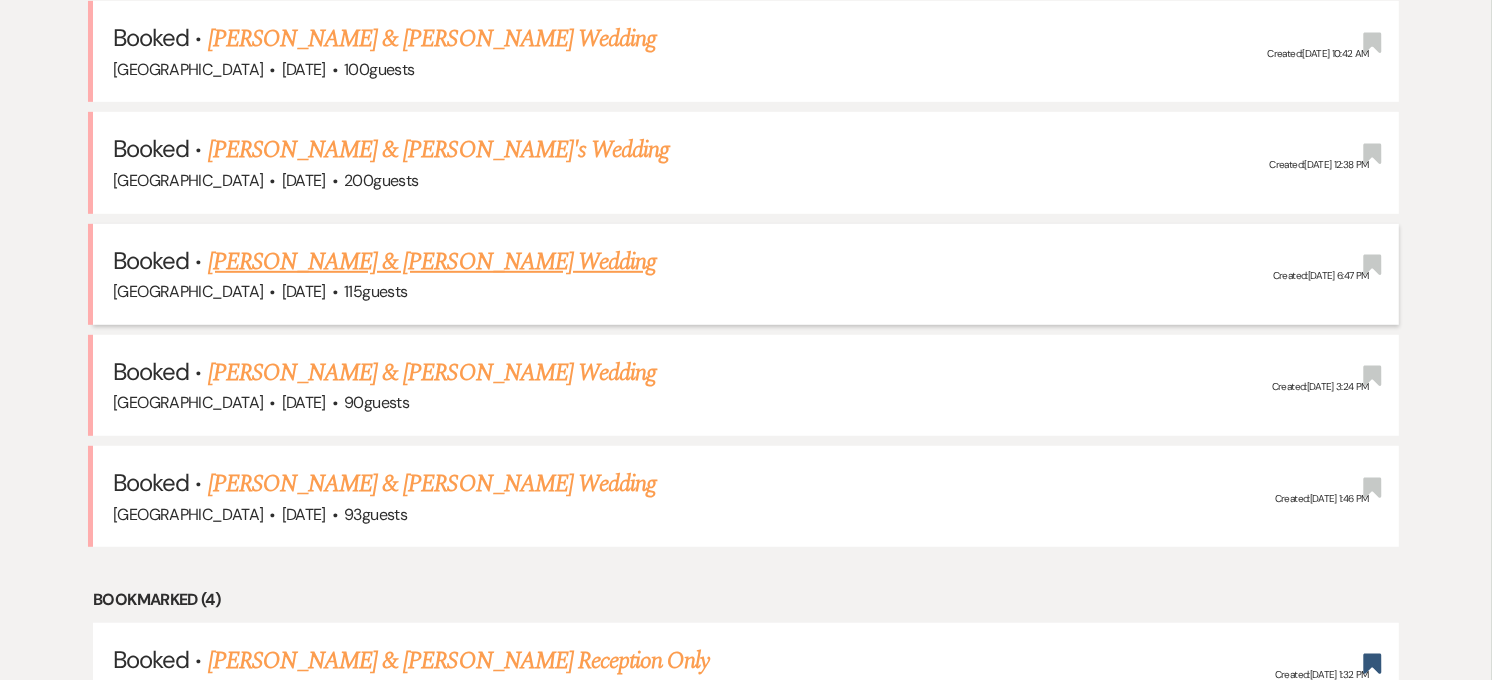 click on "[PERSON_NAME] & [PERSON_NAME] Wedding" at bounding box center [432, 262] 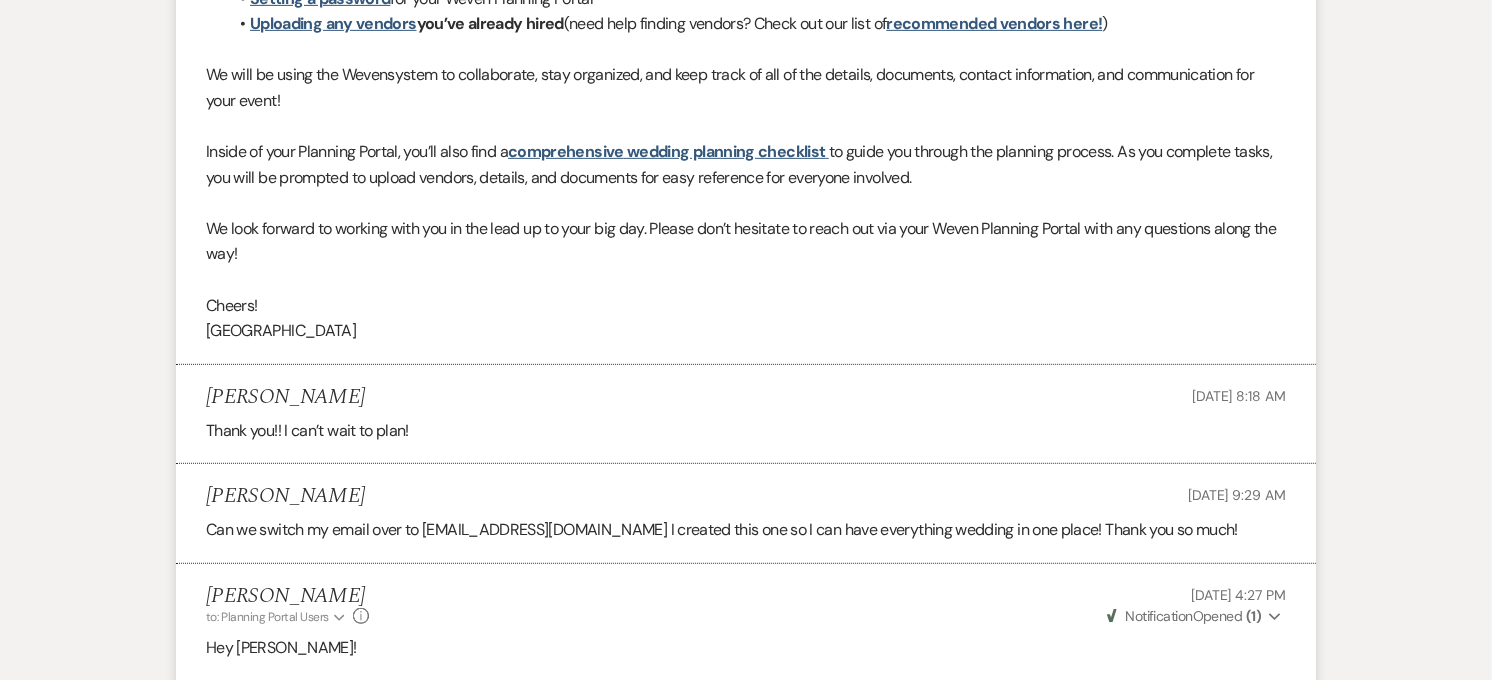 scroll, scrollTop: 1222, scrollLeft: 0, axis: vertical 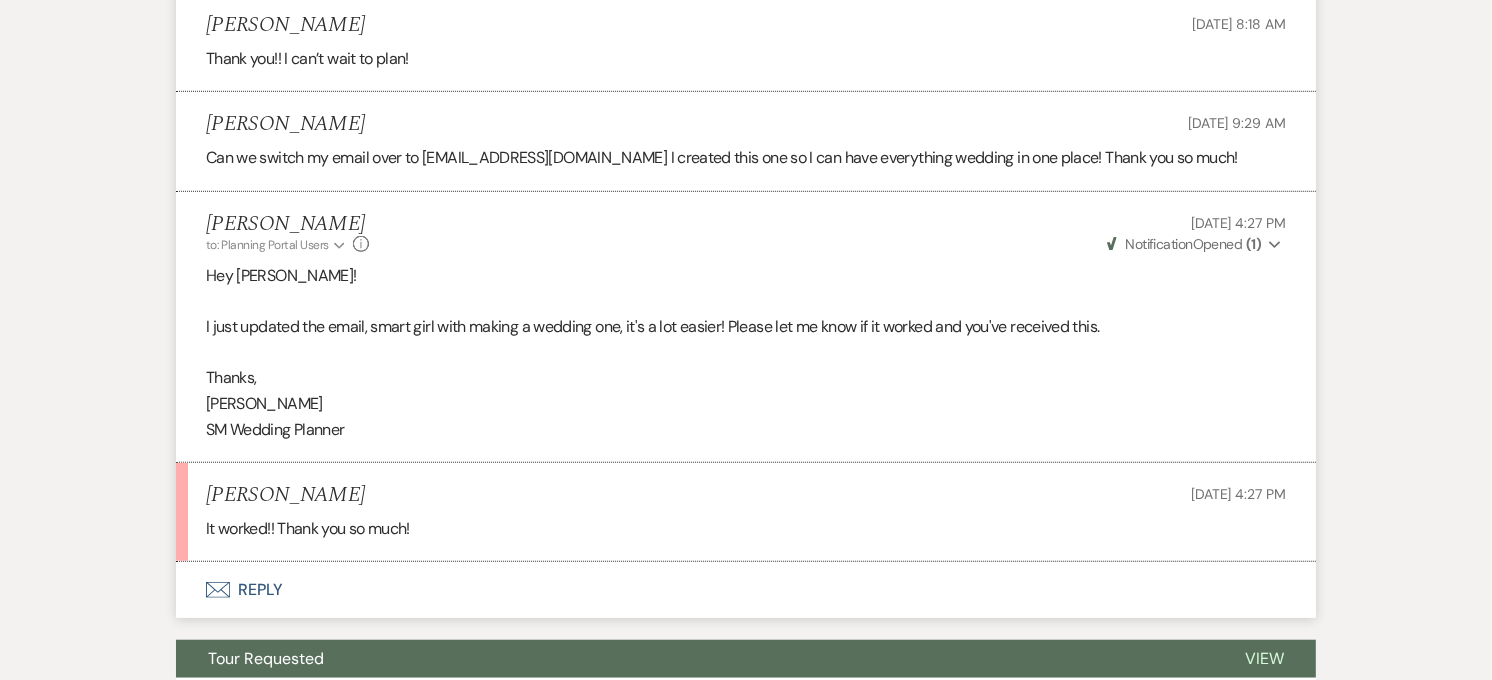 click on "Envelope Reply" at bounding box center [746, 590] 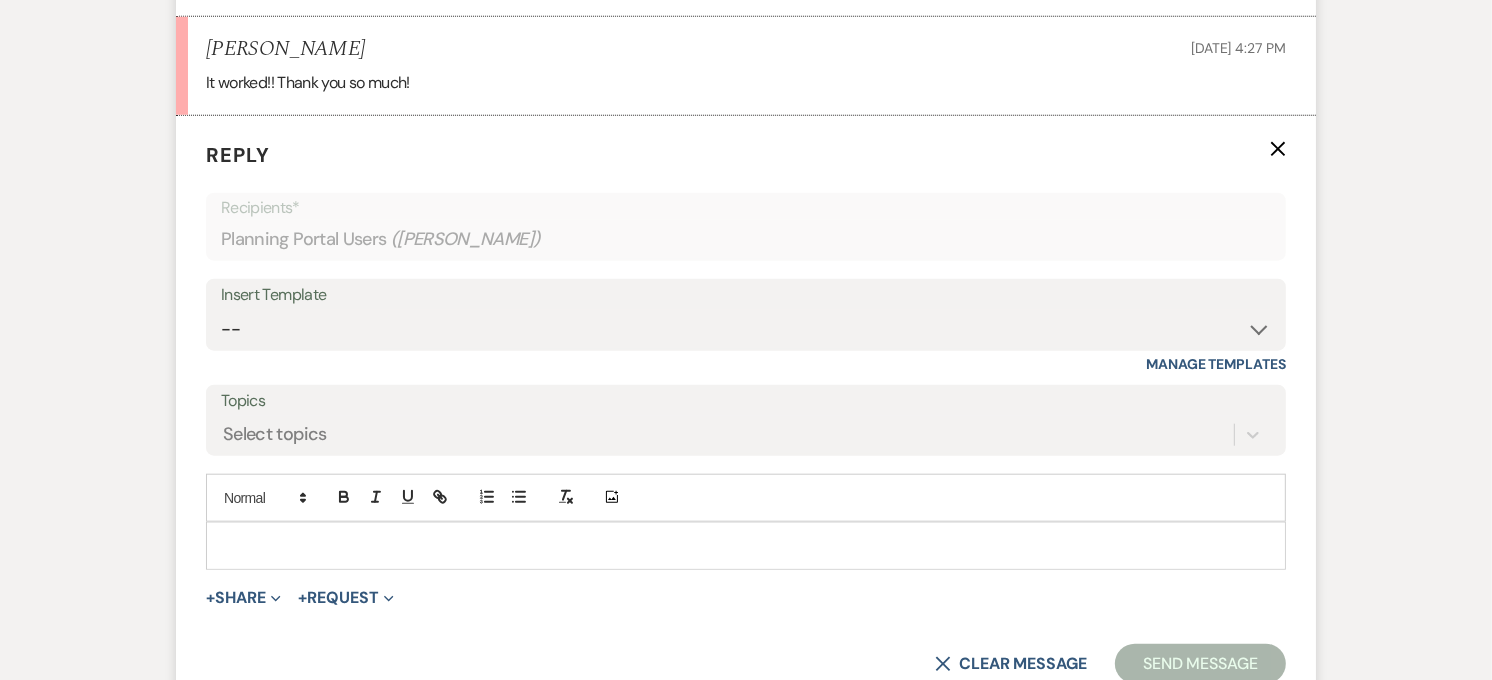 scroll, scrollTop: 1742, scrollLeft: 0, axis: vertical 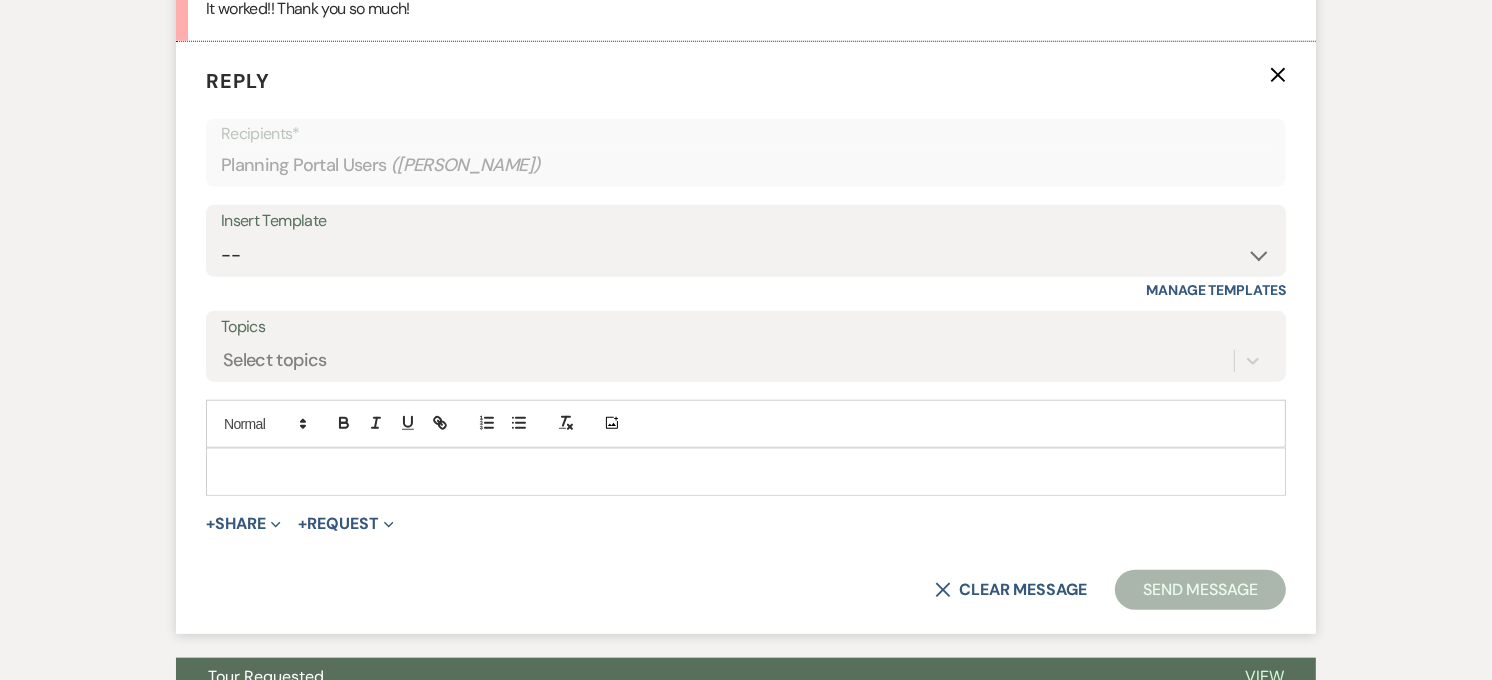 click at bounding box center (746, 472) 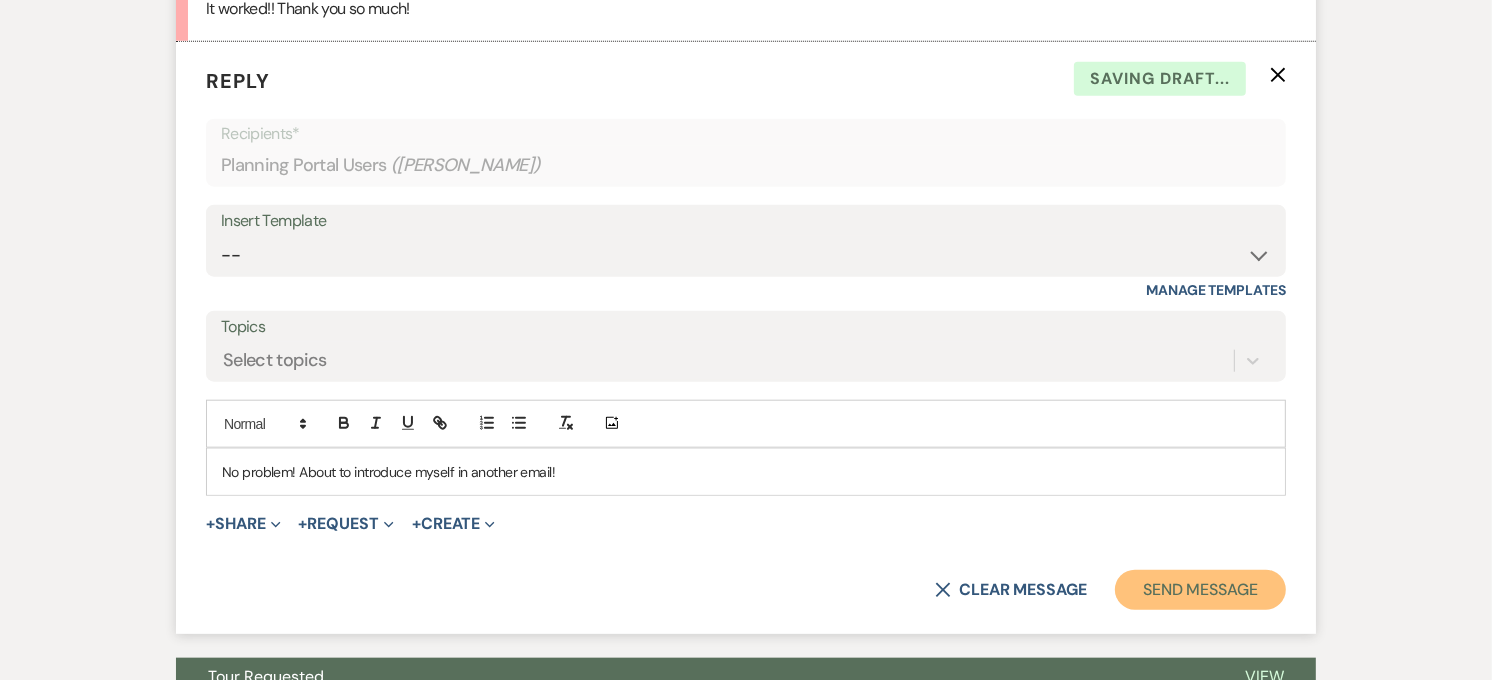 click on "Send Message" at bounding box center [1200, 590] 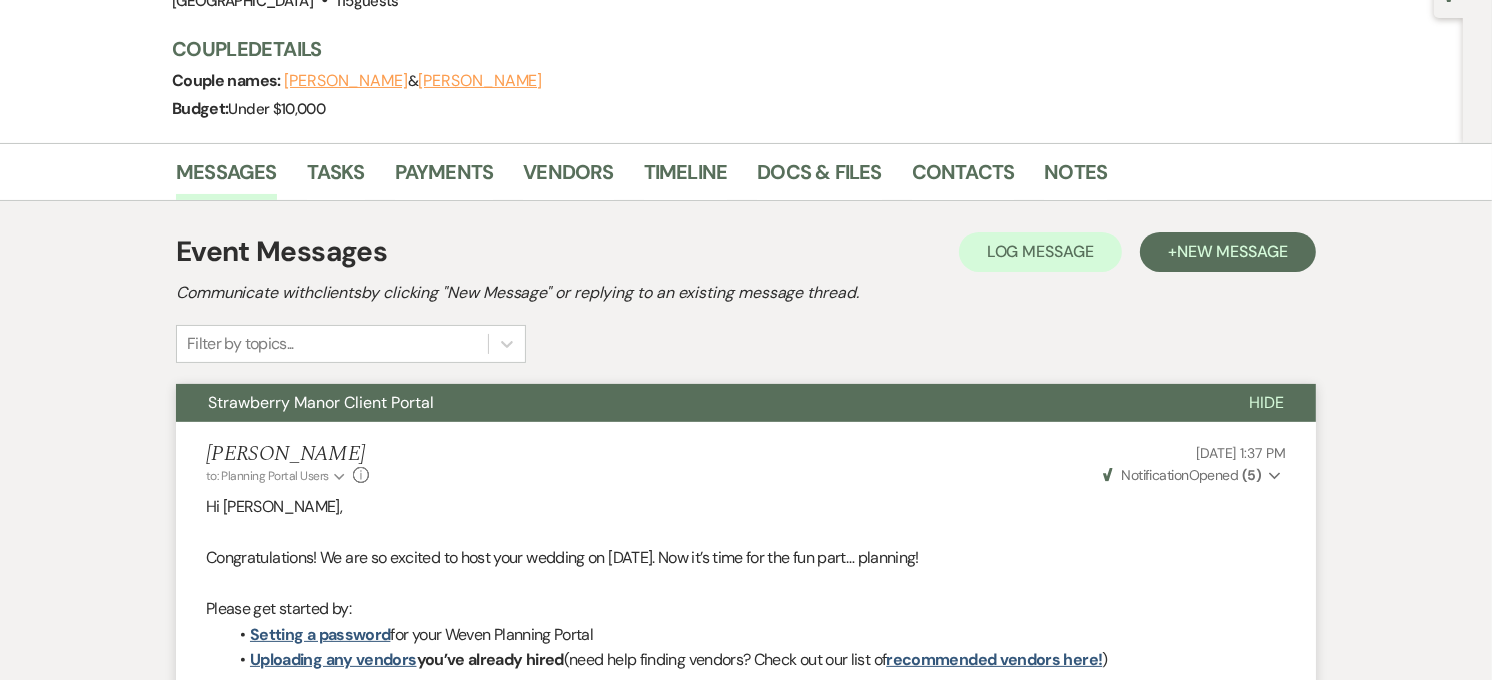 scroll, scrollTop: 171, scrollLeft: 0, axis: vertical 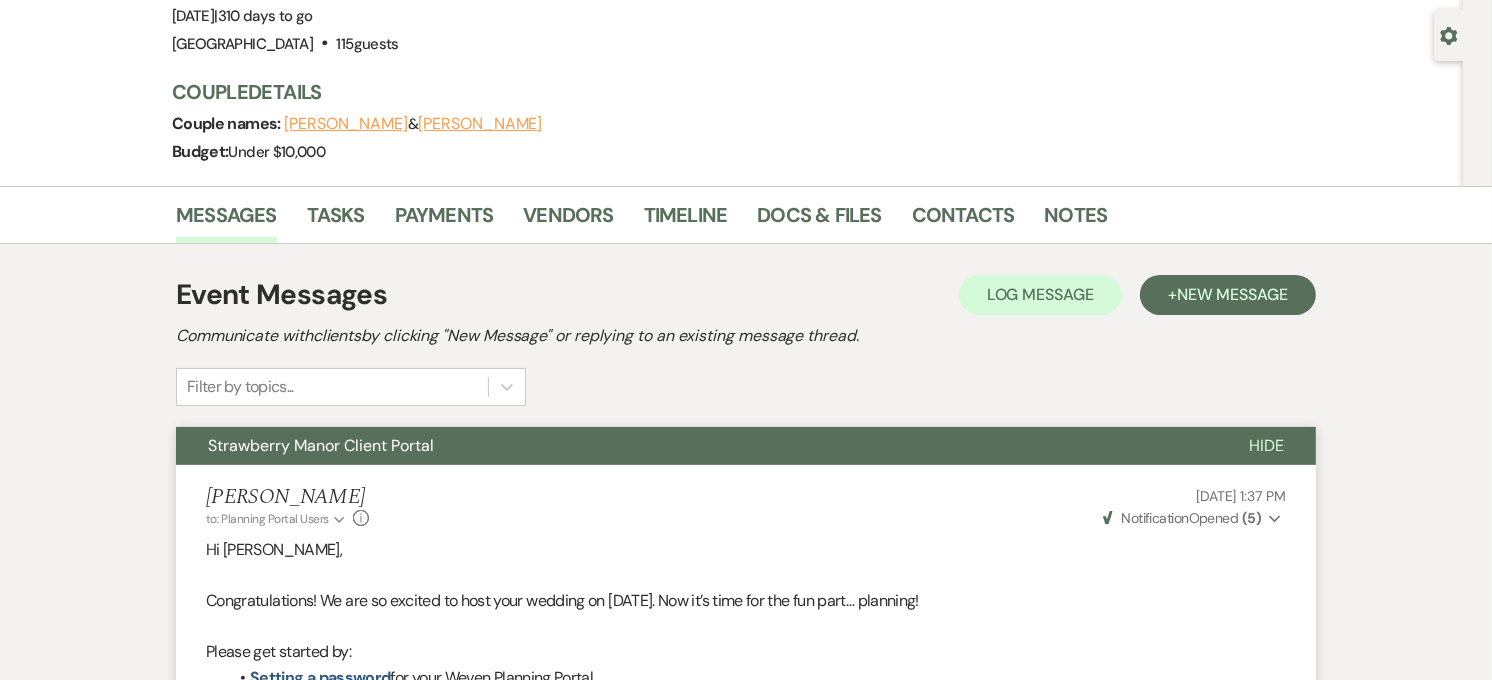 click on "Event Messages   Log Log Message +  New Message Communicate with  clients  by clicking "New Message" or replying to an existing message thread. Filter by topics... [GEOGRAPHIC_DATA] Client Portal Hide [PERSON_NAME] to: Planning Portal Users Expand Info [DATE] 1:37 PM Weven Check Notification  Opened   ( 5 ) Expand Hi [PERSON_NAME], Congratulations! We are so excited to host your wedding on [DATE]. Now it’s time for the fun part… planning! Please get started by: Setting a password  for your Weven Planning Portal  Uploading any vendors  you’ve already hired  (need help finding vendors? Check out our list of  recommended vendors here! ) We will be using the Weven  system to collaborate, stay organized, and keep track of all of the details, documents, contact information, and communication for your event! Inside of your Planning Portal, you’ll also find a  comprehensive   wedding planning checklist   Cheers! Strawberry Manor [PERSON_NAME] [DATE] 8:18 AM Thank you!! I can’t wait to plan! Info" at bounding box center [746, 1098] 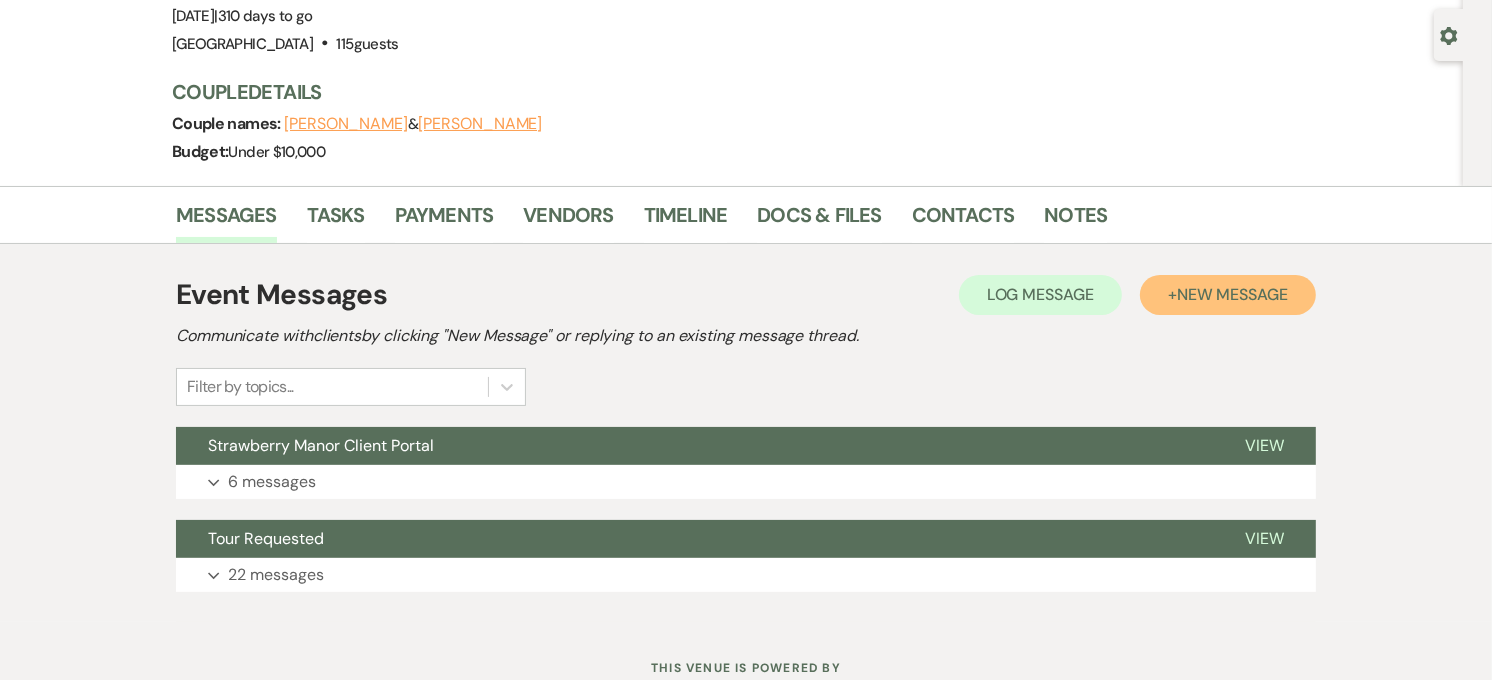 click on "New Message" at bounding box center (1232, 294) 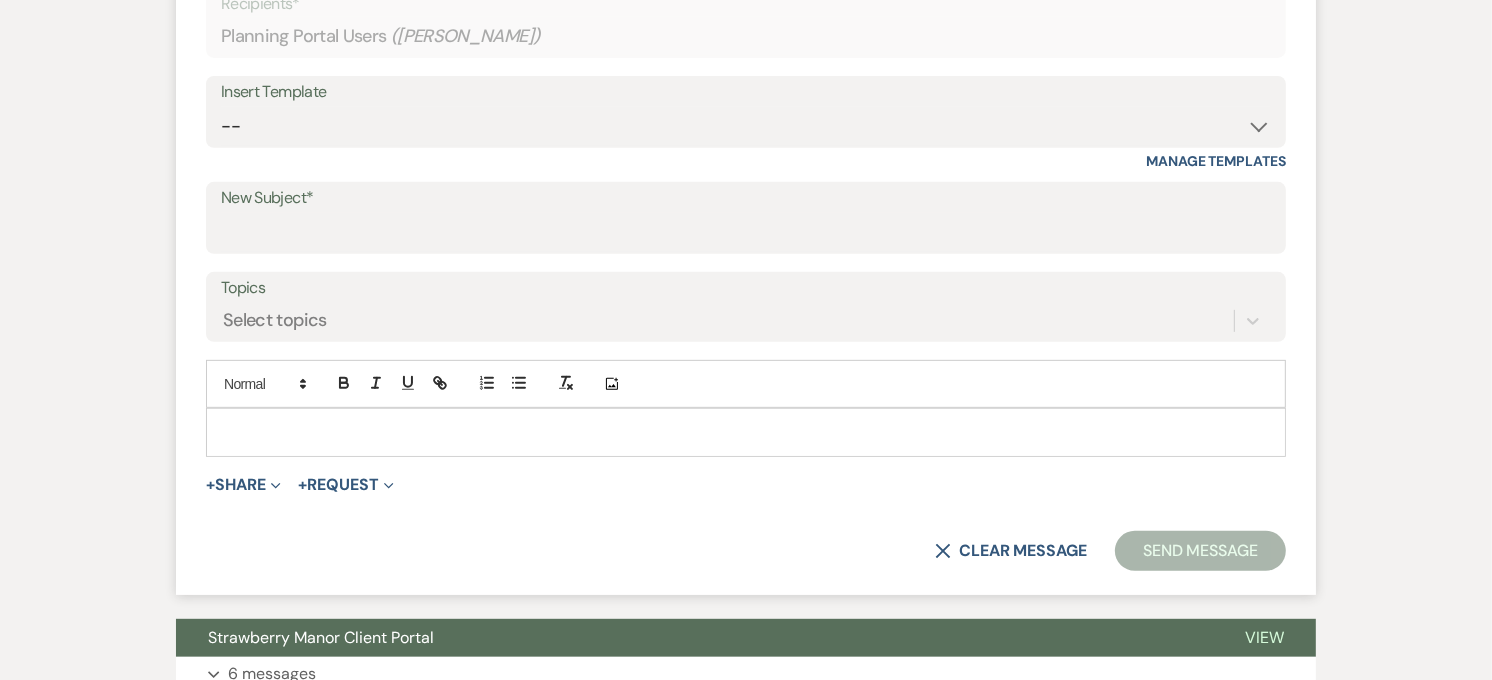 scroll, scrollTop: 726, scrollLeft: 0, axis: vertical 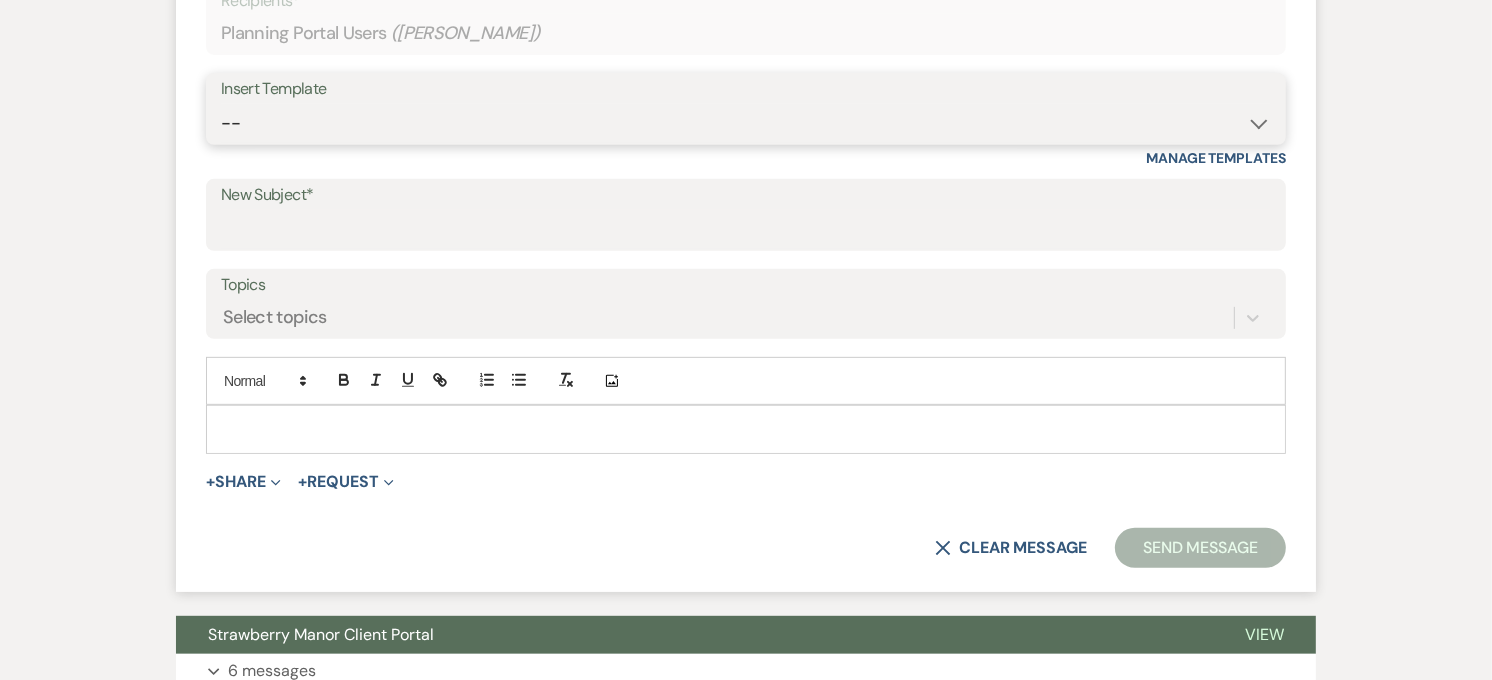 click on "-- Weven Planning Portal Introduction (Booked Events) Private Party Inquiry Response > 90 Private Party < 90 Contract (Pre-Booked Leads) Elopement Package iDo to Your Venue Wedding Inquiry Response 2024 Tent Contract Rehearsal Dinner 30-Day Wedding Meeting Detailed pricing request ( Pre tour) Website RSVP Tutorial Reunion Proposal Follow-Up Day of Wedding Reminder Pinterest Link Elopement Pkg > 60 Days Micro Wedding Wedding Payment Reminder Private Party Payment reminder Self Vendor Followup Booking Vendors  Tour Follow Up SM Photography Contract A&B Video contract Floral Questionnaire Final Meeting 2 Week Booking Followup Thank you for touring [DATE] Minium Venue pricing Getting started Coordinator Introduction - Haileigh Event Coordinator Introduction- [PERSON_NAME] - Intro Cake - Intro Events Intro - Haileigh Wedding Inquiry 2025 Honeymoon Suite Reminders Invoice payment 2025/2026 availabilities  Decor Package" at bounding box center (746, 123) 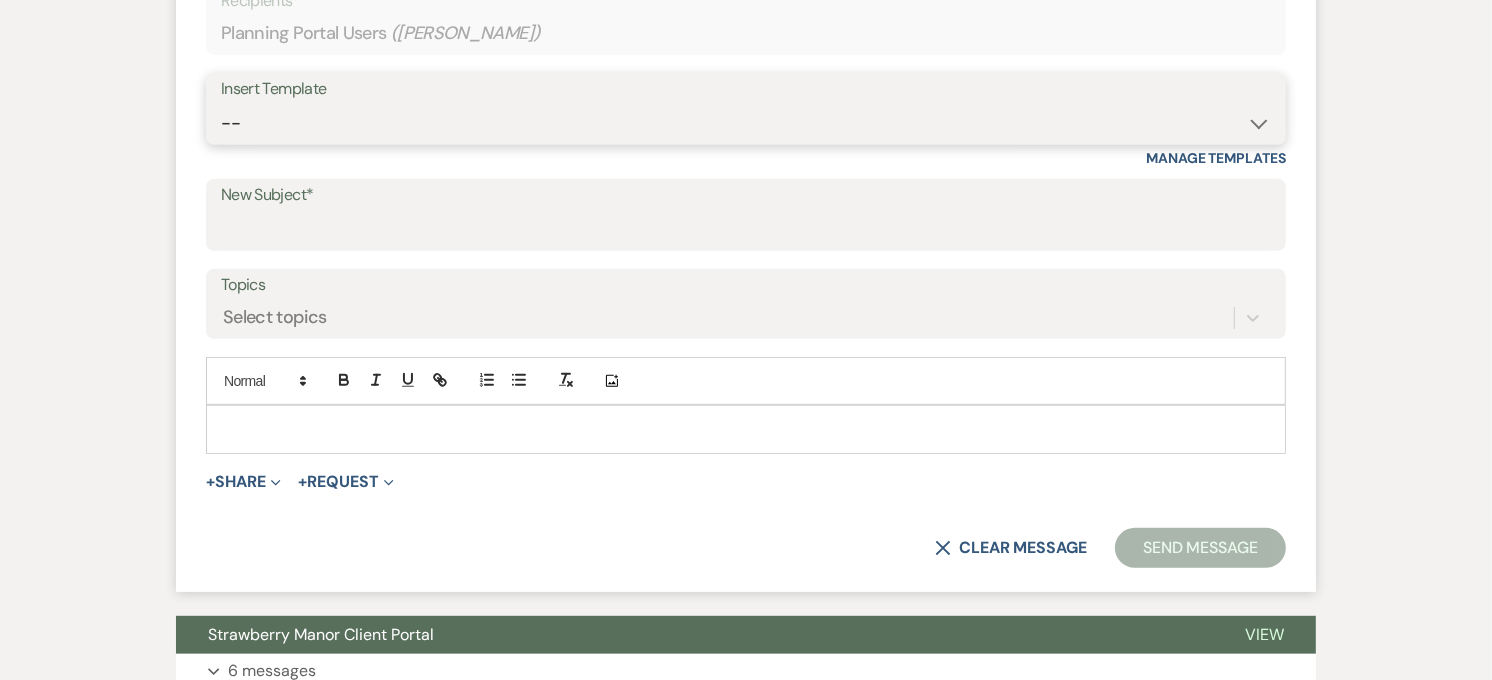 select on "5016" 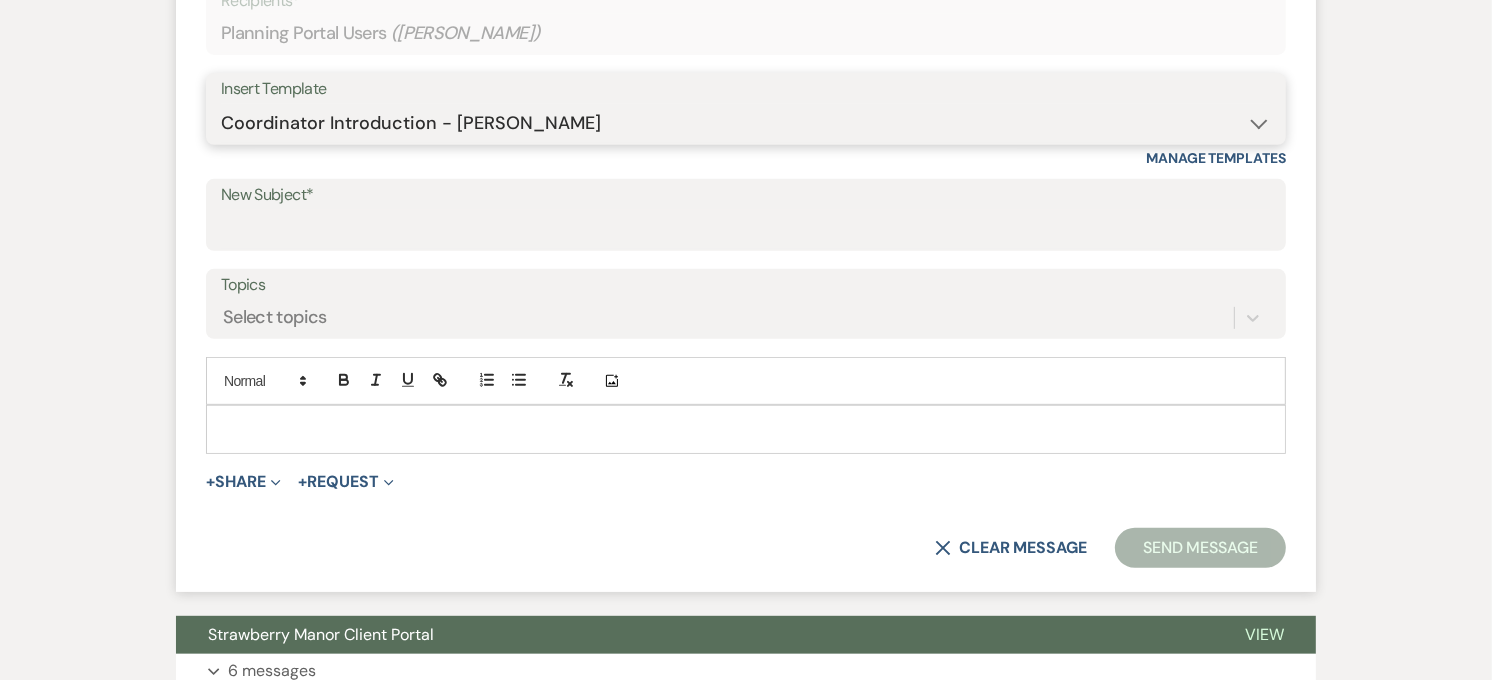 click on "-- Weven Planning Portal Introduction (Booked Events) Private Party Inquiry Response > 90 Private Party < 90 Contract (Pre-Booked Leads) Elopement Package iDo to Your Venue Wedding Inquiry Response 2024 Tent Contract Rehearsal Dinner 30-Day Wedding Meeting Detailed pricing request ( Pre tour) Website RSVP Tutorial Reunion Proposal Follow-Up Day of Wedding Reminder Pinterest Link Elopement Pkg > 60 Days Micro Wedding Wedding Payment Reminder Private Party Payment reminder Self Vendor Followup Booking Vendors  Tour Follow Up SM Photography Contract A&B Video contract Floral Questionnaire Final Meeting 2 Week Booking Followup Thank you for touring [DATE] Minium Venue pricing Getting started Coordinator Introduction - Haileigh Event Coordinator Introduction- [PERSON_NAME] - Intro Cake - Intro Events Intro - Haileigh Wedding Inquiry 2025 Honeymoon Suite Reminders Invoice payment 2025/2026 availabilities  Decor Package" at bounding box center [746, 123] 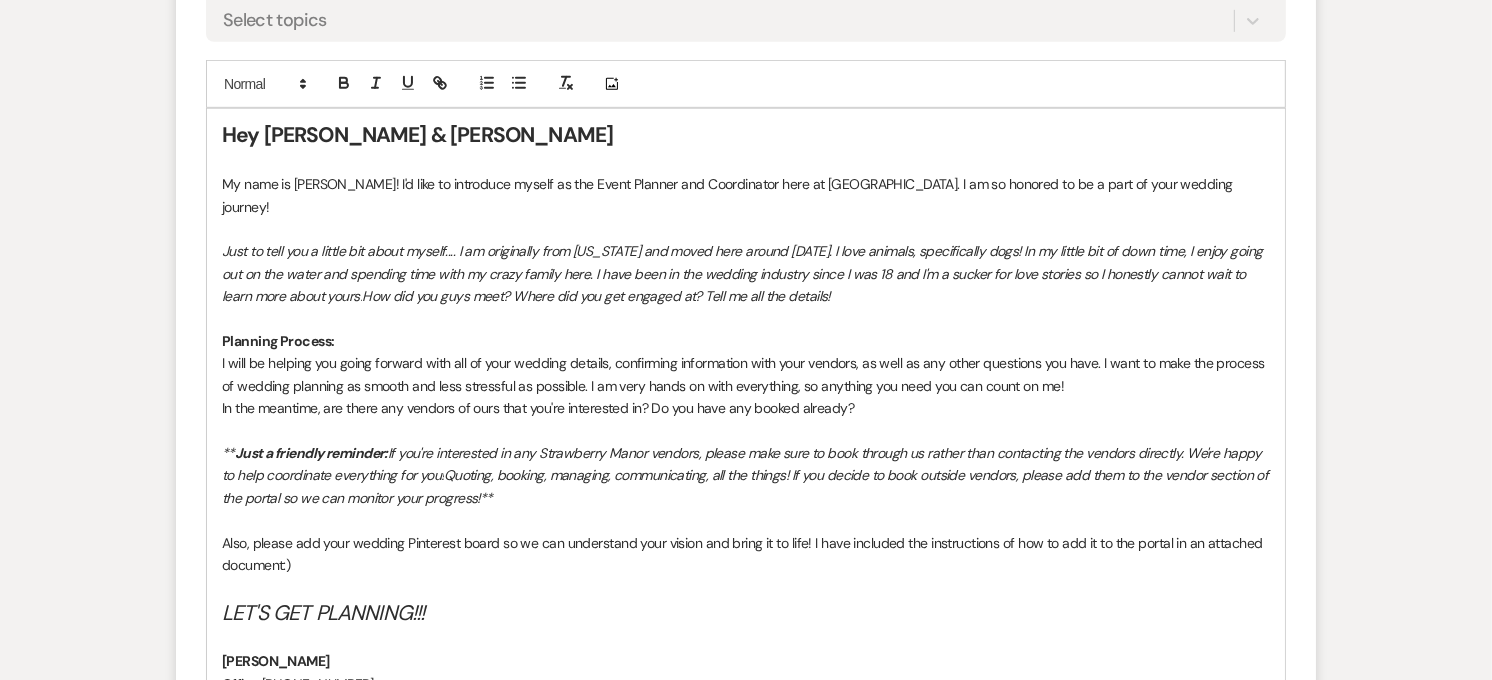 scroll, scrollTop: 1060, scrollLeft: 0, axis: vertical 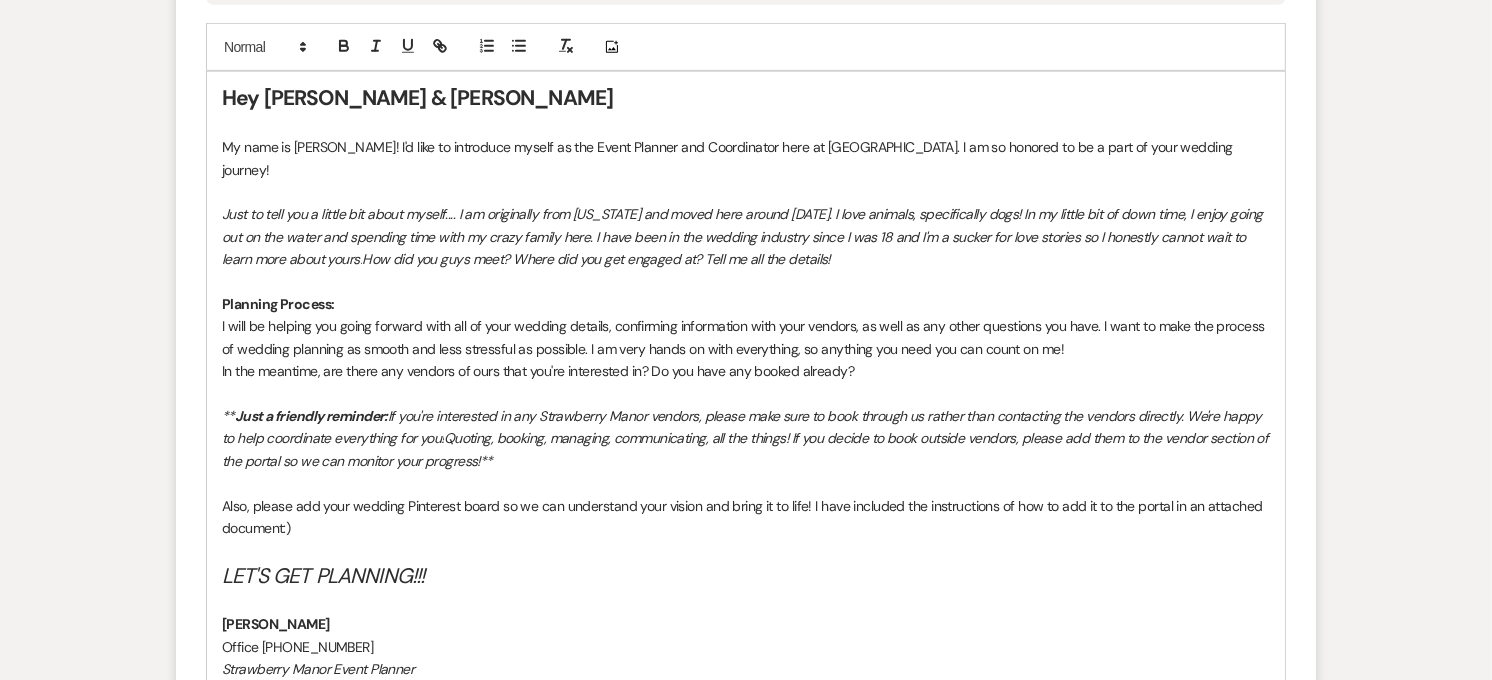 drag, startPoint x: 515, startPoint y: 437, endPoint x: 390, endPoint y: 398, distance: 130.94273 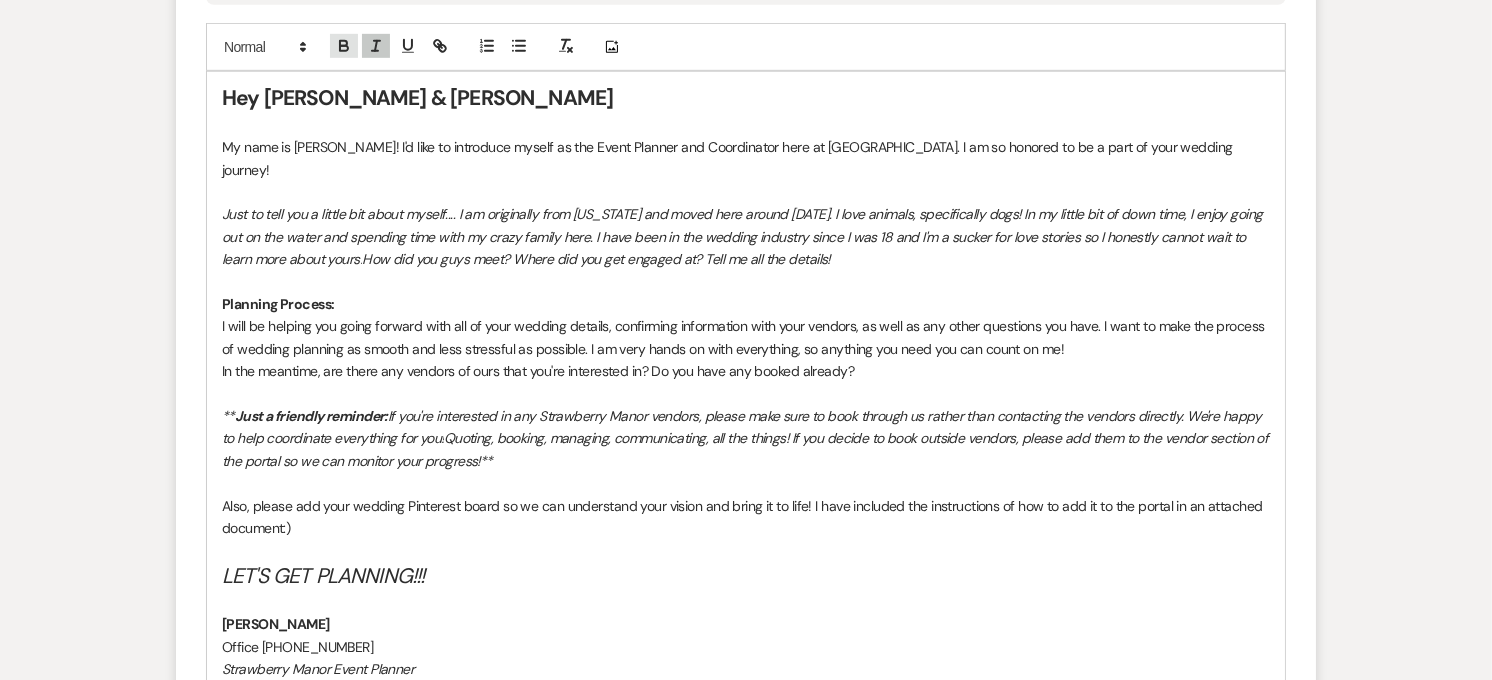 click 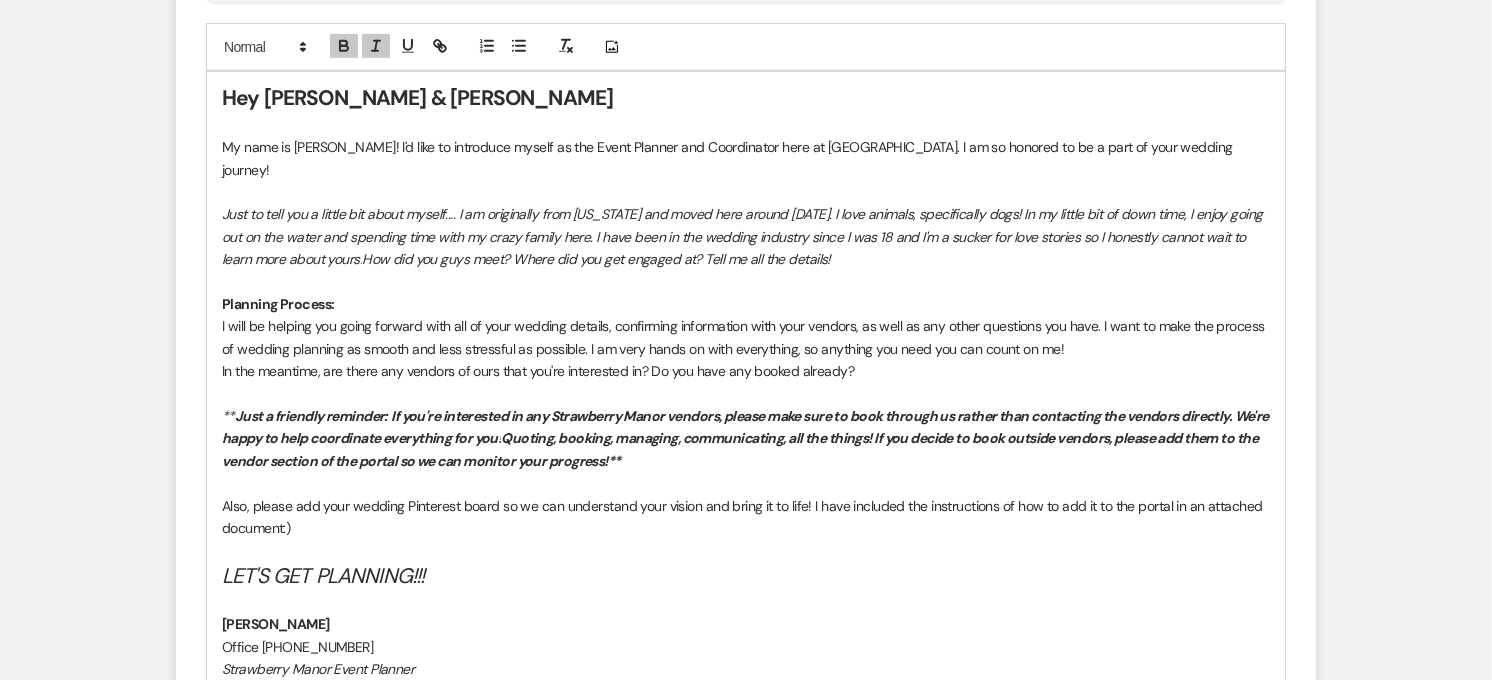 click on "If you're interested in any Strawberry Manor vendors, please make sure to book through us rather than contacting the vendors directly. We're happy to help coordinate everything for you!" at bounding box center [746, 427] 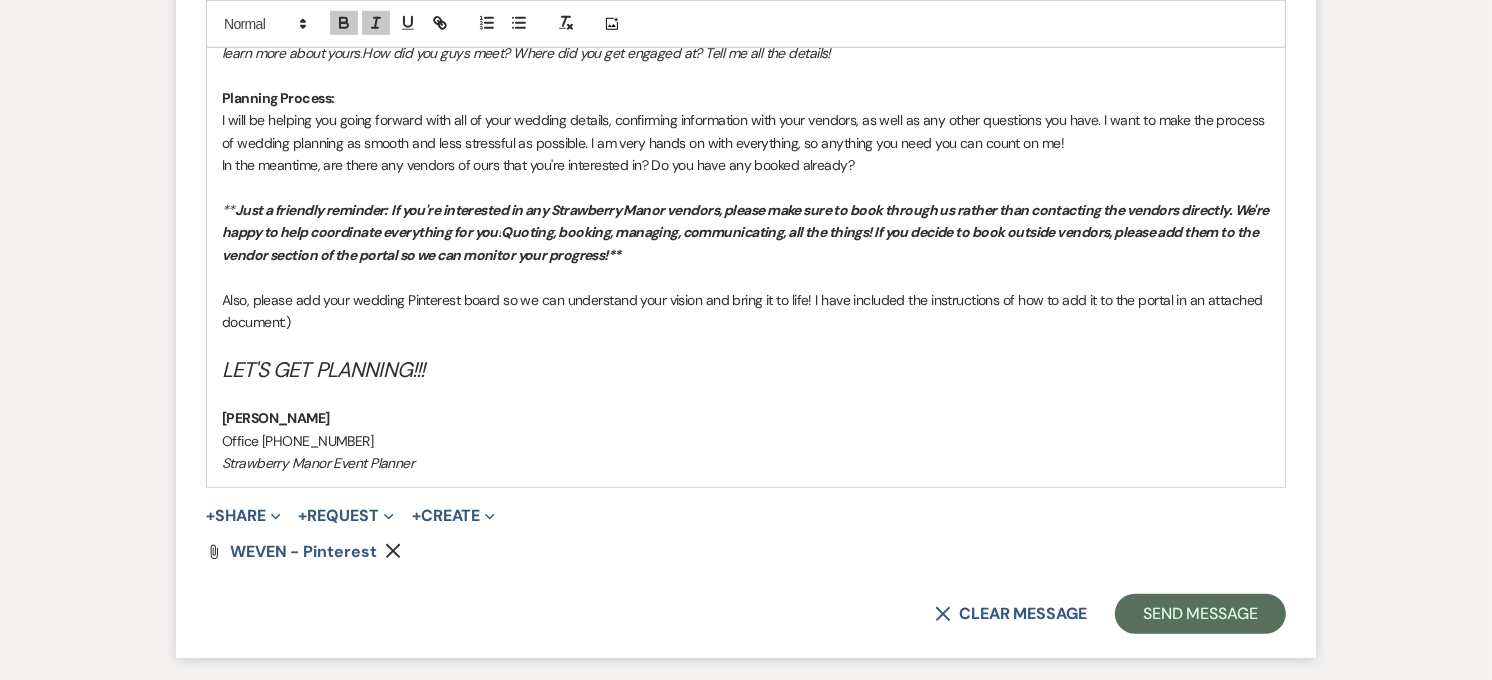 scroll, scrollTop: 1282, scrollLeft: 0, axis: vertical 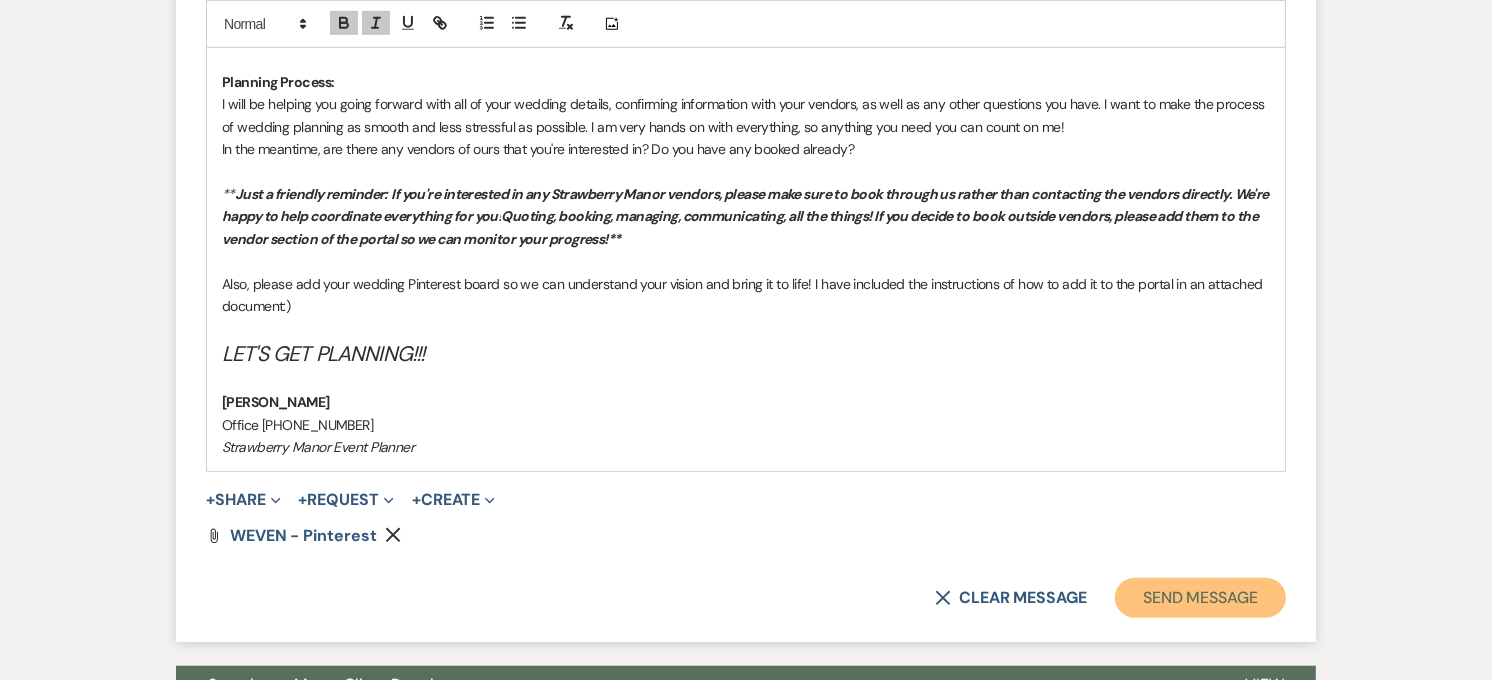 click on "Send Message" at bounding box center (1200, 598) 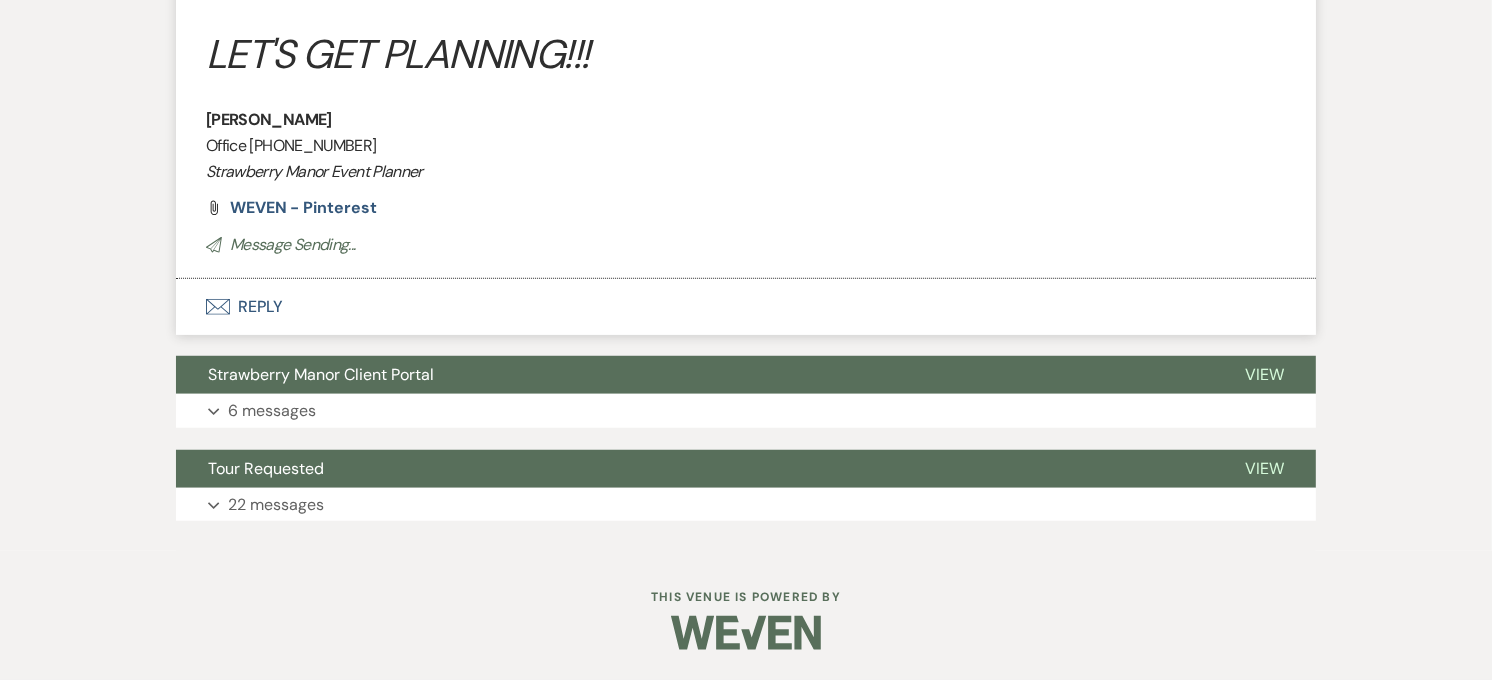 scroll, scrollTop: 537, scrollLeft: 0, axis: vertical 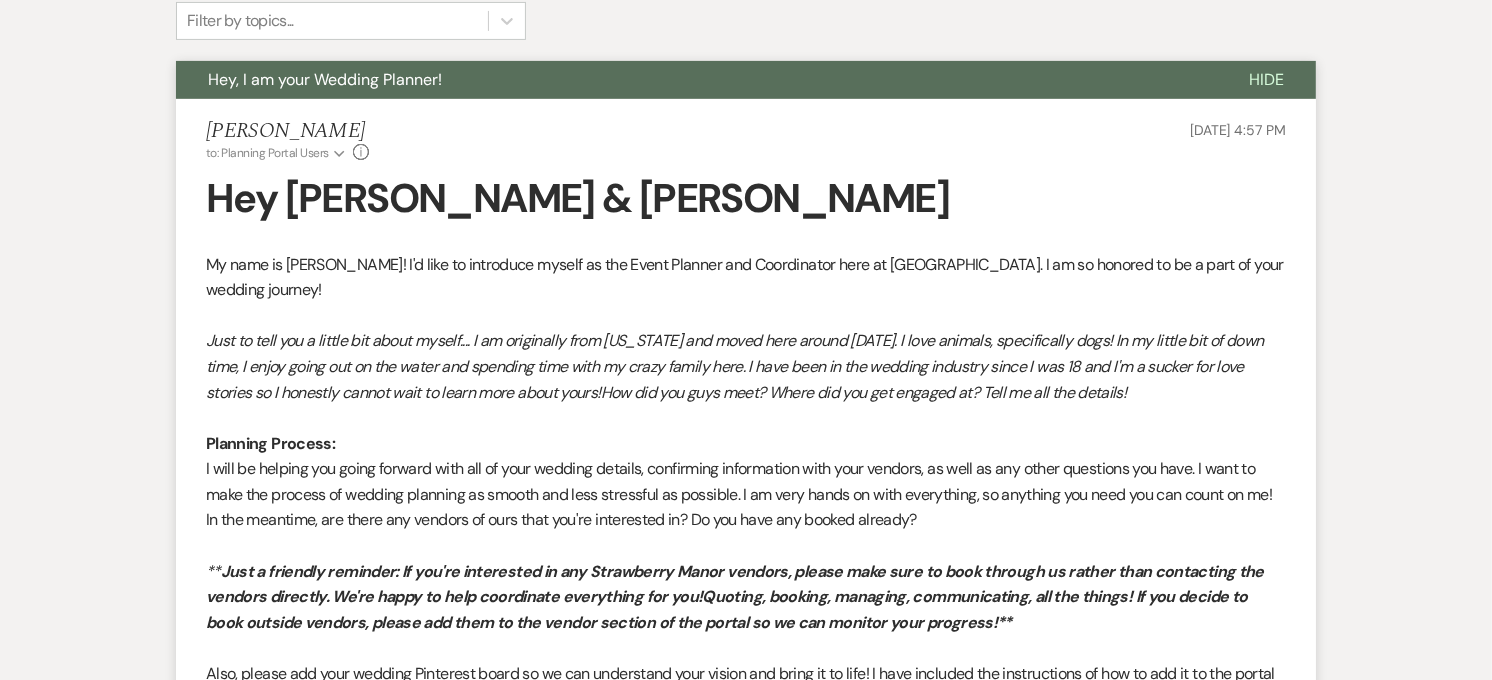 click on "Hey, I am your Wedding Planner!" at bounding box center (696, 80) 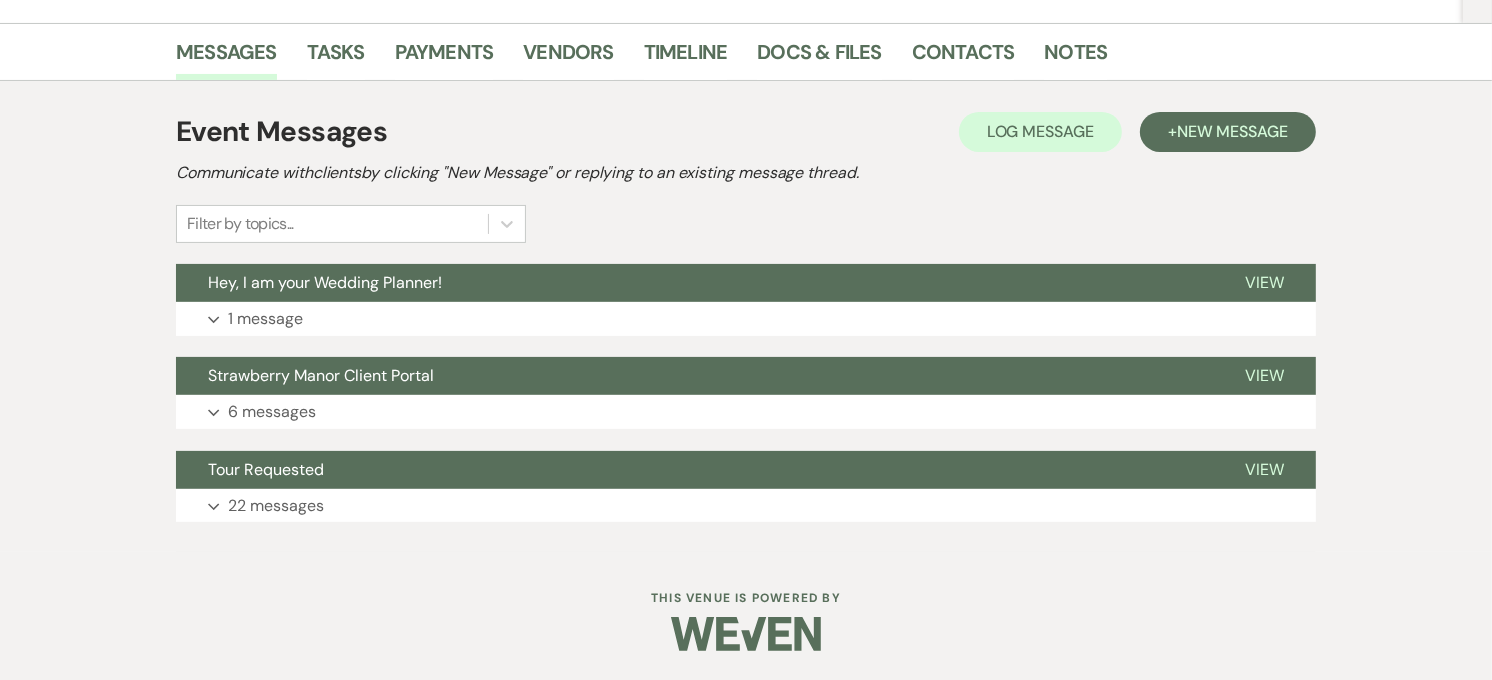 scroll, scrollTop: 0, scrollLeft: 0, axis: both 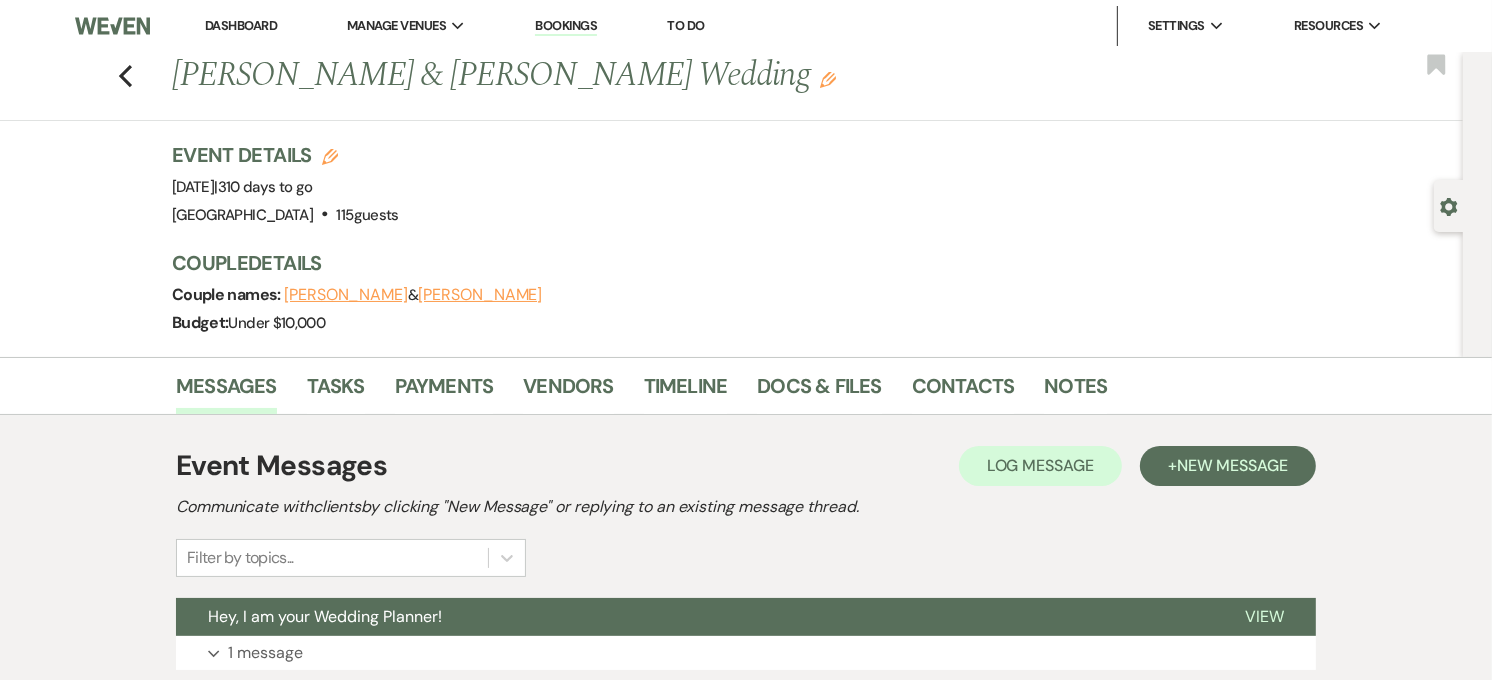 type 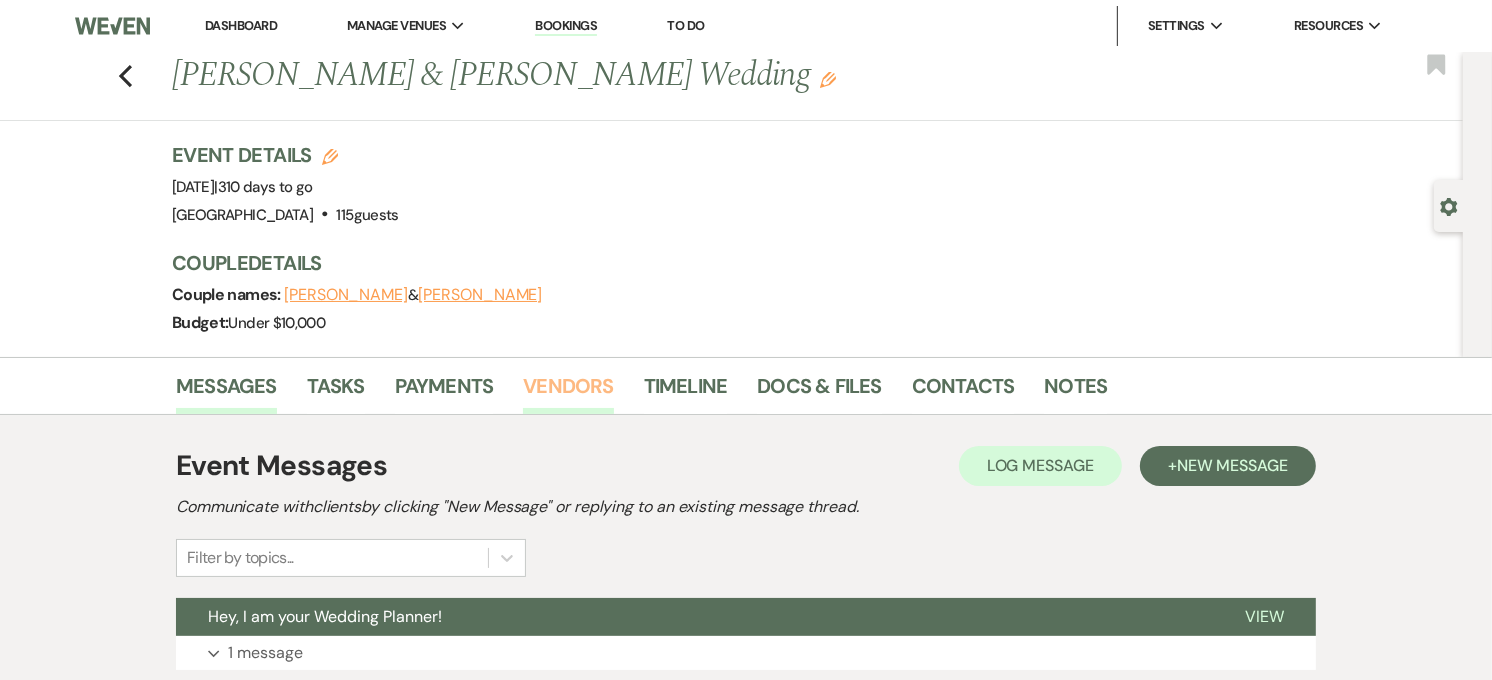 click on "Vendors" at bounding box center (568, 392) 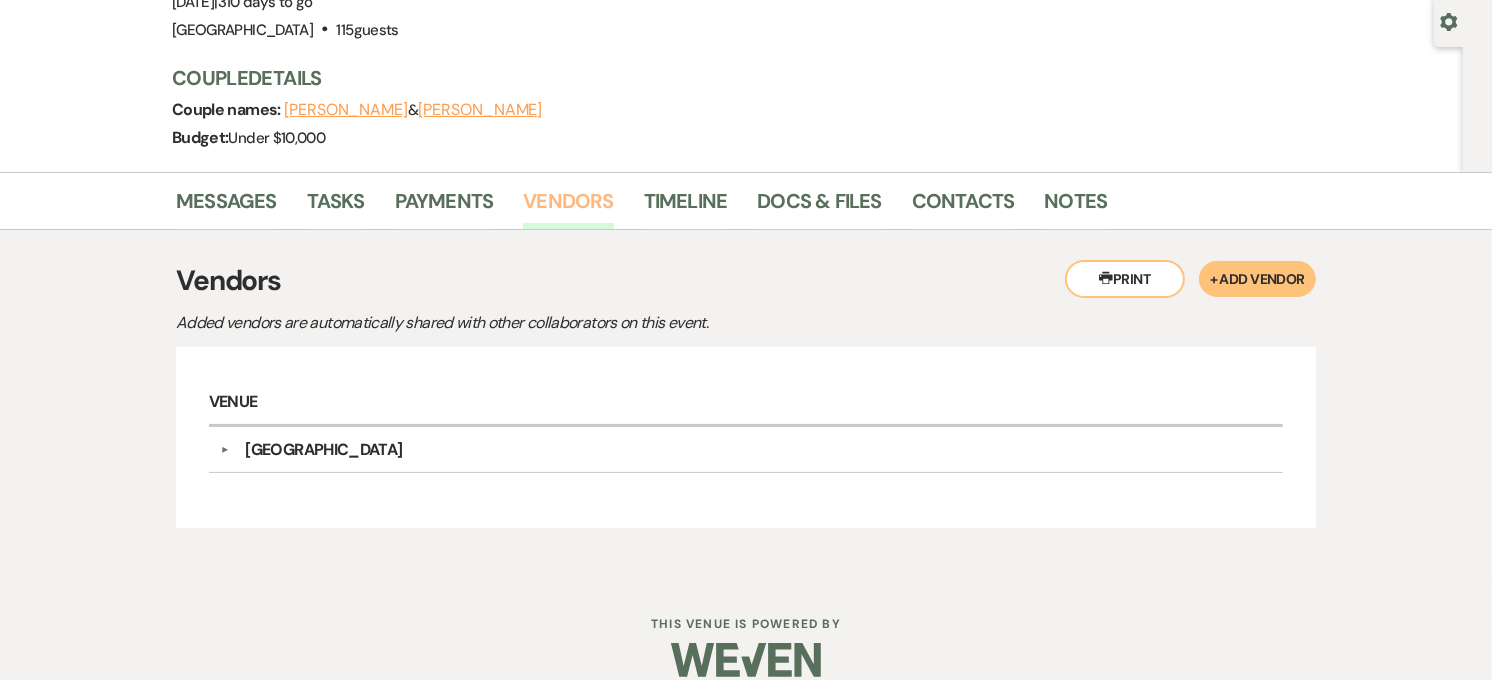 scroll, scrollTop: 212, scrollLeft: 0, axis: vertical 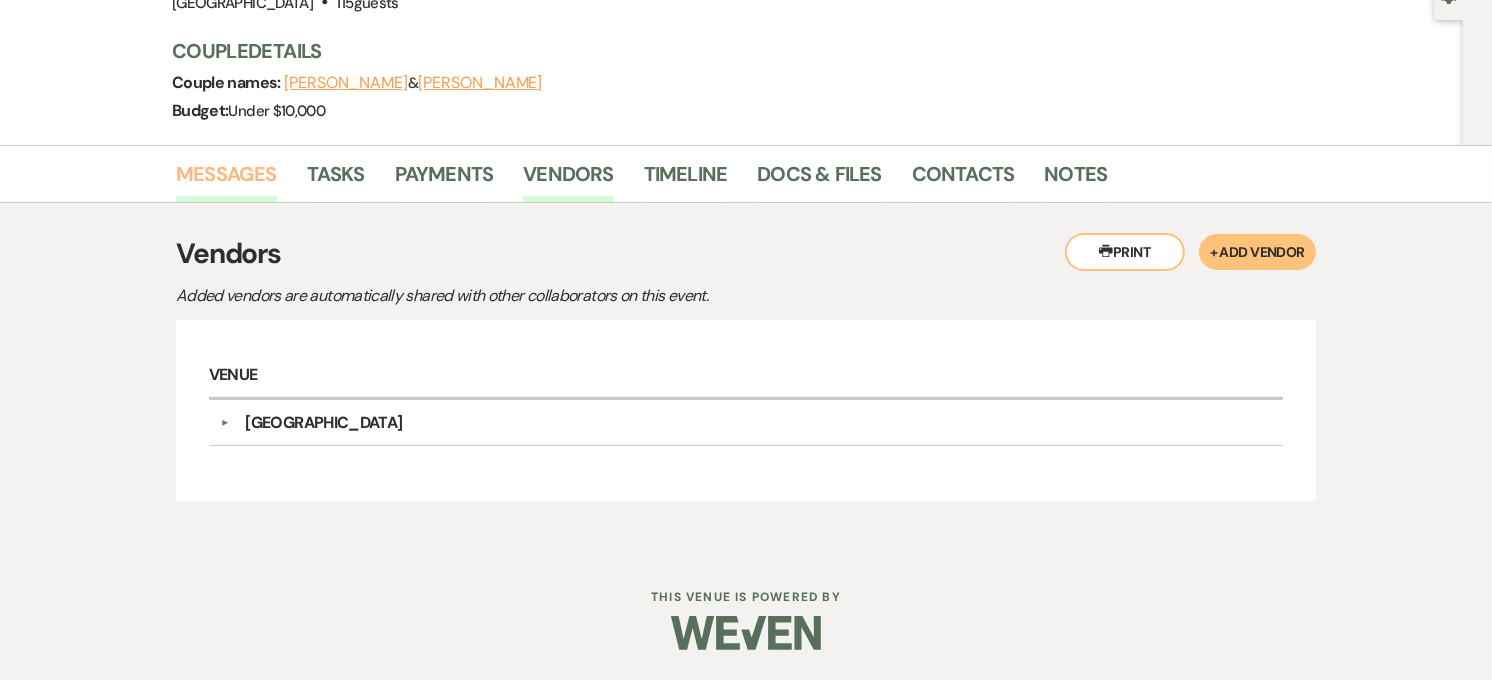 click on "Messages" at bounding box center (226, 180) 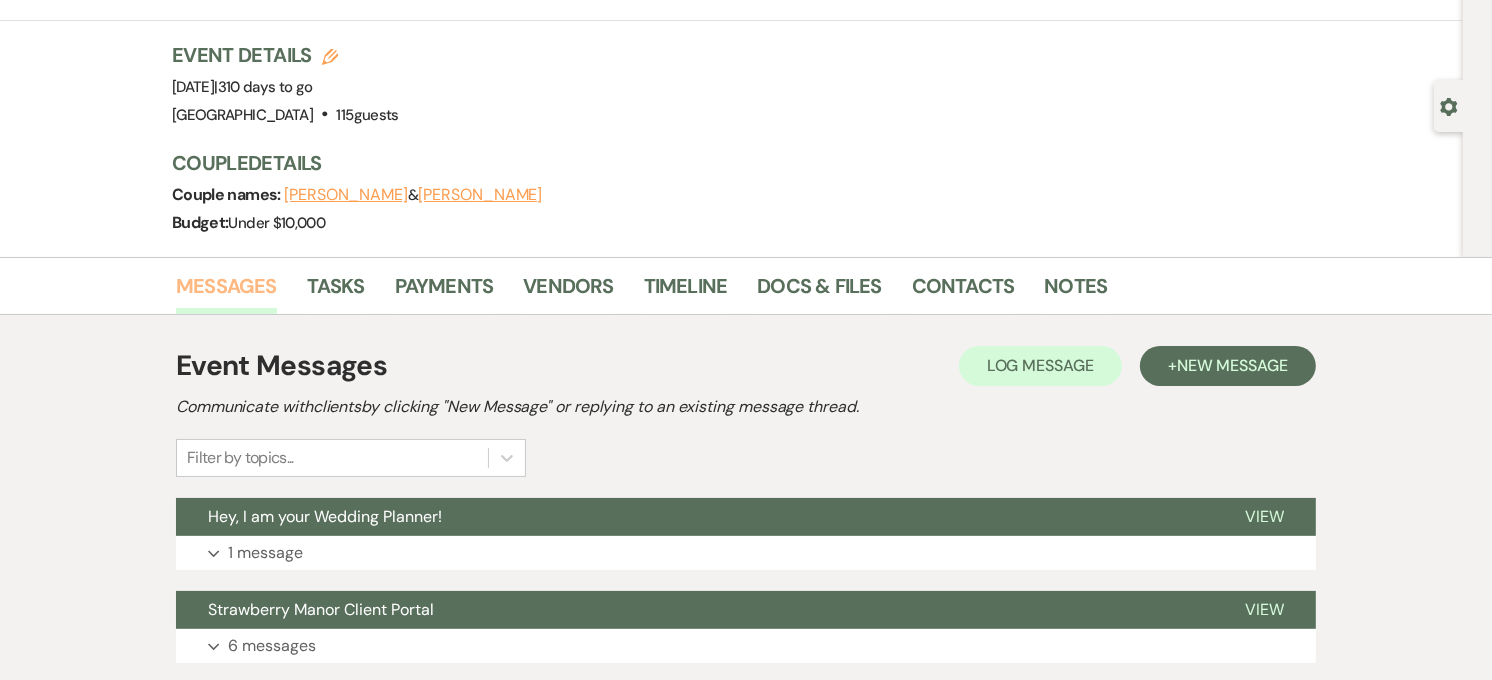 scroll, scrollTop: 0, scrollLeft: 0, axis: both 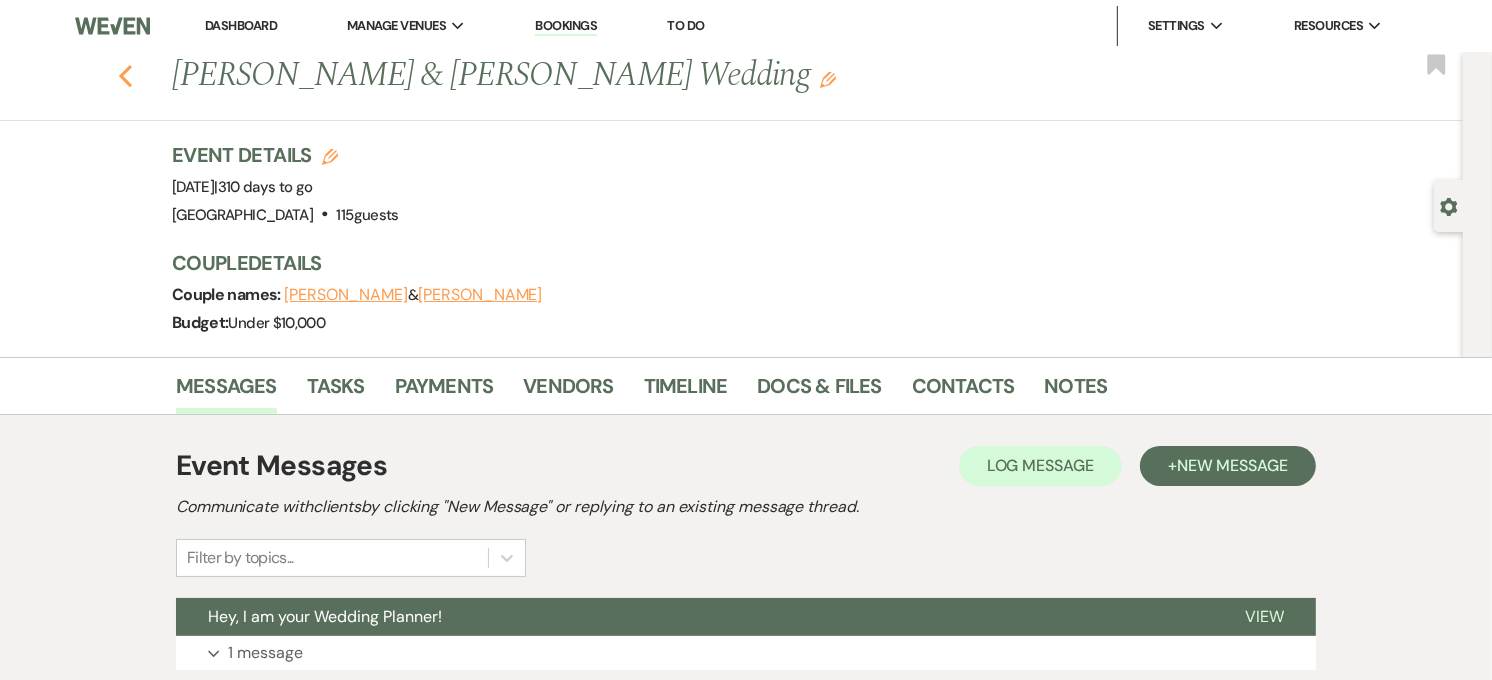 click 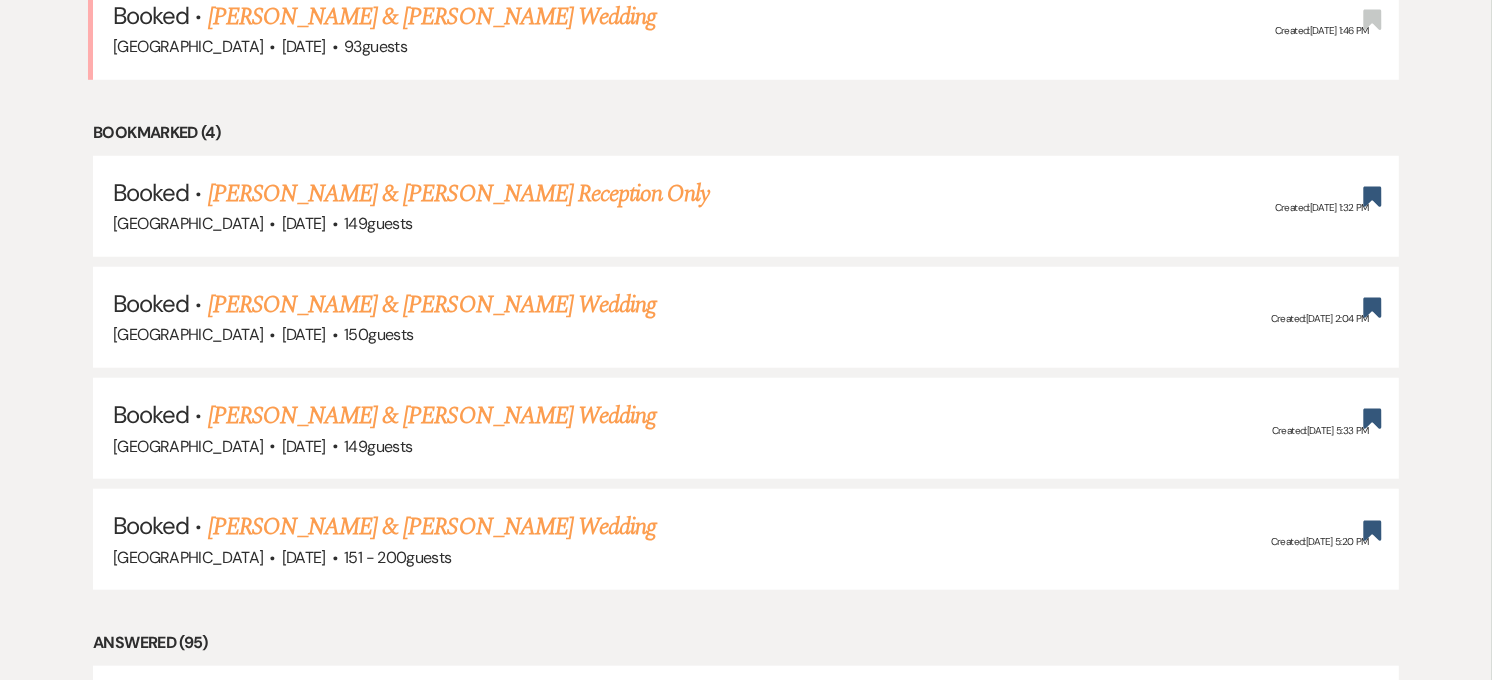 scroll, scrollTop: 1444, scrollLeft: 0, axis: vertical 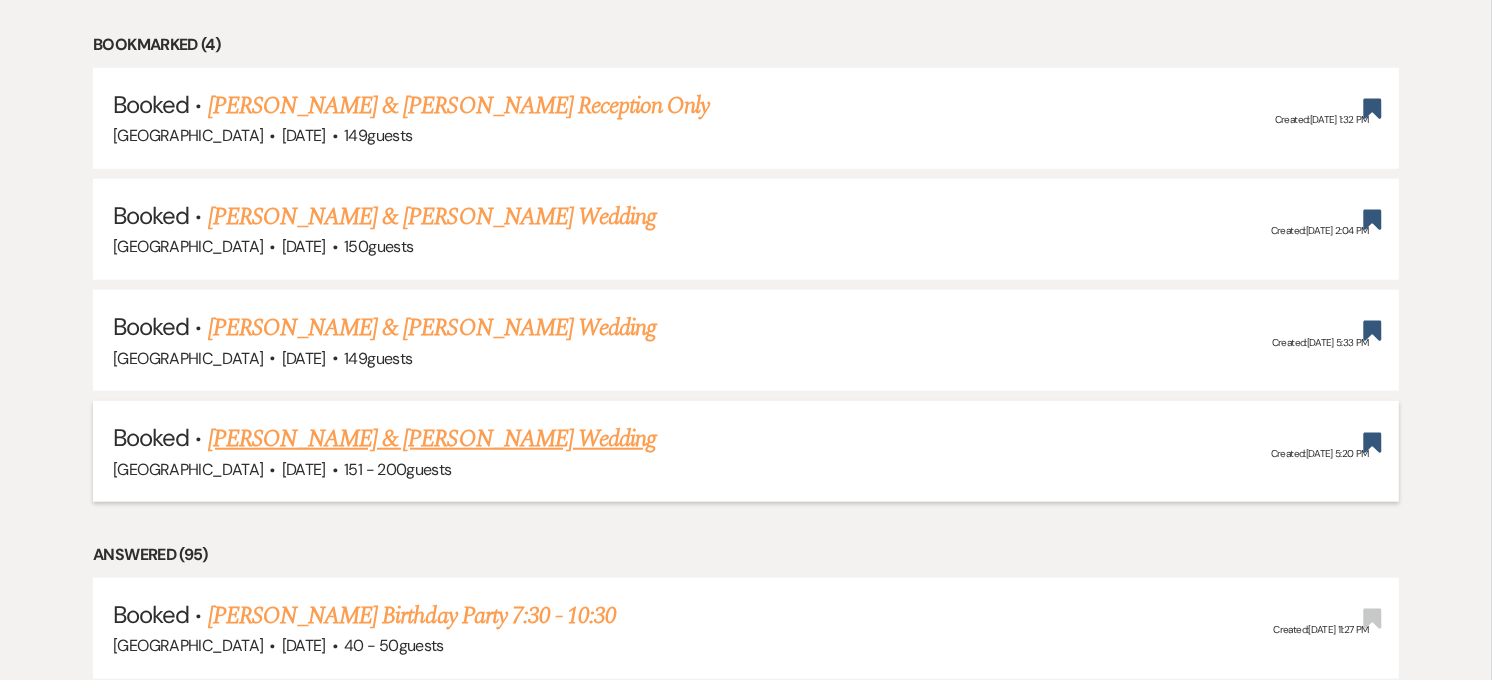 click on "[PERSON_NAME] & [PERSON_NAME] Wedding" at bounding box center (432, 439) 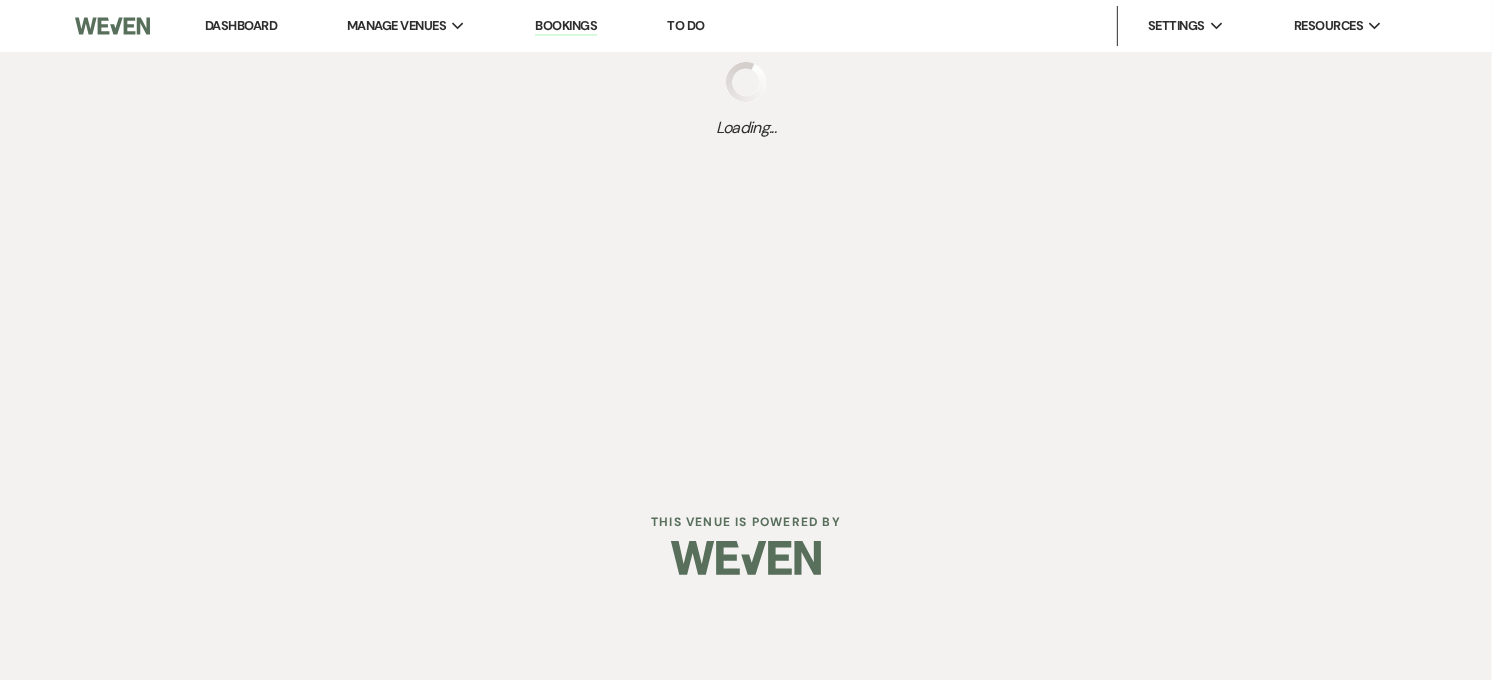 scroll, scrollTop: 0, scrollLeft: 0, axis: both 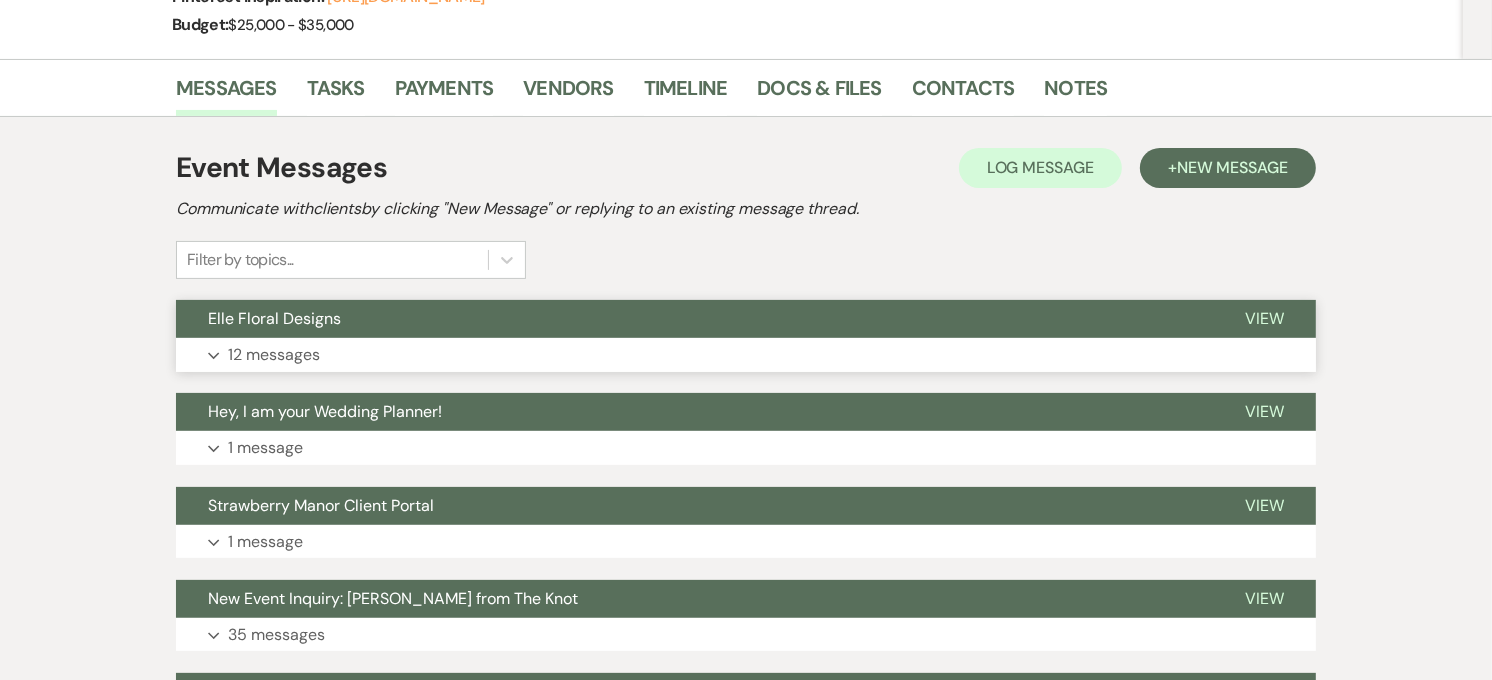 click on "Elle Floral Designs" at bounding box center [694, 319] 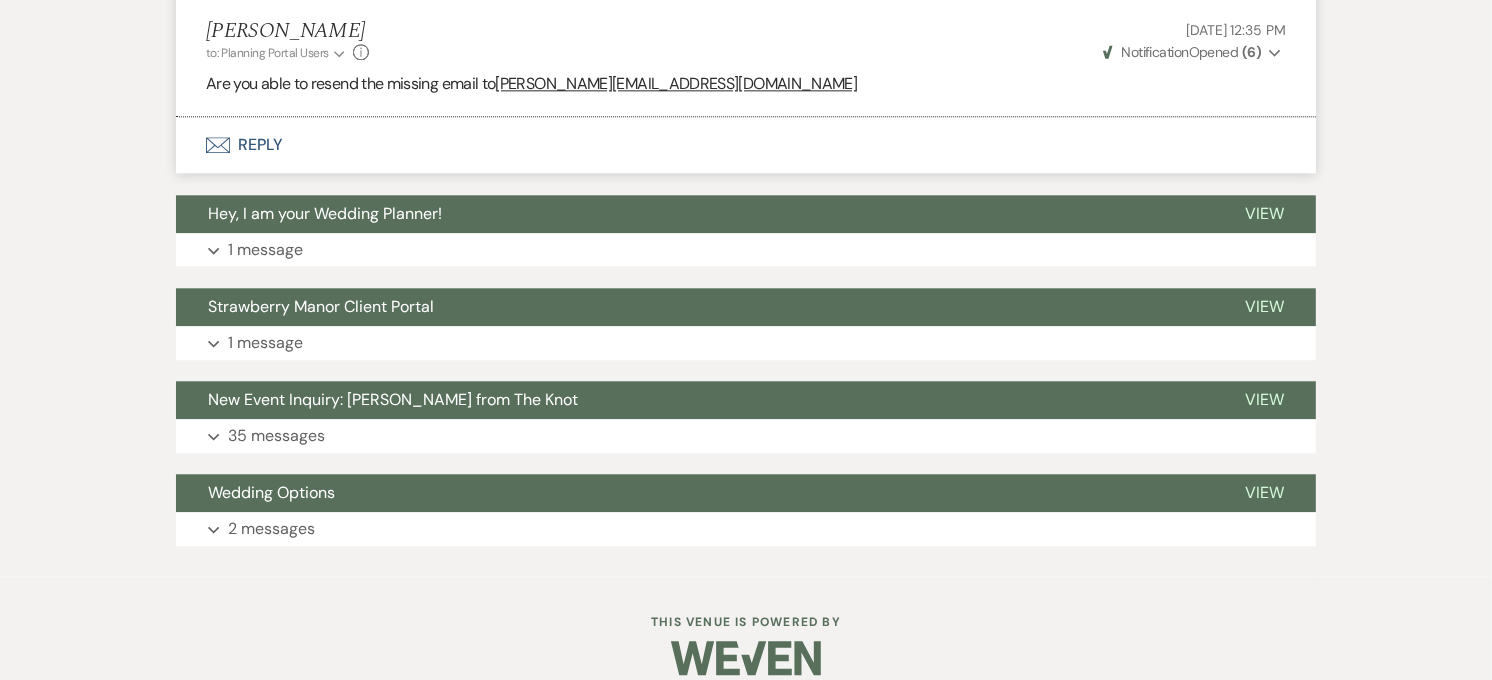 scroll, scrollTop: 4105, scrollLeft: 0, axis: vertical 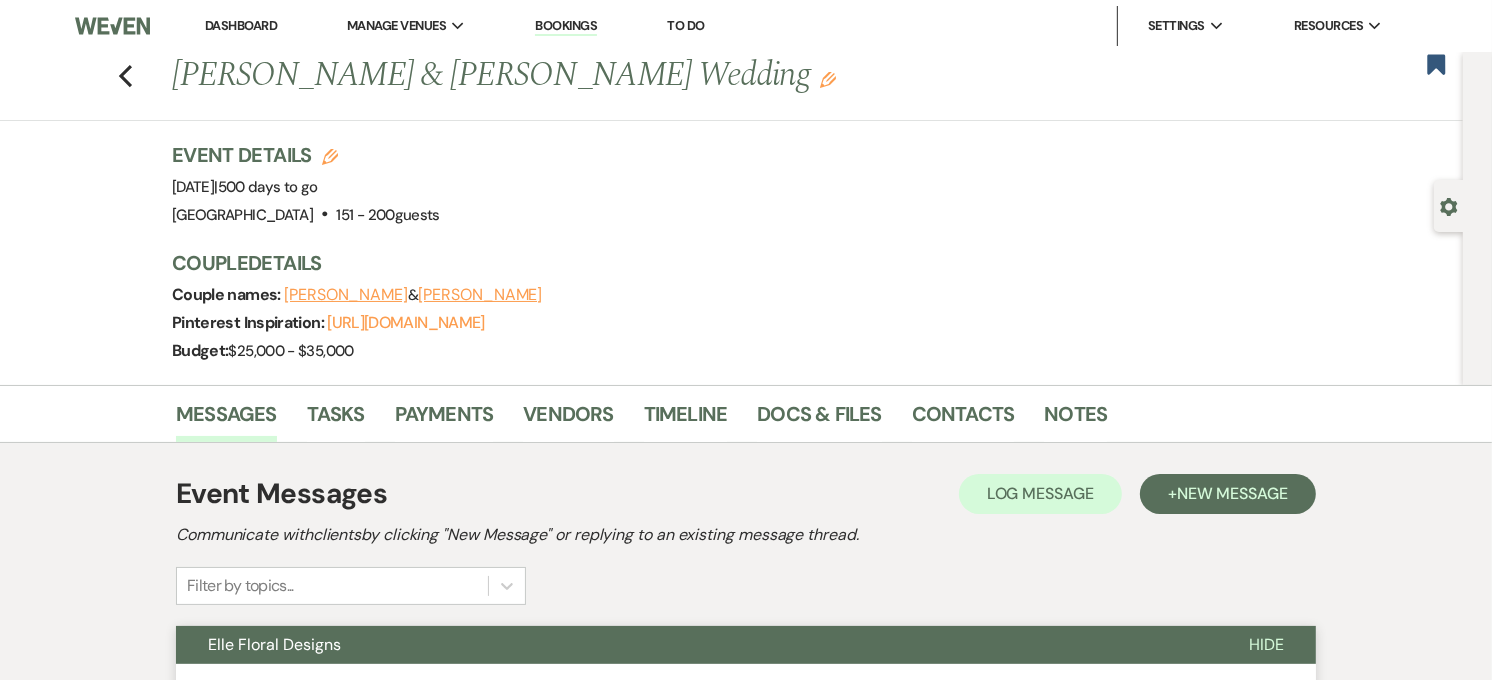 click on "Elle Floral Designs" at bounding box center [696, 645] 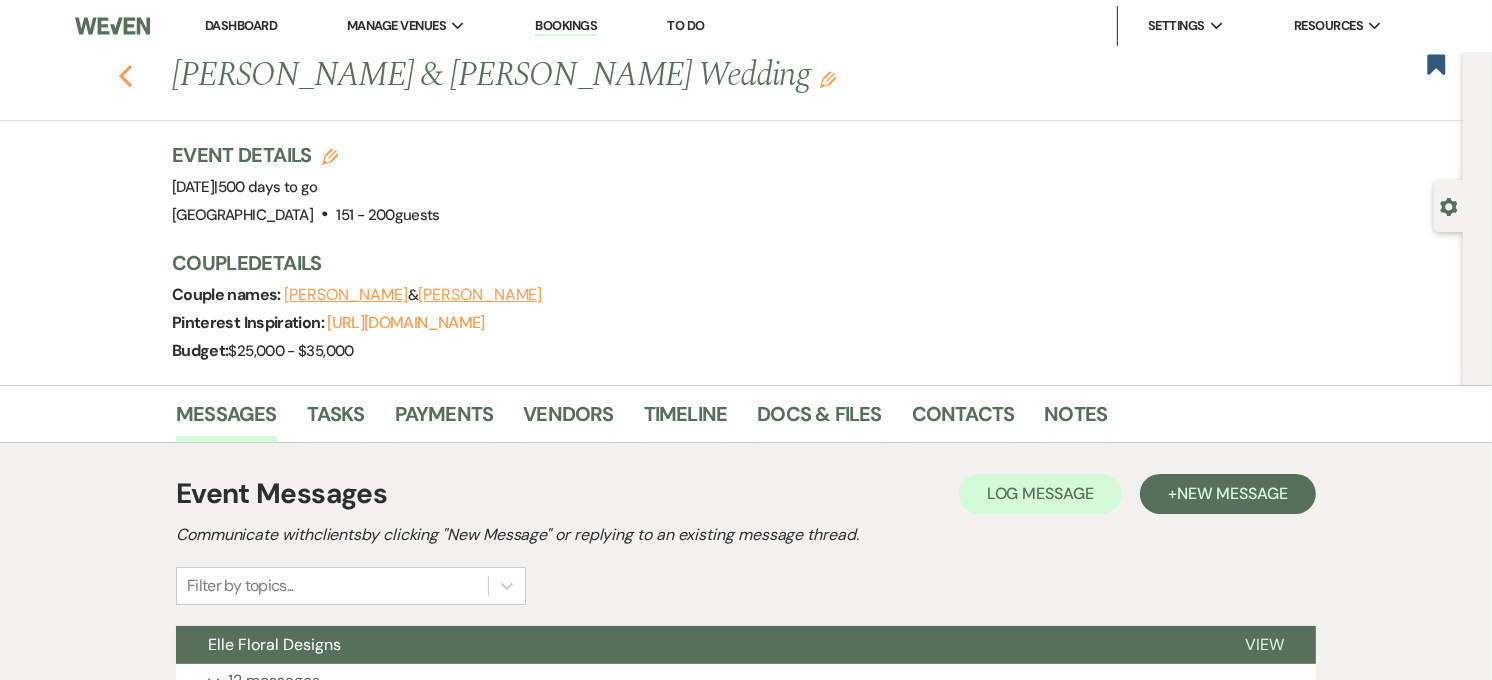 click on "Previous" 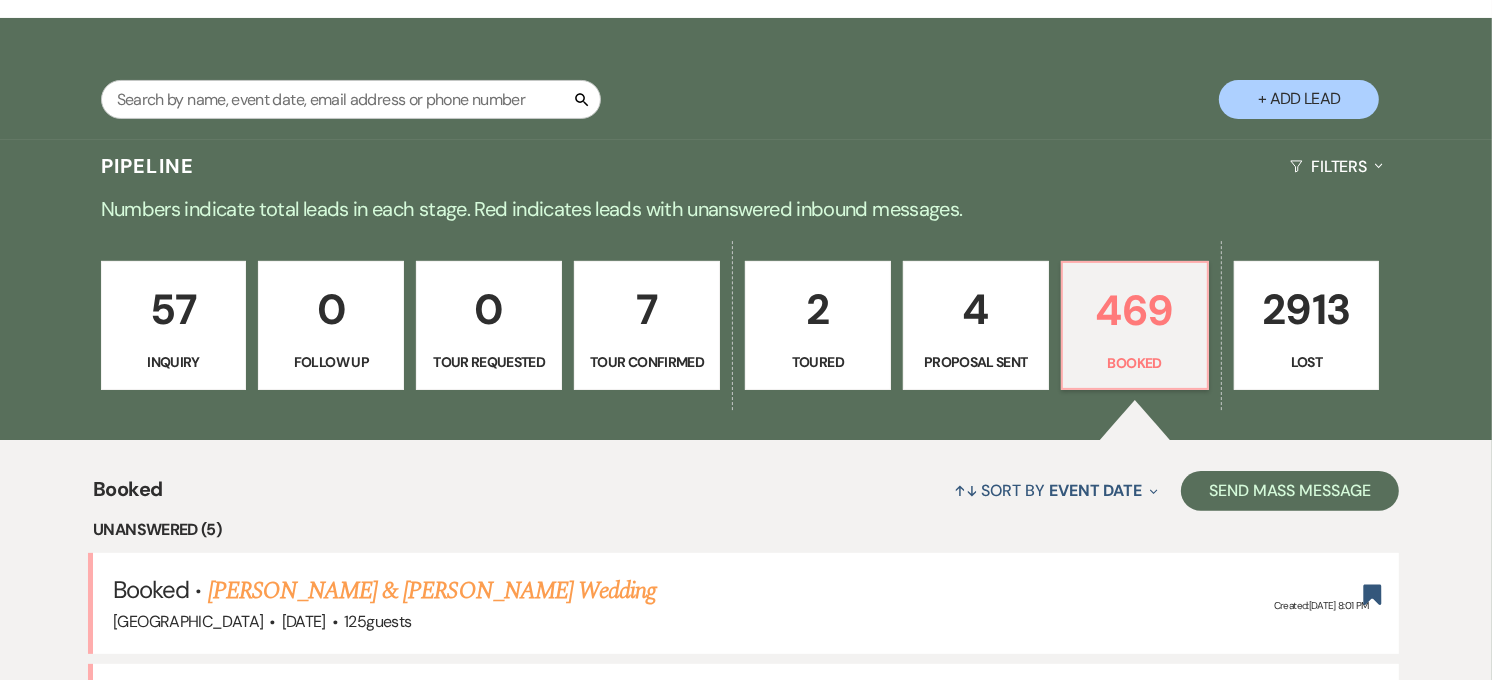 scroll, scrollTop: 222, scrollLeft: 0, axis: vertical 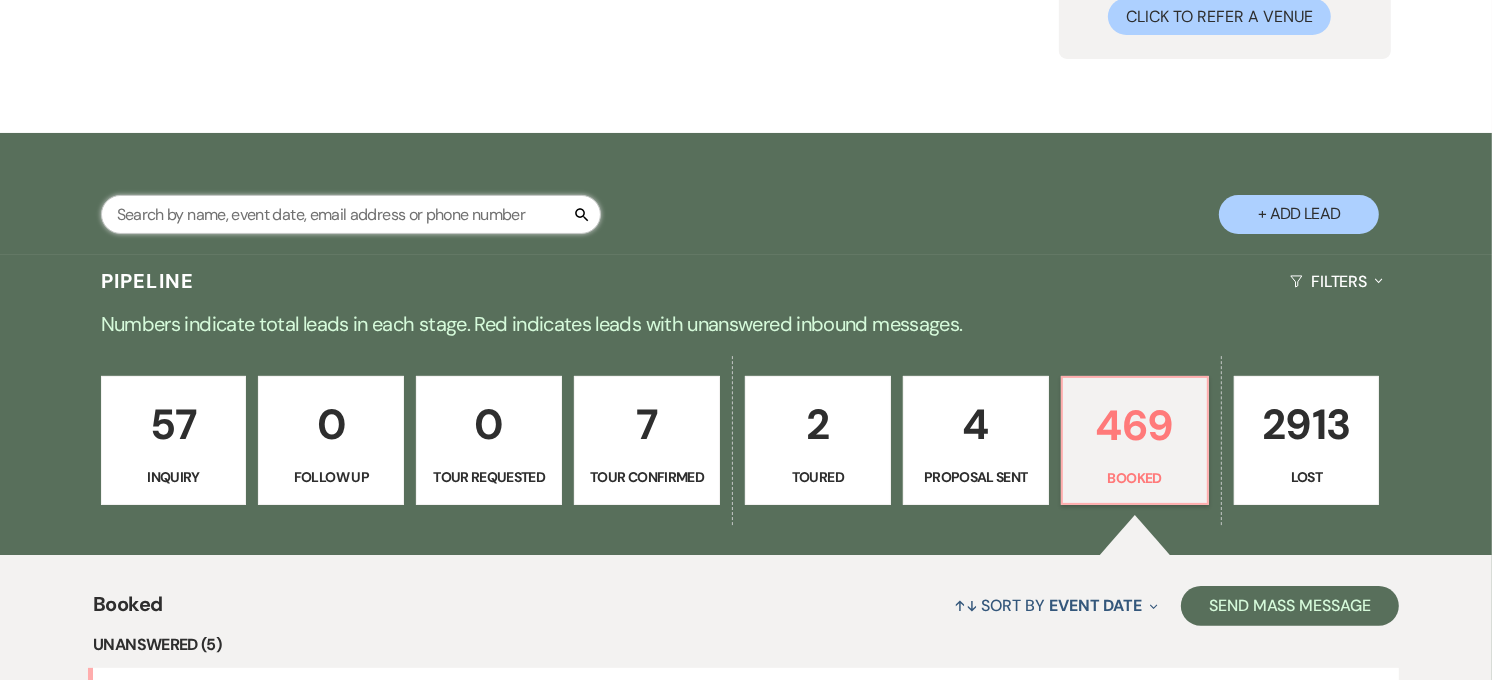 click at bounding box center [351, 214] 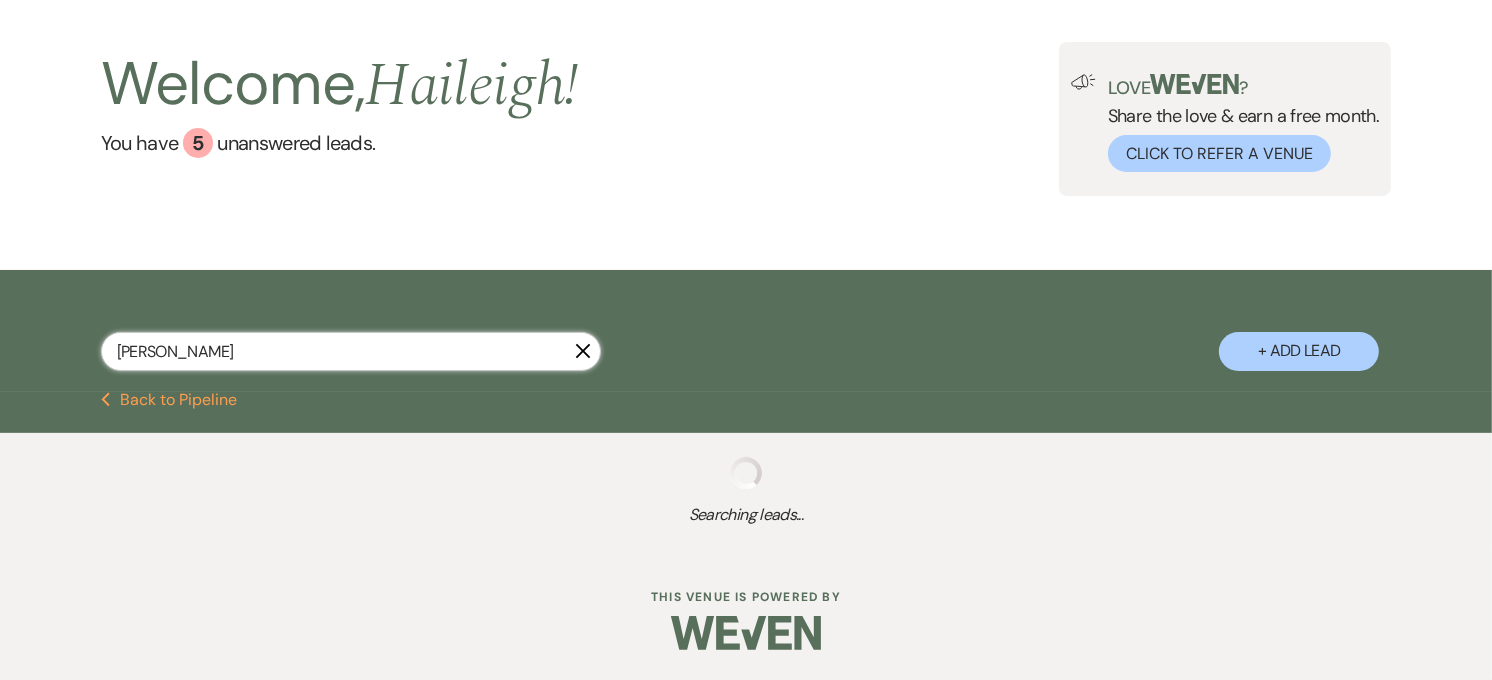 scroll, scrollTop: 222, scrollLeft: 0, axis: vertical 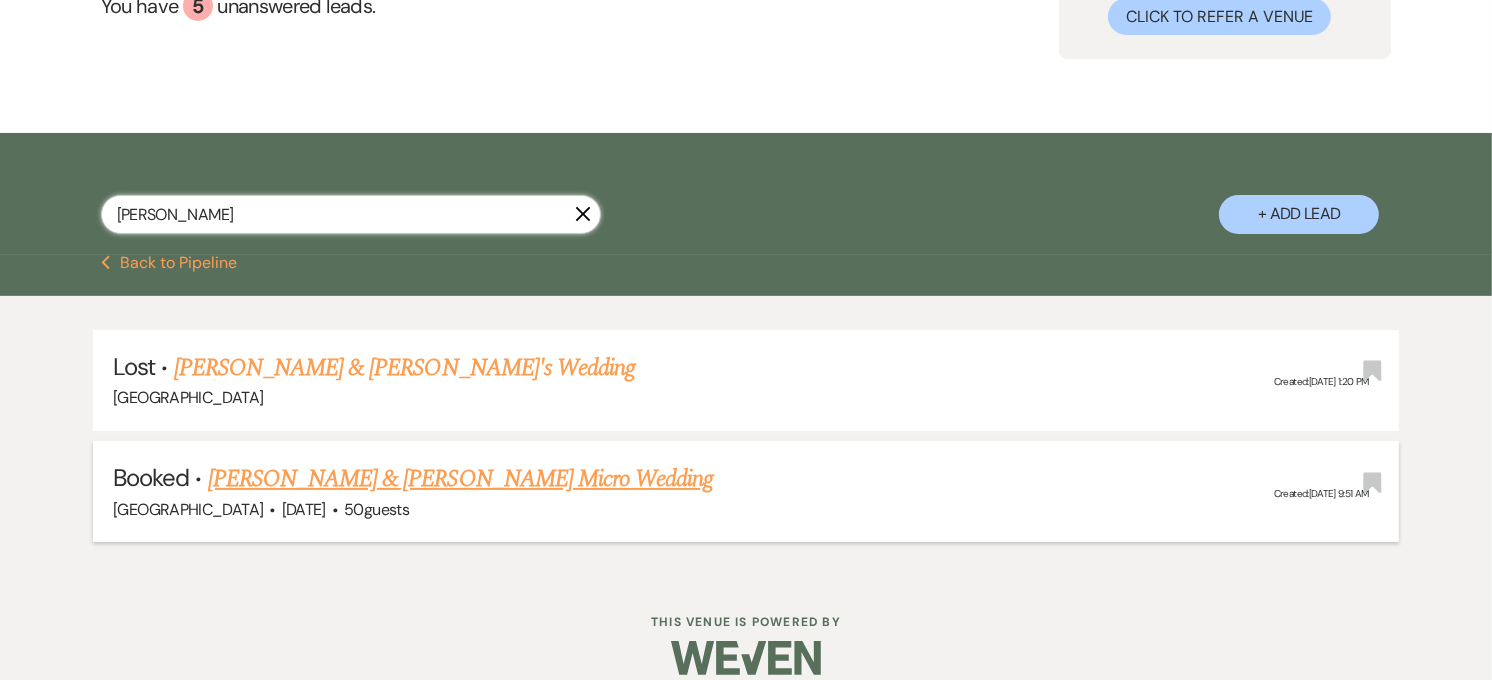 type on "[PERSON_NAME]" 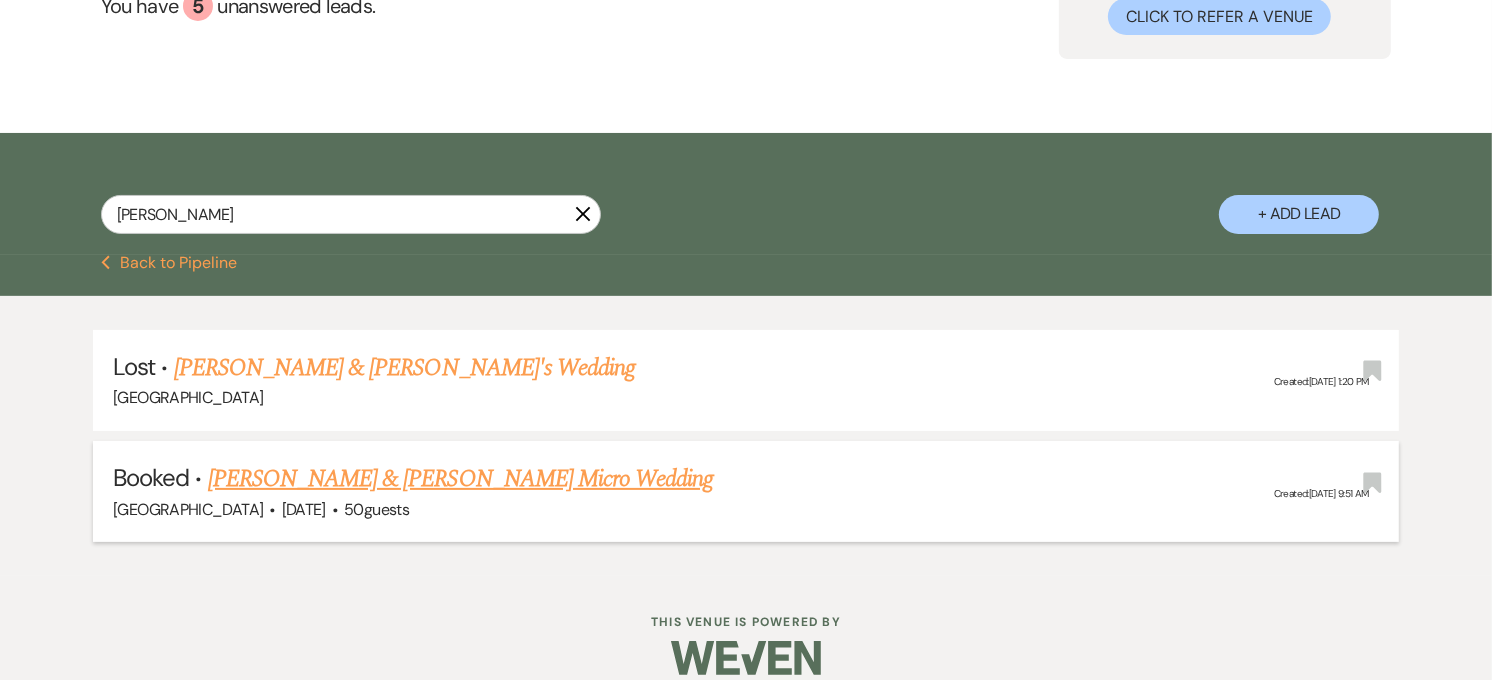 click on "[PERSON_NAME] & [PERSON_NAME] Micro Wedding" at bounding box center [461, 479] 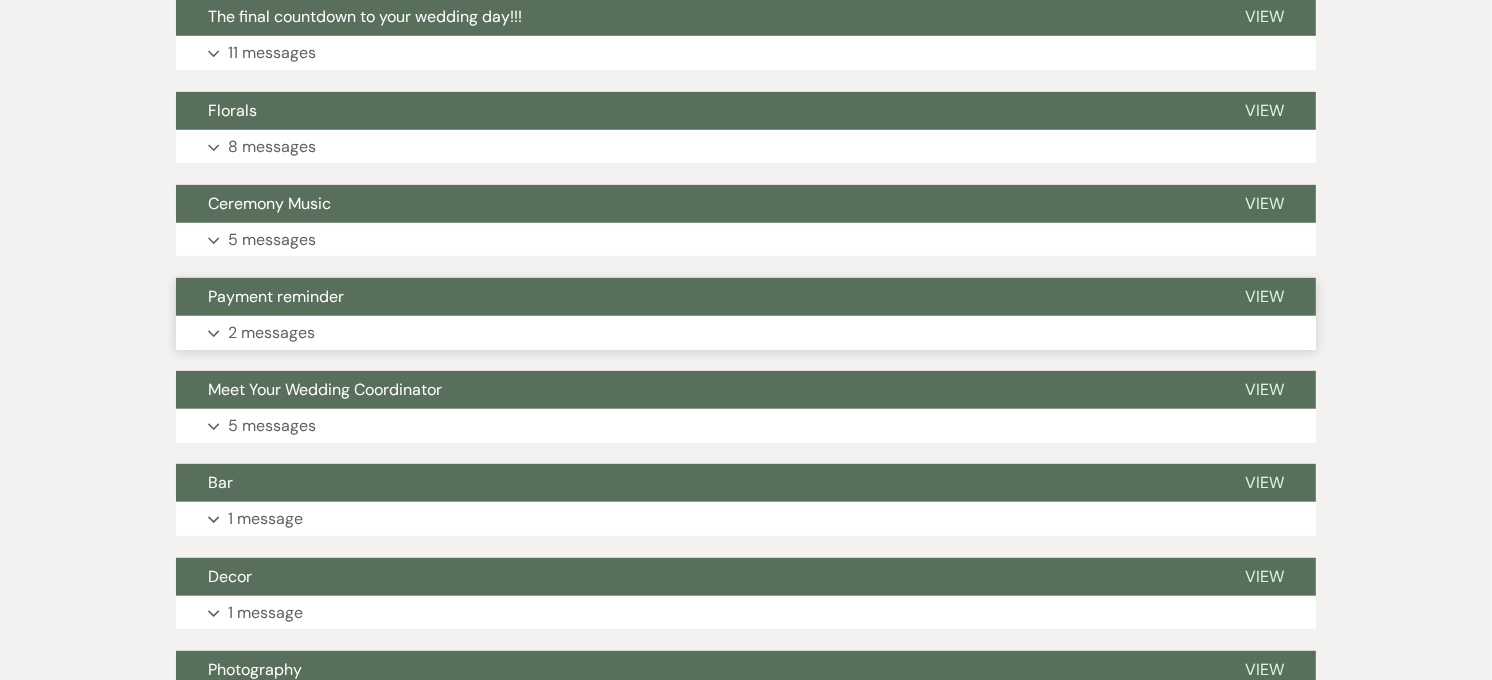 scroll, scrollTop: 555, scrollLeft: 0, axis: vertical 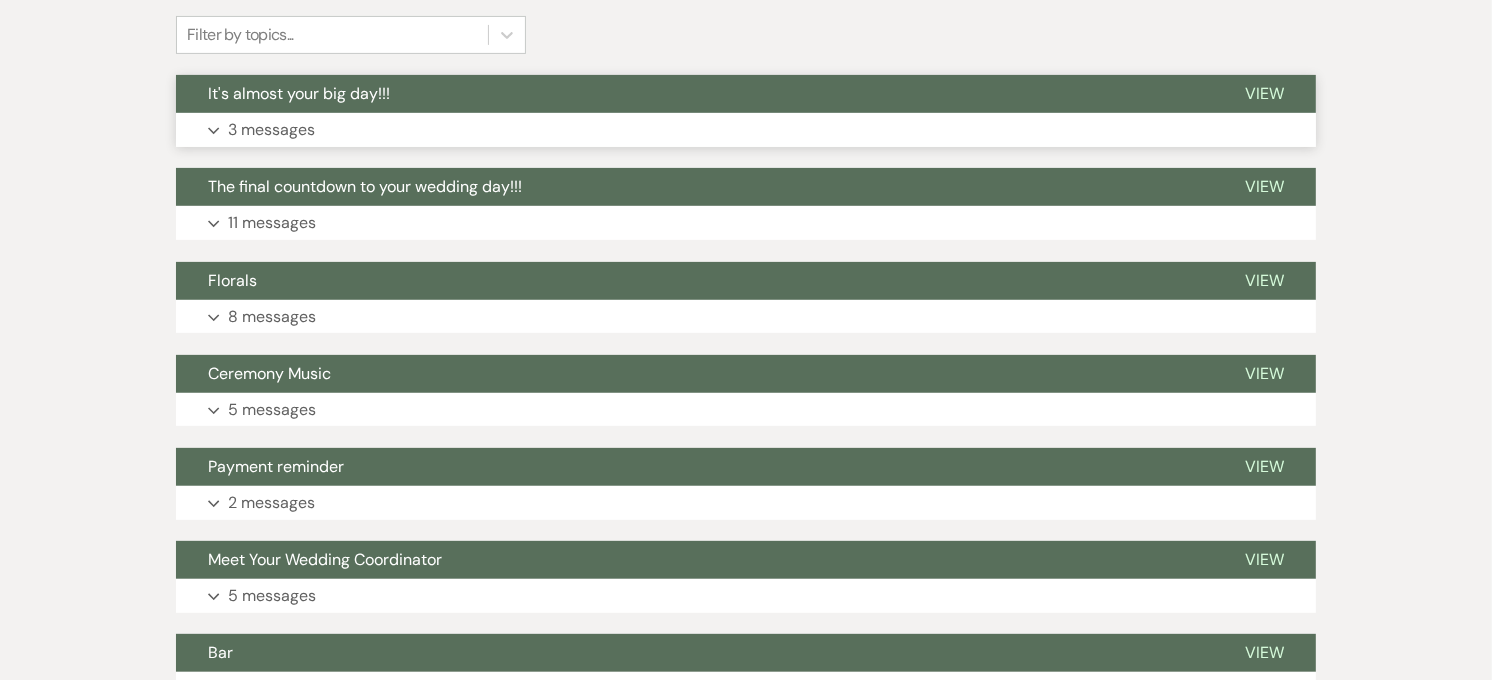 click on "Expand 3 messages" at bounding box center [746, 130] 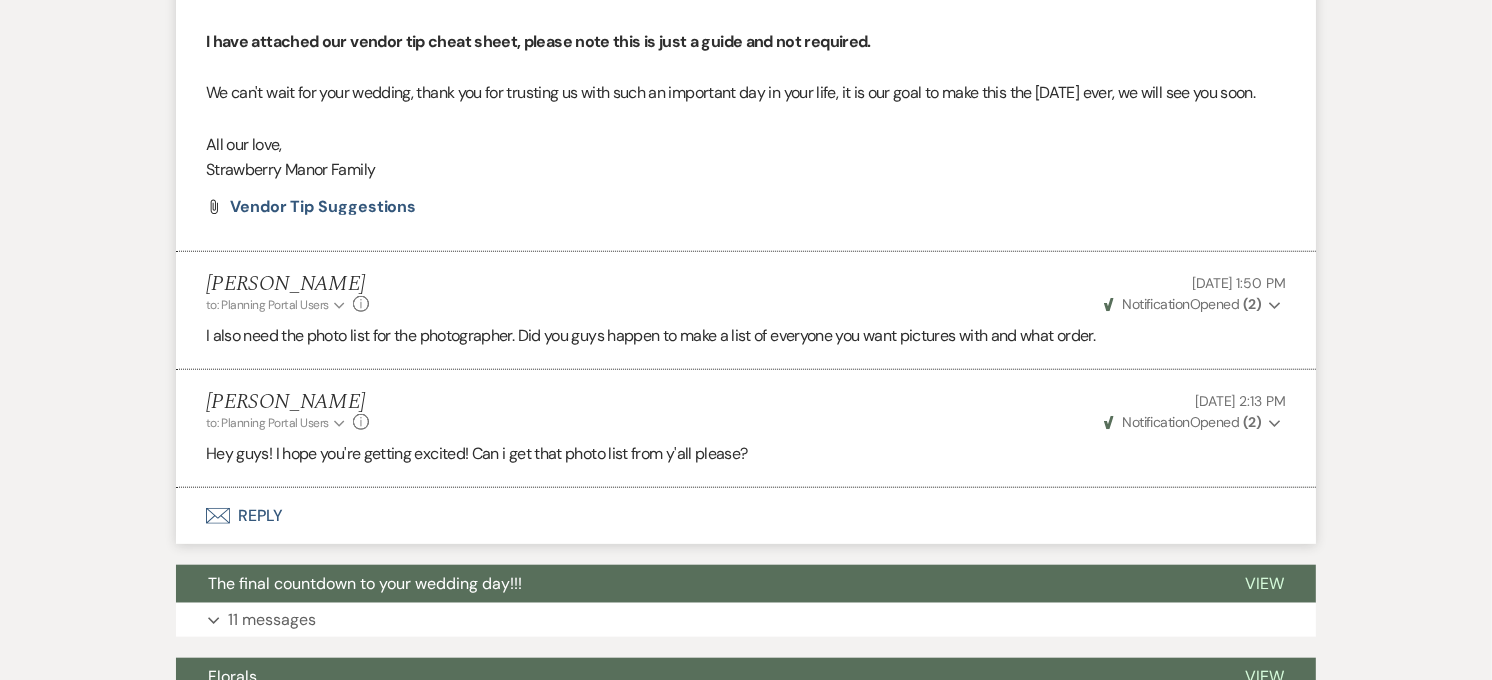 scroll, scrollTop: 1556, scrollLeft: 0, axis: vertical 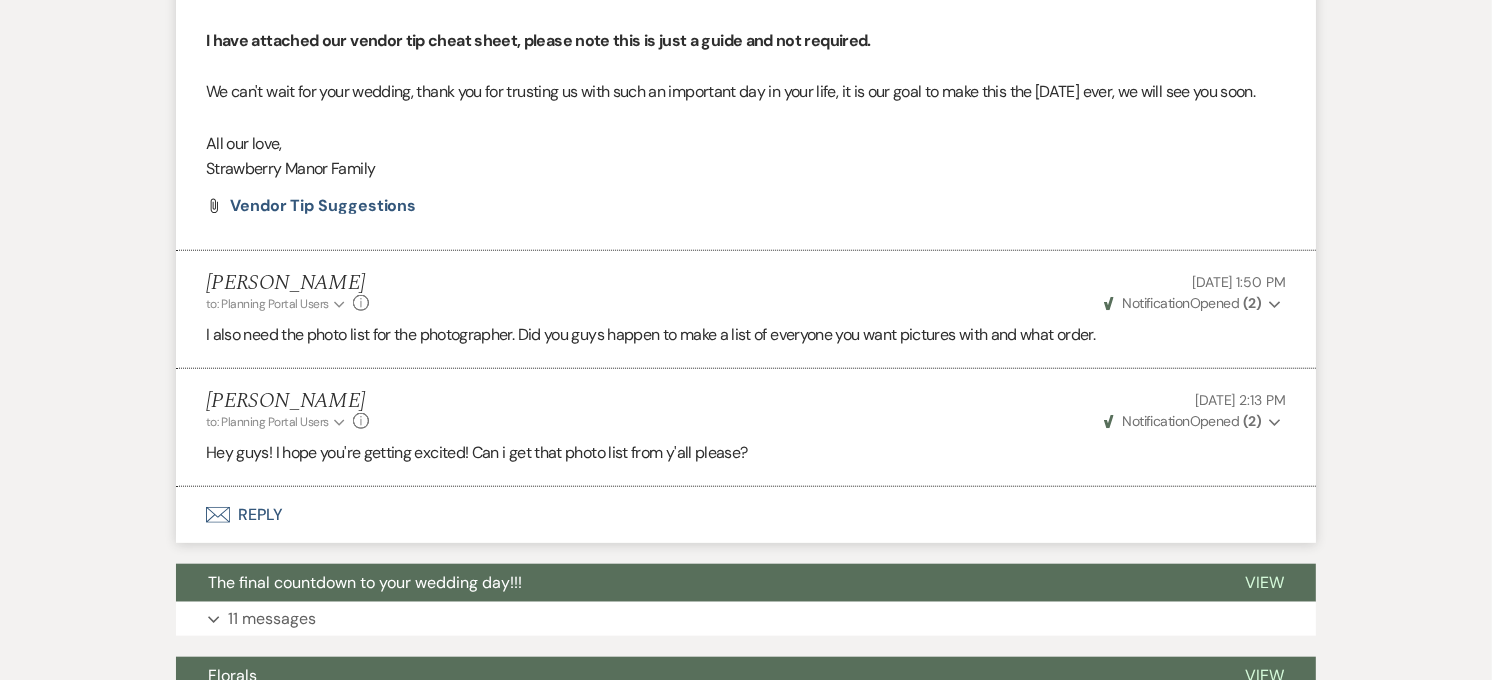 click on "Notification" at bounding box center (1155, 421) 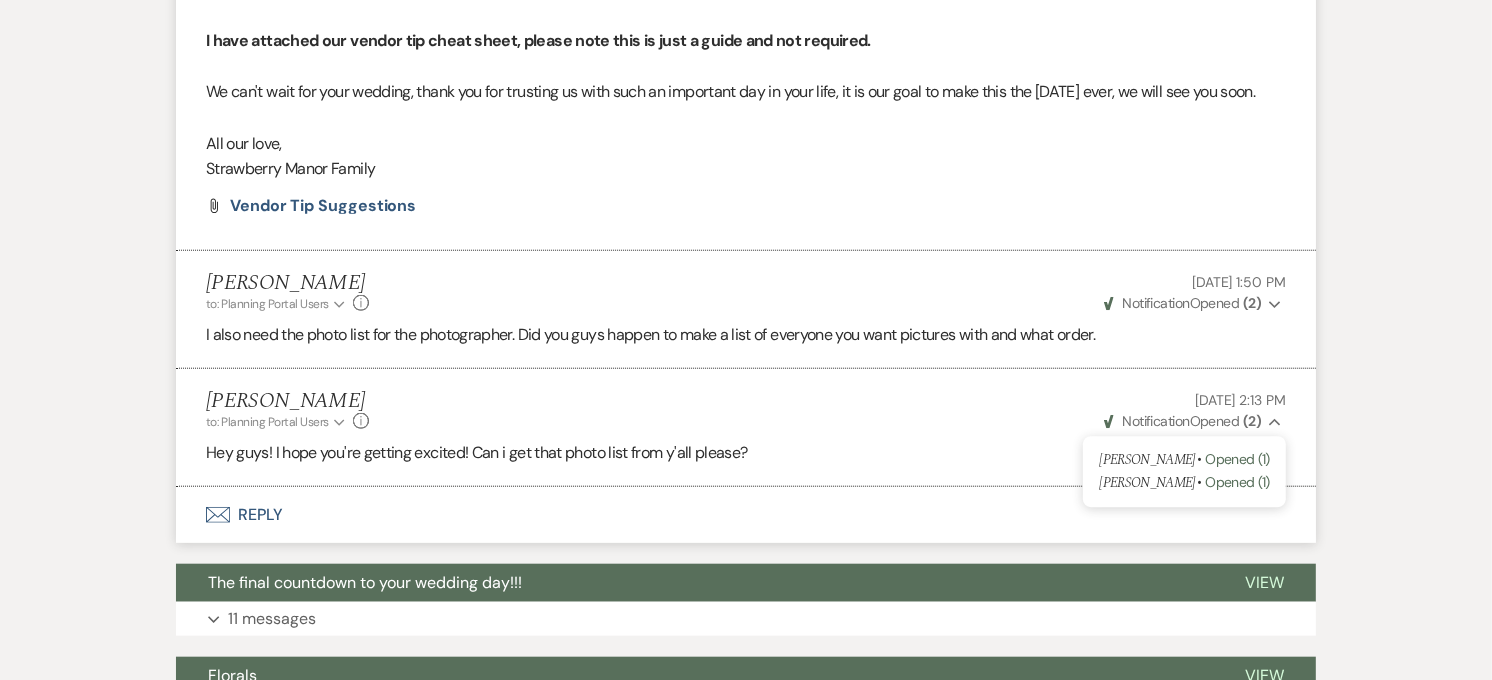 click on "Hey guys! I hope you're getting excited! Can i get that photo list from y'all please?" at bounding box center [746, 453] 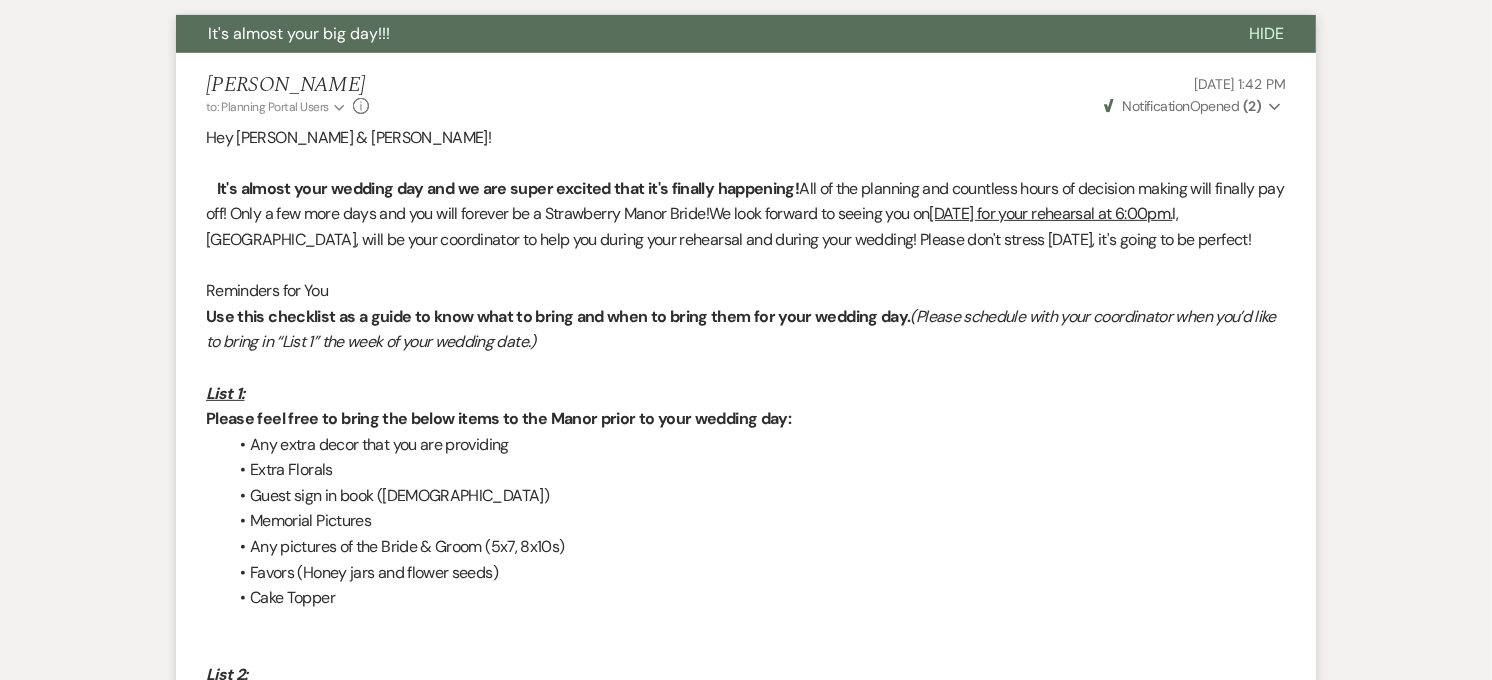 scroll, scrollTop: 0, scrollLeft: 0, axis: both 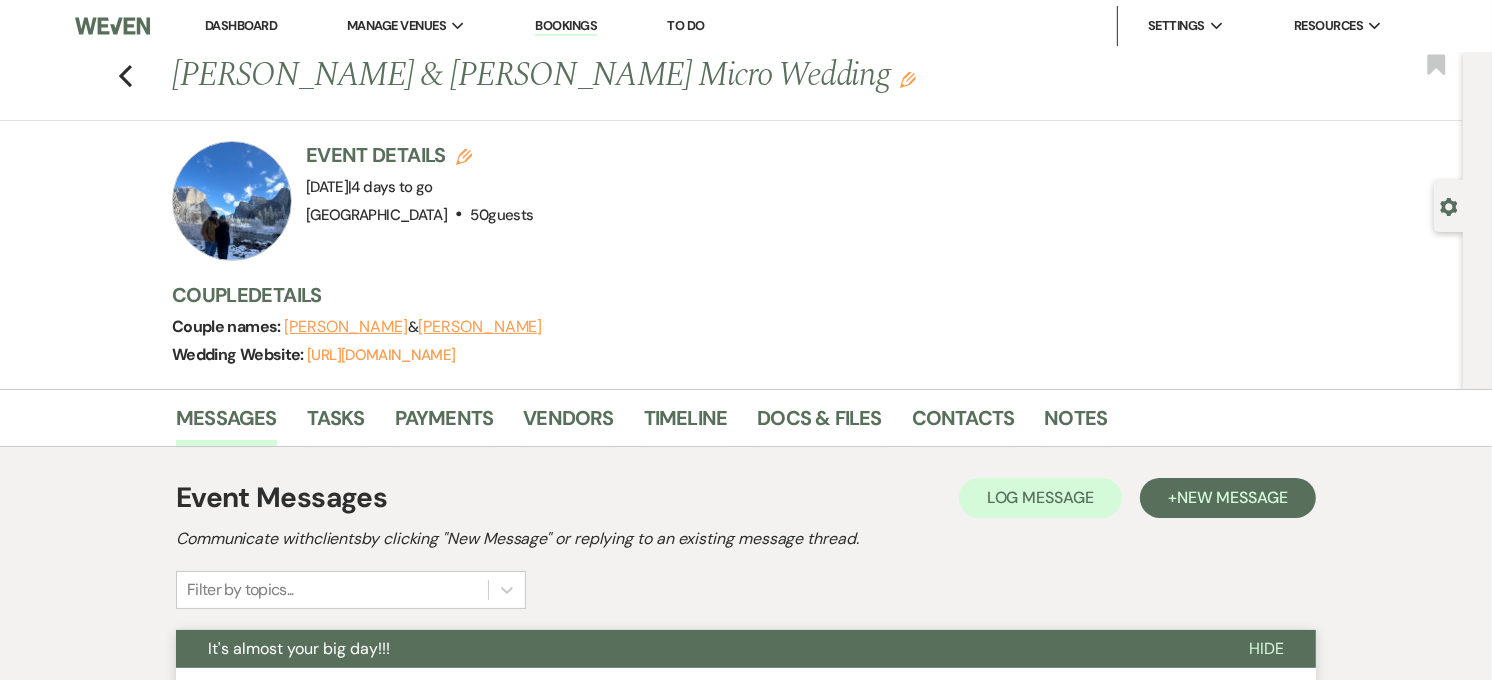 click on "Dashboard" at bounding box center [241, 25] 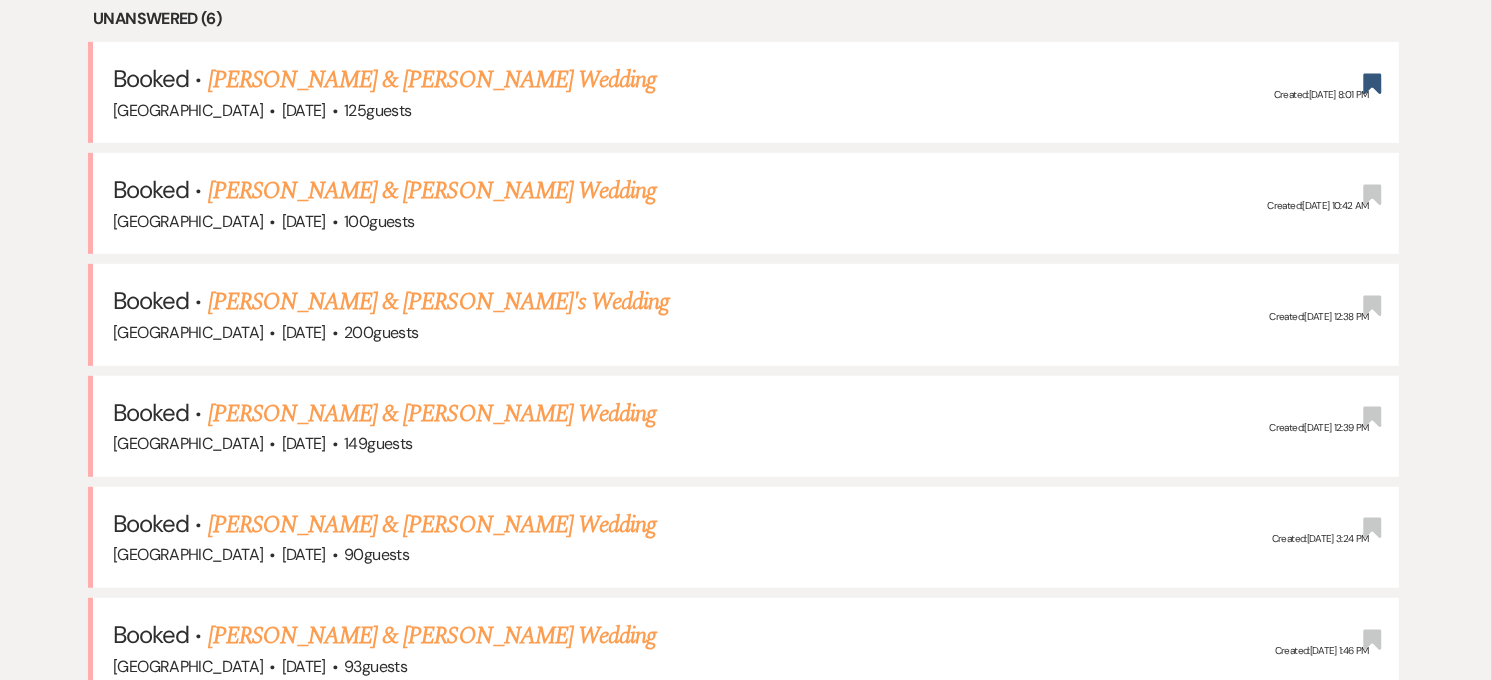 scroll, scrollTop: 888, scrollLeft: 0, axis: vertical 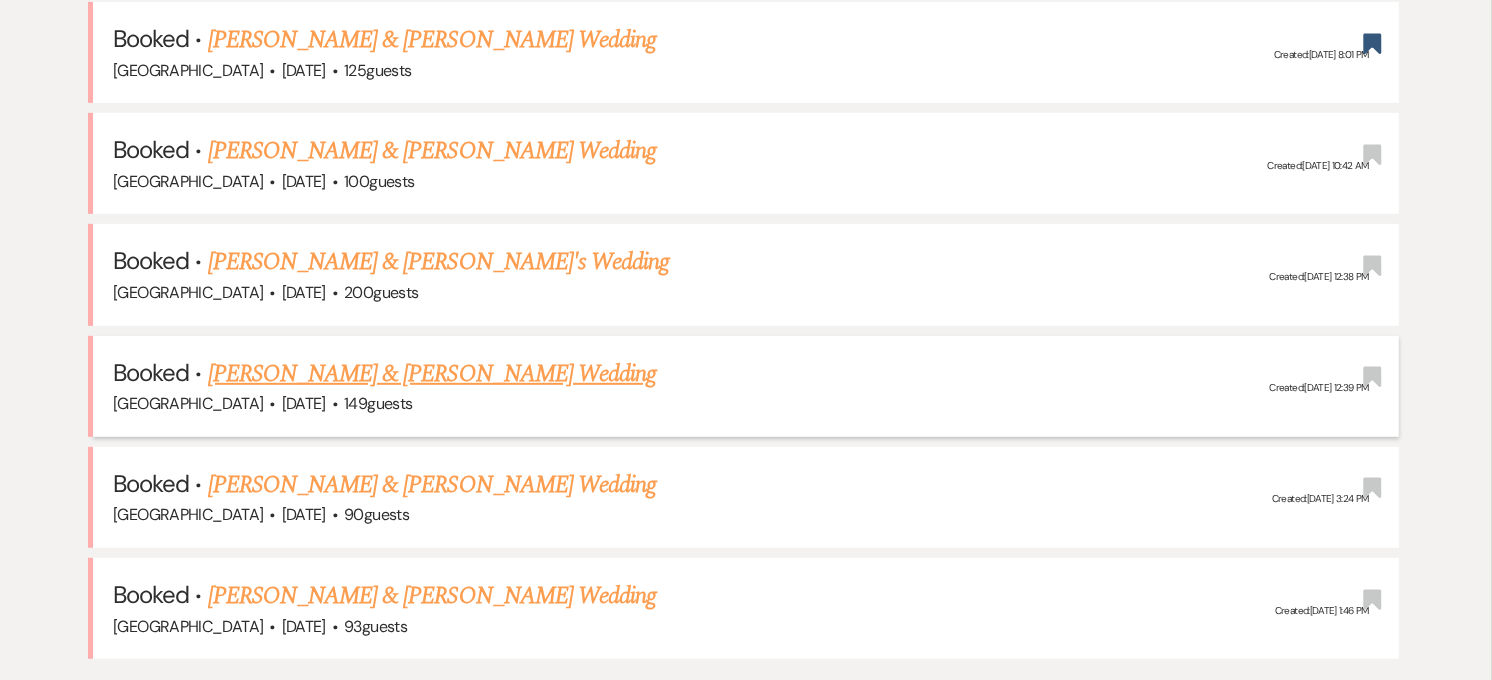 click on "[PERSON_NAME] & [PERSON_NAME] Wedding" at bounding box center [432, 374] 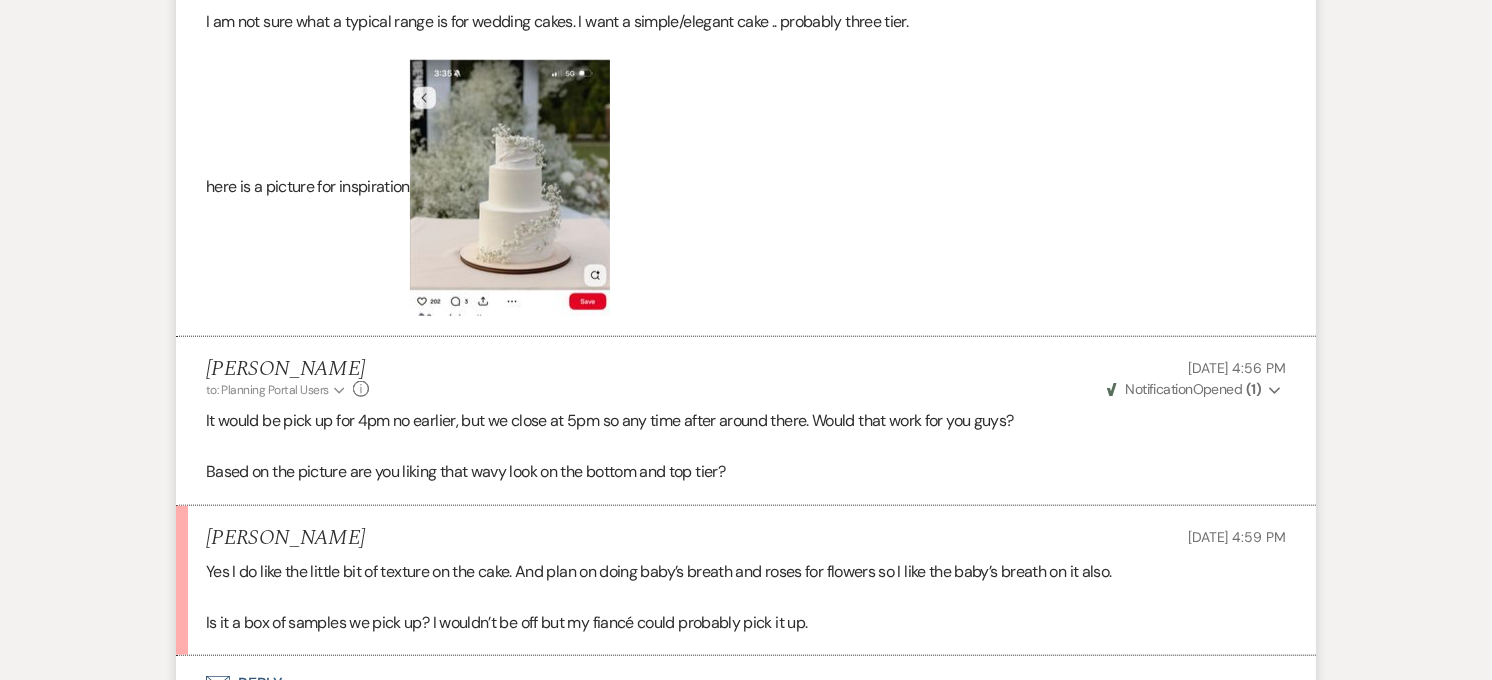 scroll, scrollTop: 1668, scrollLeft: 0, axis: vertical 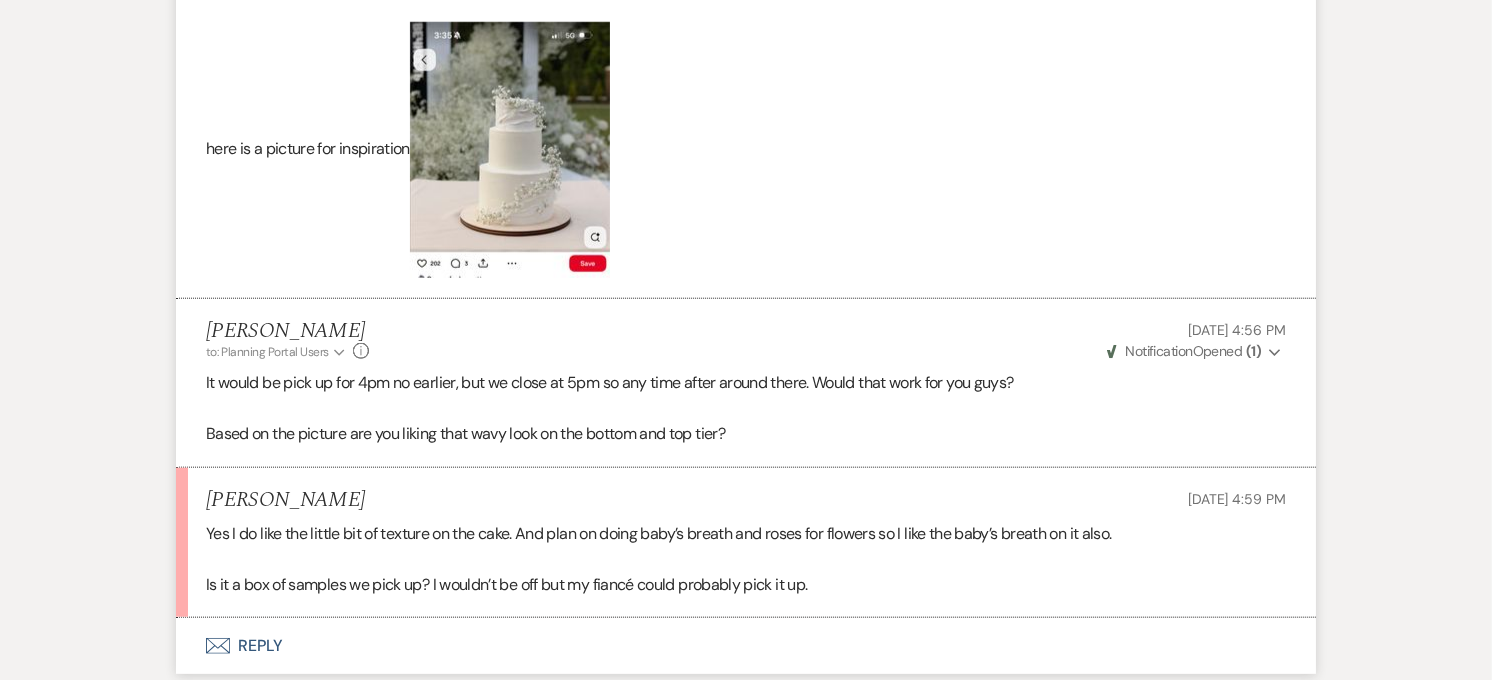 click on "Envelope Reply" at bounding box center (746, 646) 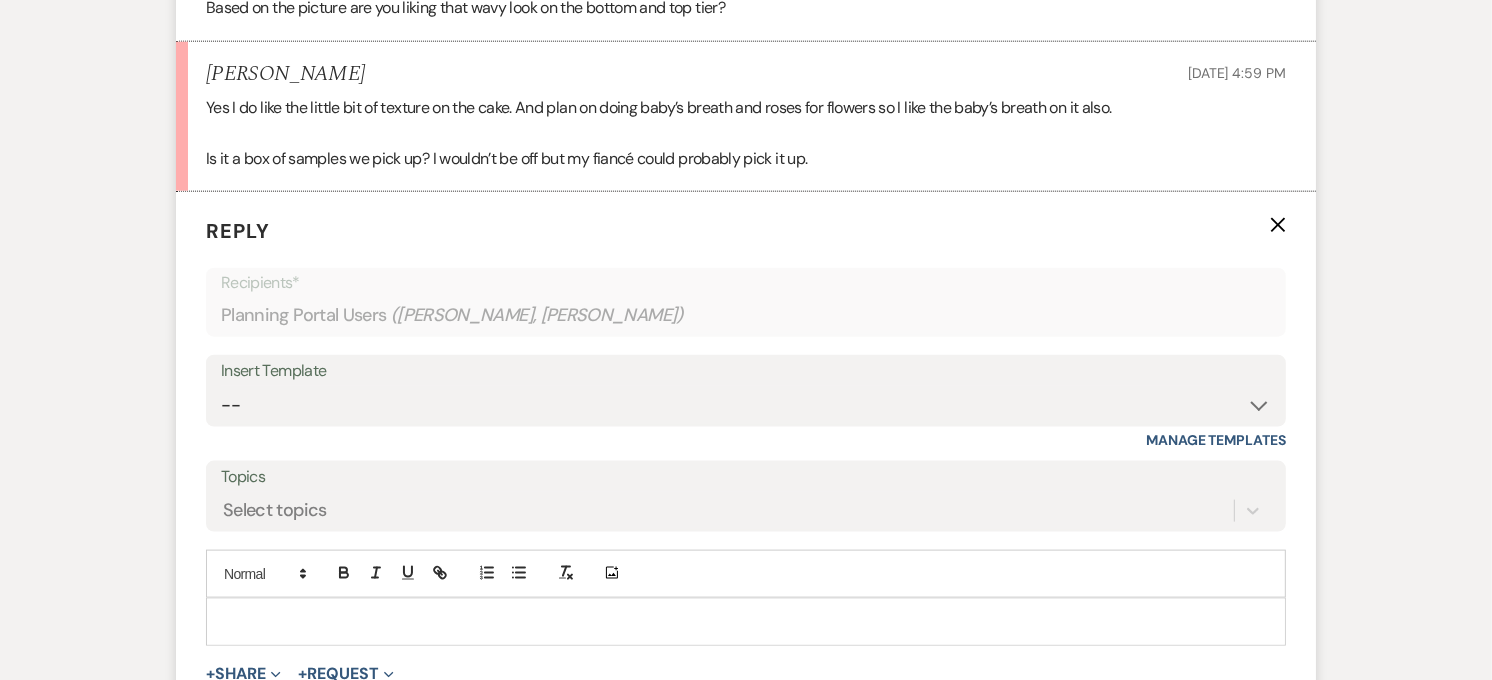 scroll, scrollTop: 2133, scrollLeft: 0, axis: vertical 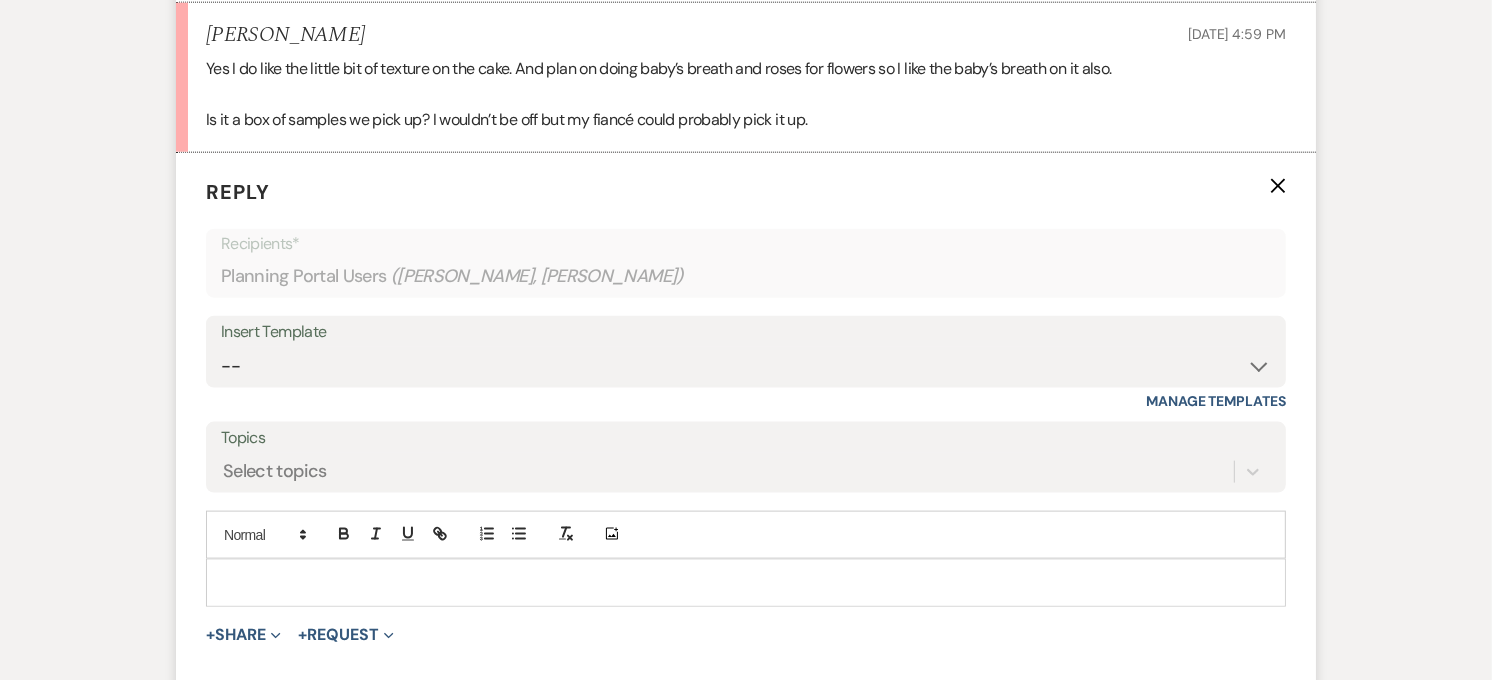 click at bounding box center [746, 583] 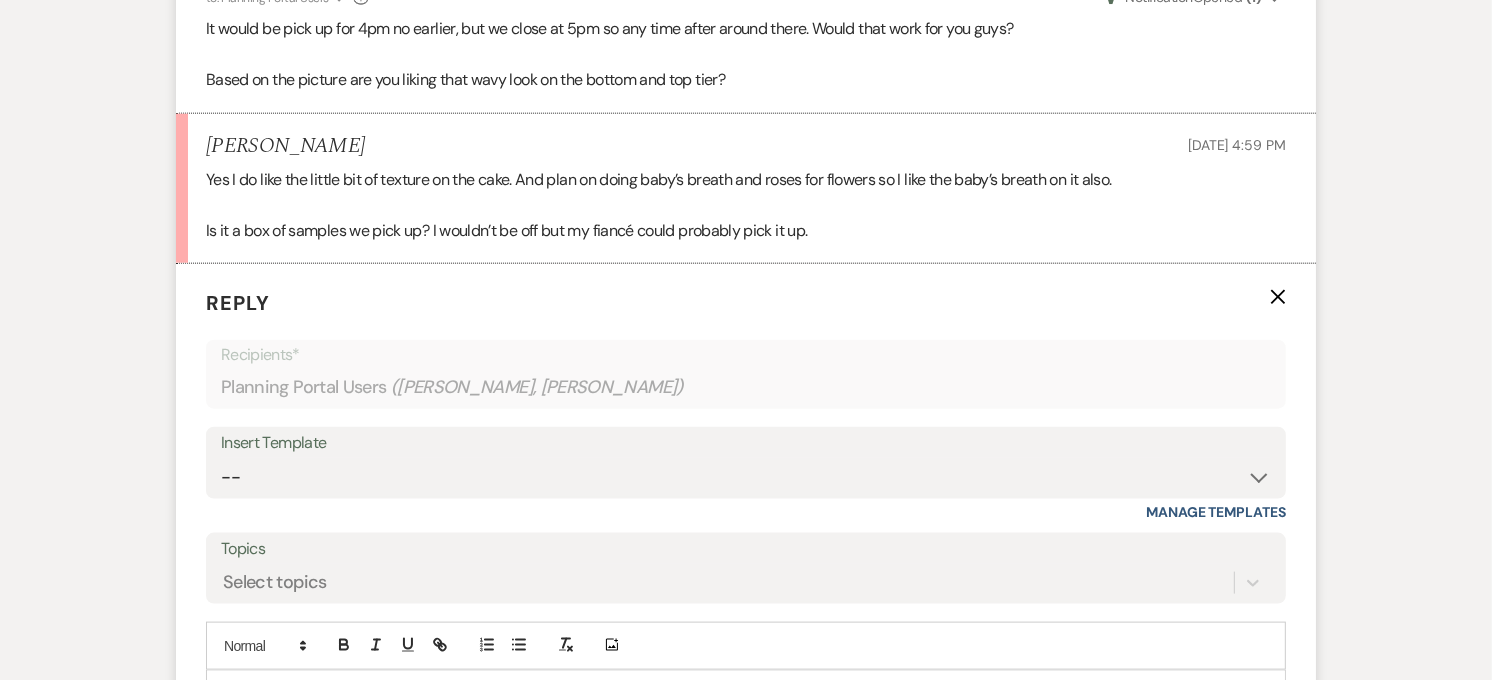 scroll, scrollTop: 2133, scrollLeft: 0, axis: vertical 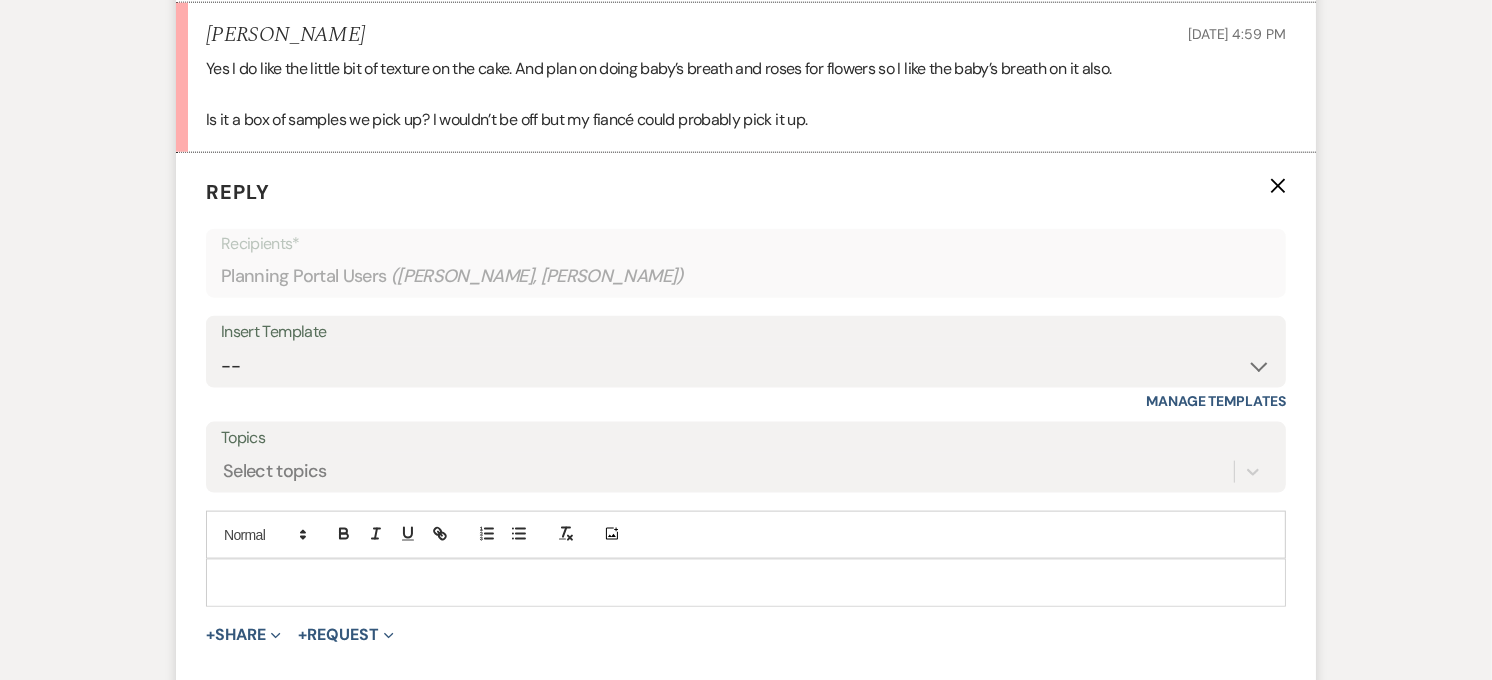 type 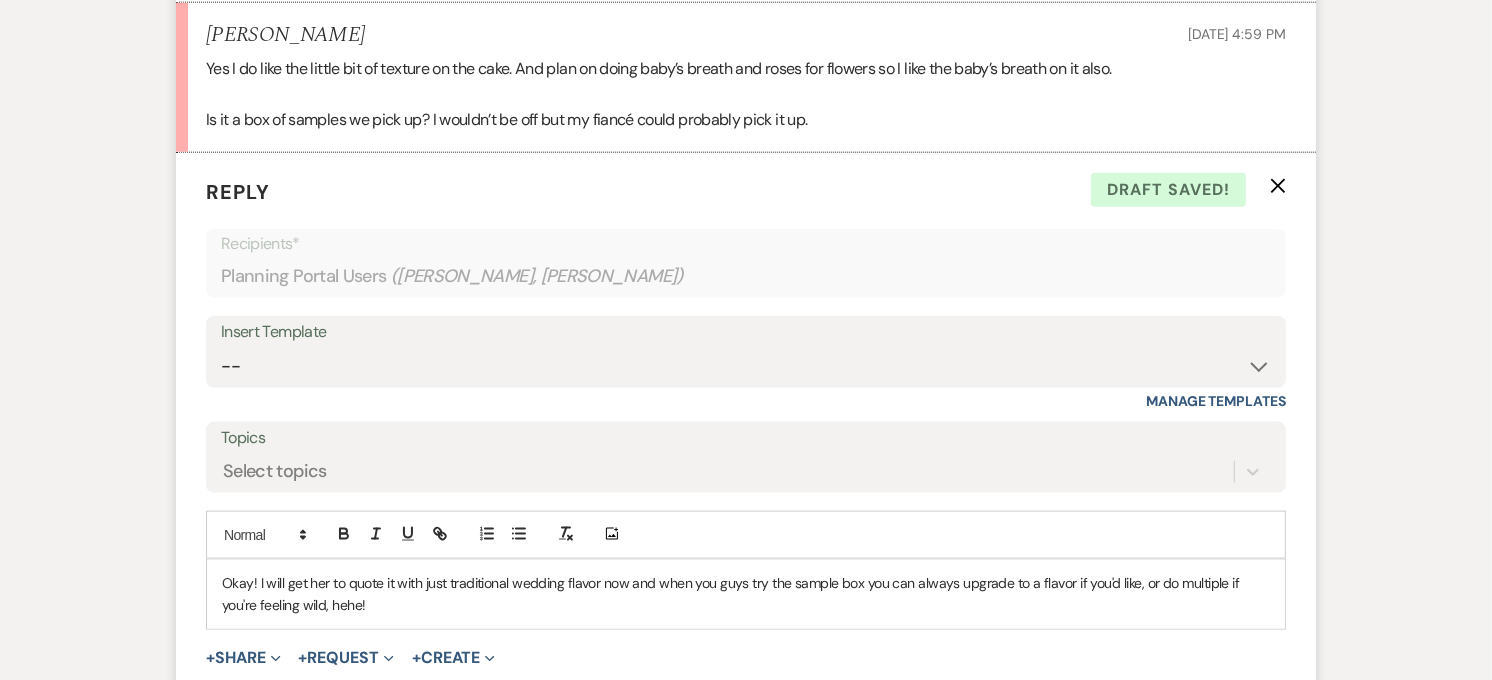 click on "Okay! I will get her to quote it with just traditional wedding flavor now and when you guys try the sample box you can always upgrade to a flavor if you'd like, or do multiple if you're feeling wild, hehe!" at bounding box center (746, 594) 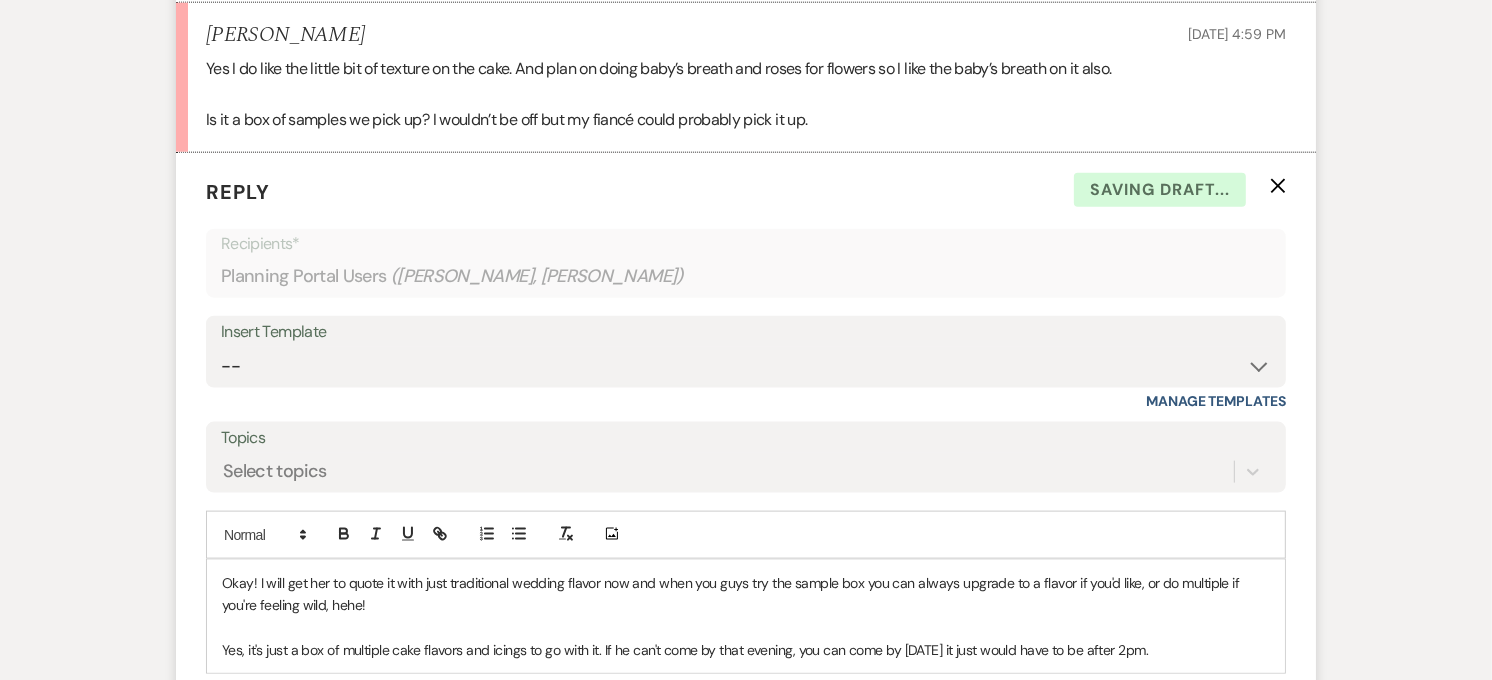 click on "Yes, it's just a box of multiple cake flavors and icings to go with it. If he can't come by that evening, you can come by [DATE] it just would have to be after 2pm." at bounding box center [746, 650] 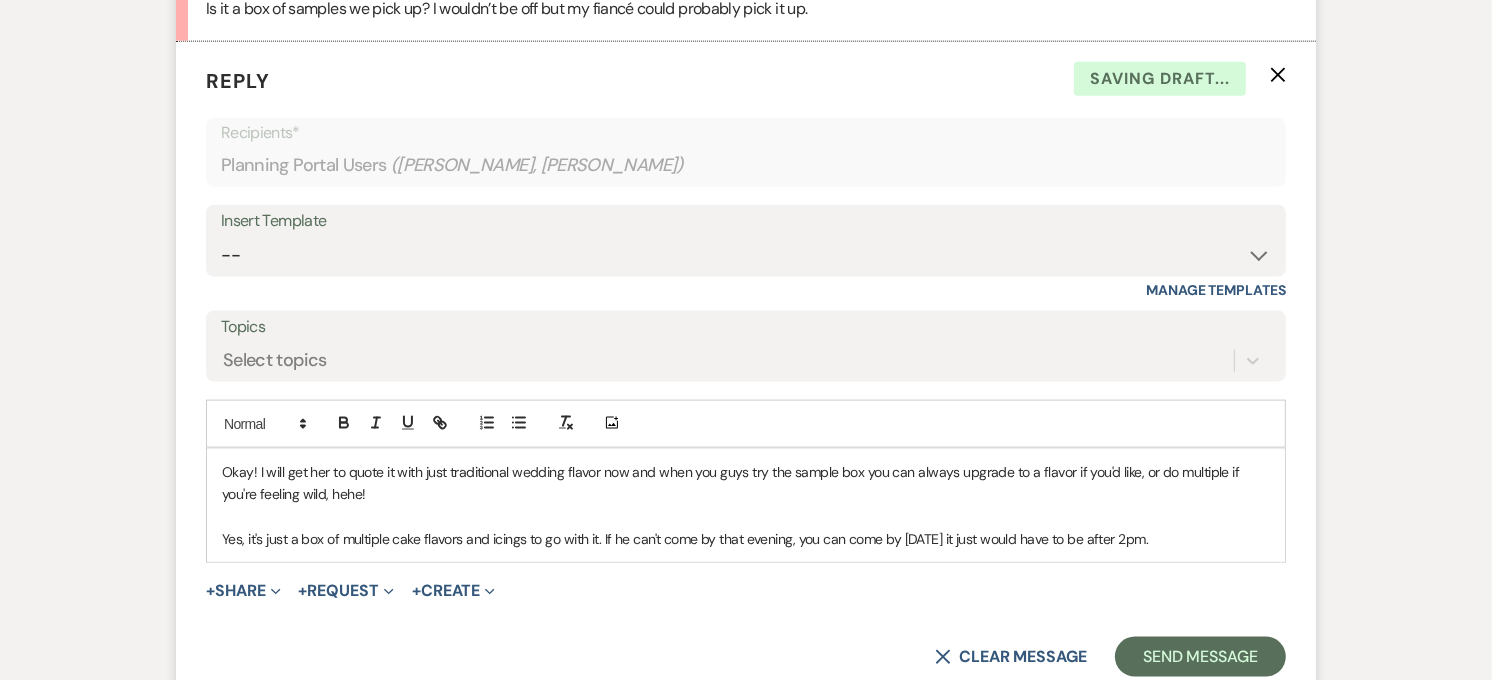 drag, startPoint x: 1158, startPoint y: 533, endPoint x: 1207, endPoint y: 592, distance: 76.6942 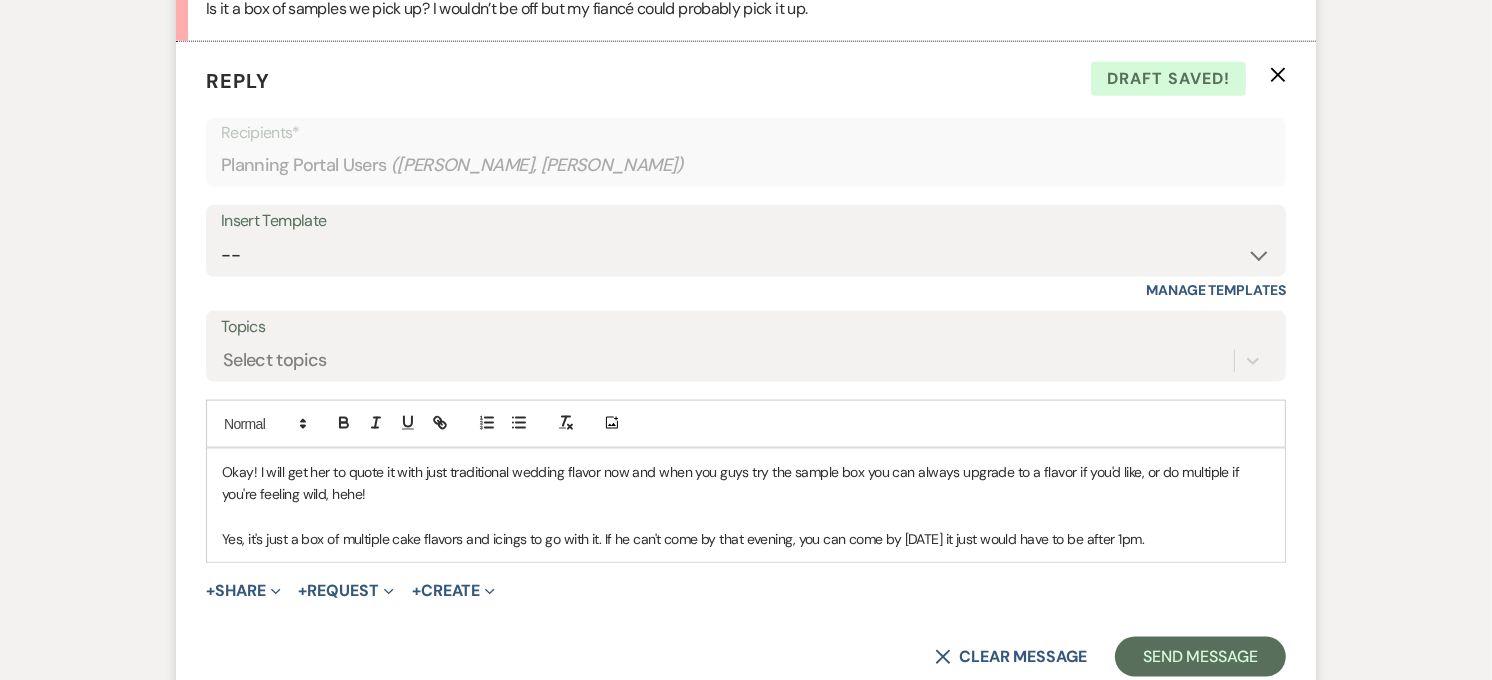 click on "Yes, it's just a box of multiple cake flavors and icings to go with it. If he can't come by that evening, you can come by [DATE] it just would have to be after 1pm." at bounding box center (746, 539) 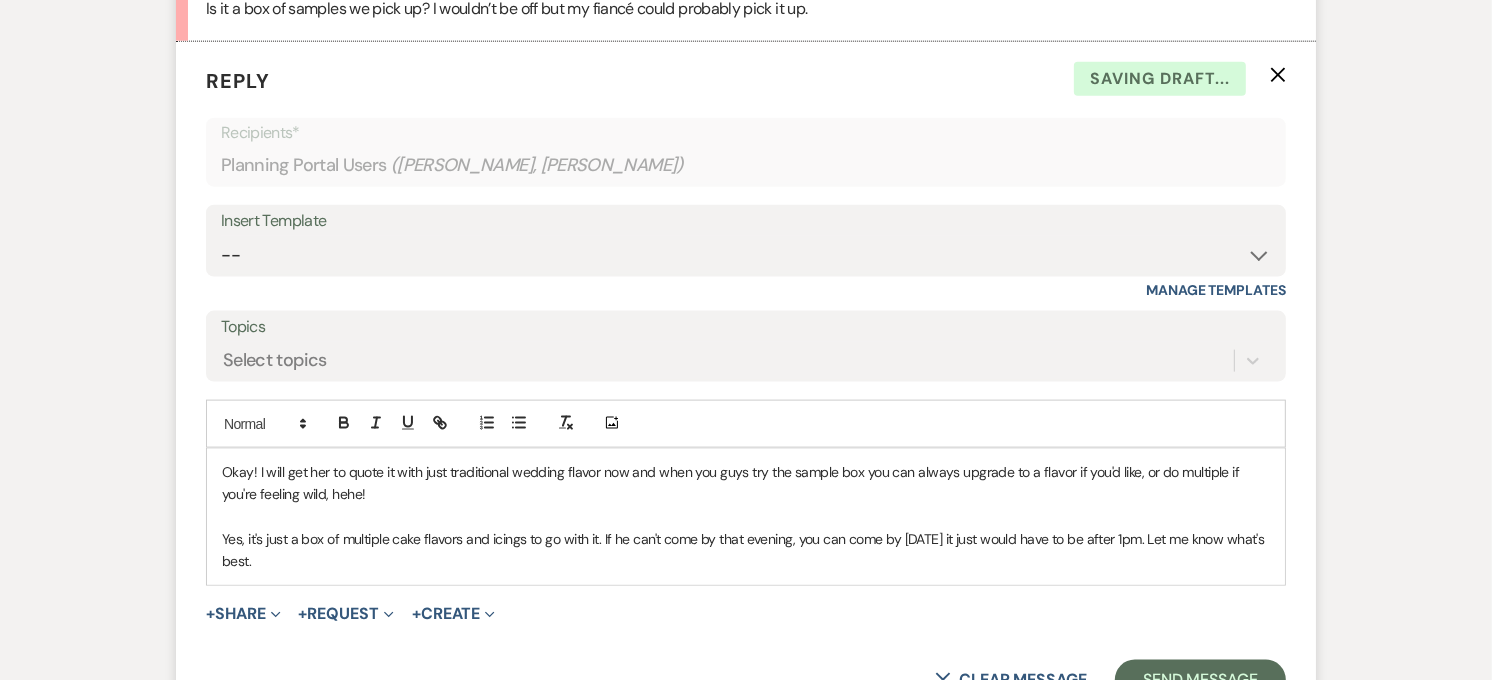 click on "Okay! I will get her to quote it with just traditional wedding flavor now and when you guys try the sample box you can always upgrade to a flavor if you'd like, or do multiple if you're feeling wild, hehe!" at bounding box center (746, 483) 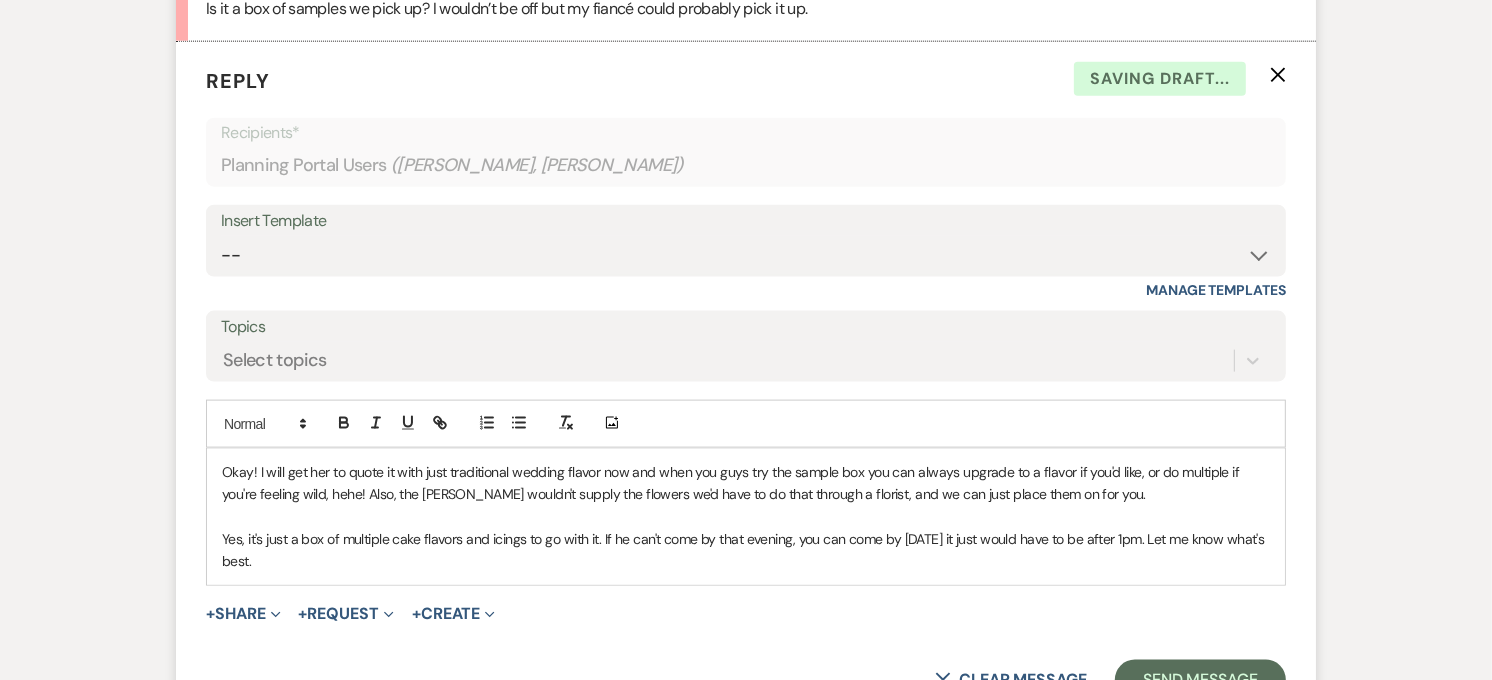 scroll, scrollTop: 2355, scrollLeft: 0, axis: vertical 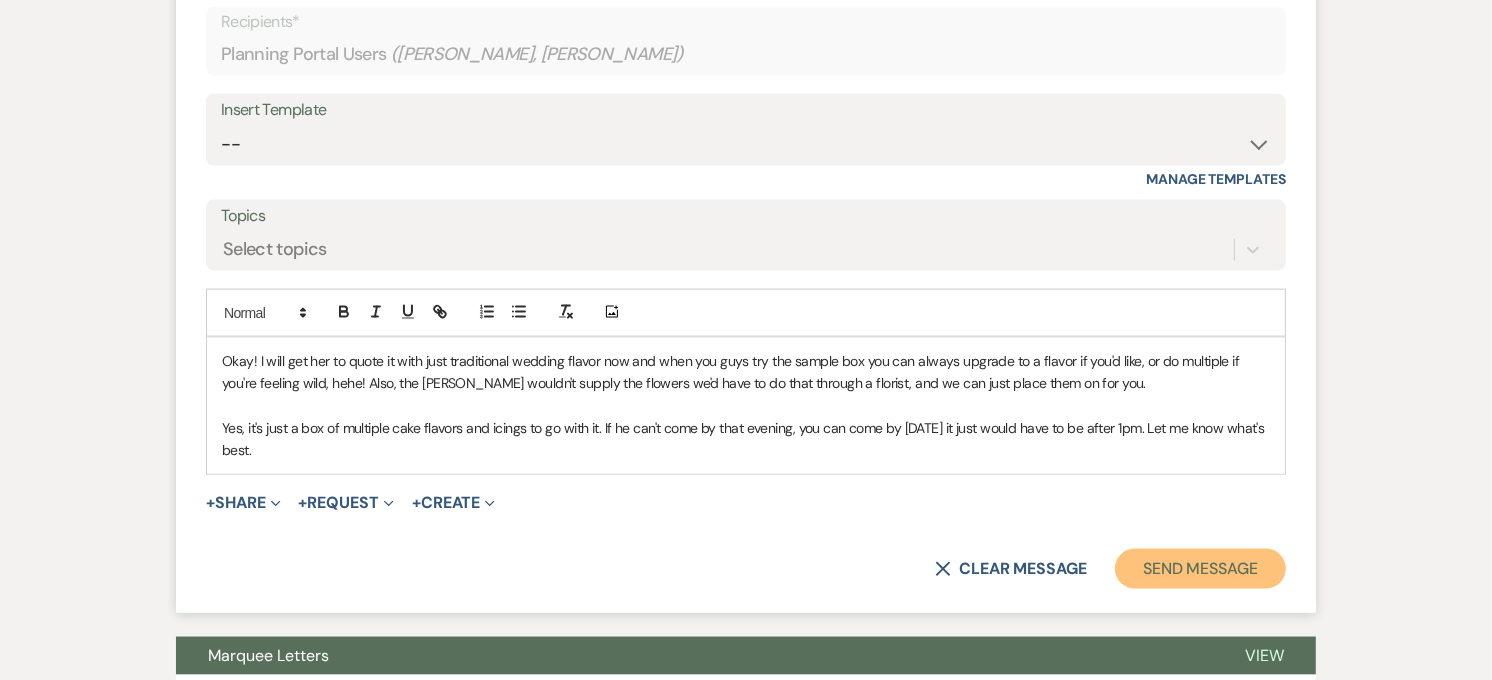 click on "Send Message" at bounding box center [1200, 569] 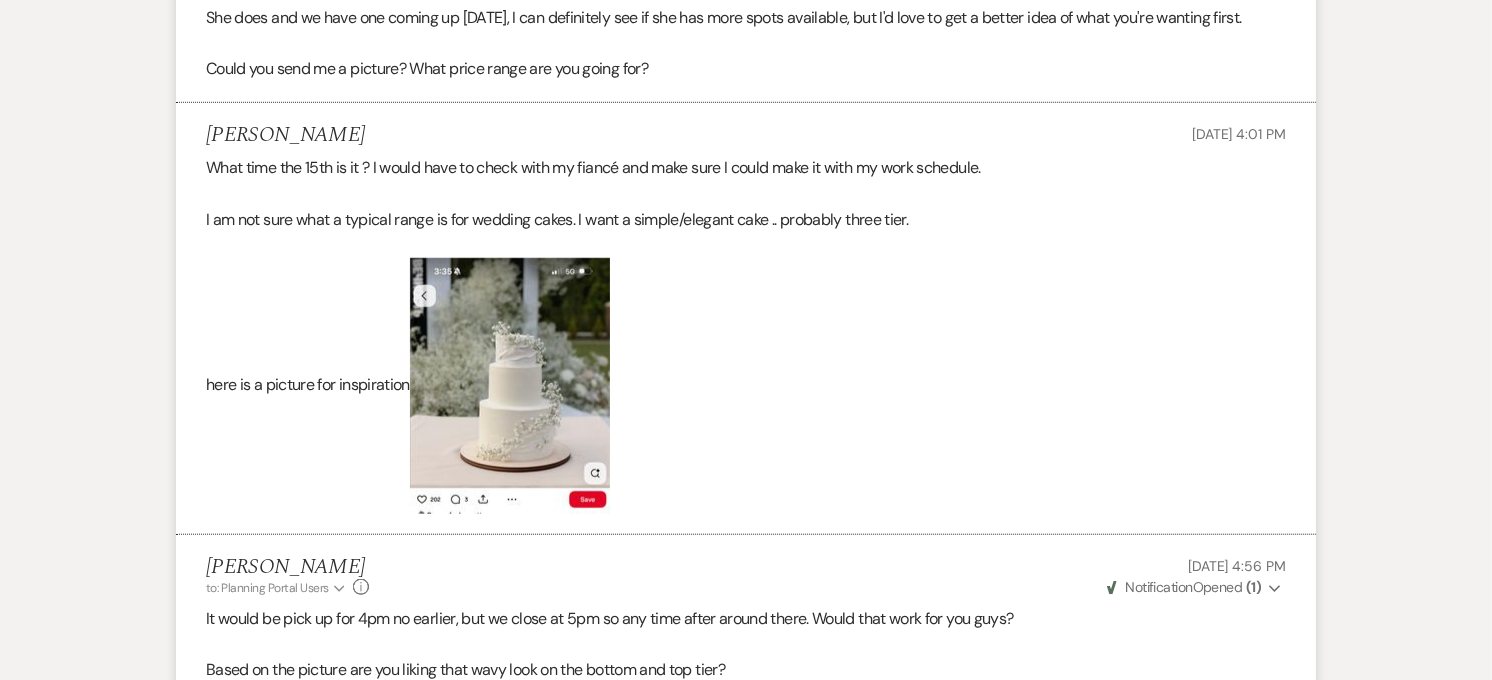 scroll, scrollTop: 1394, scrollLeft: 0, axis: vertical 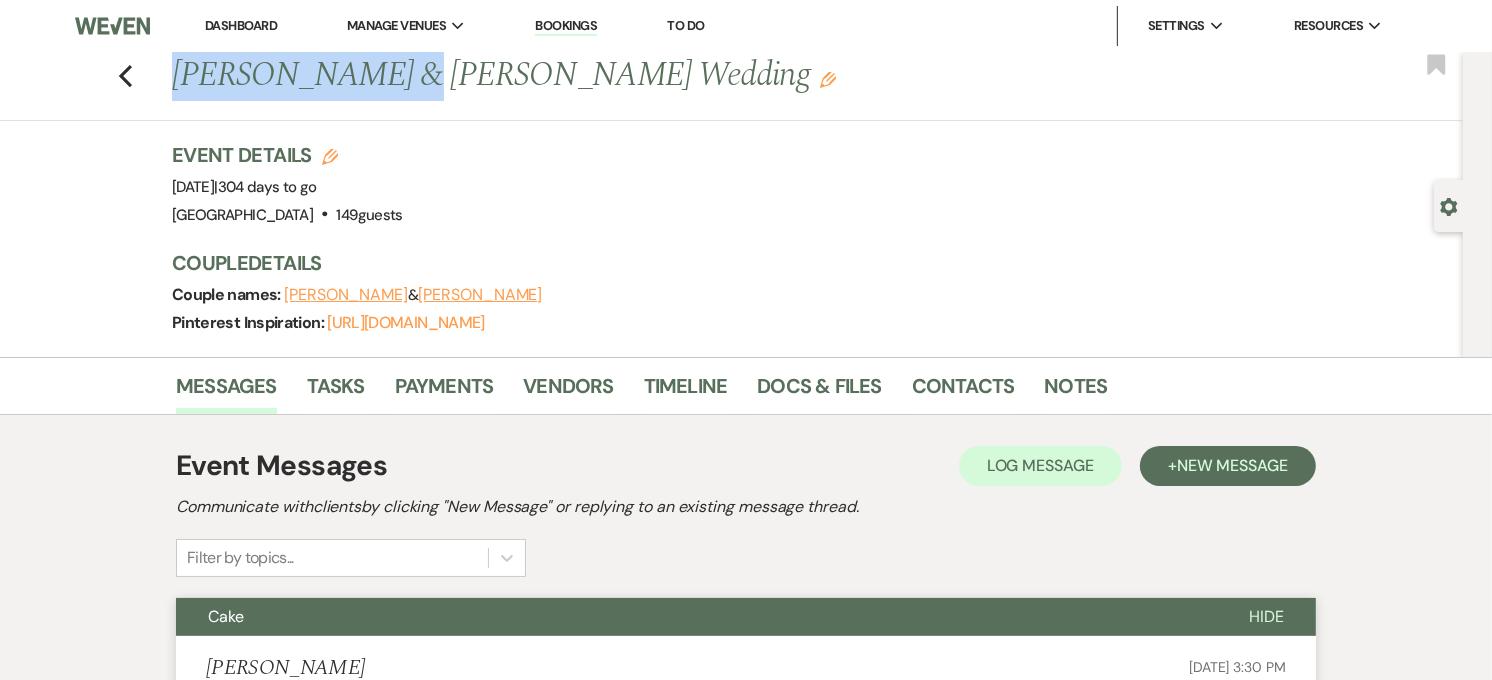 drag, startPoint x: 178, startPoint y: 83, endPoint x: 402, endPoint y: 81, distance: 224.00893 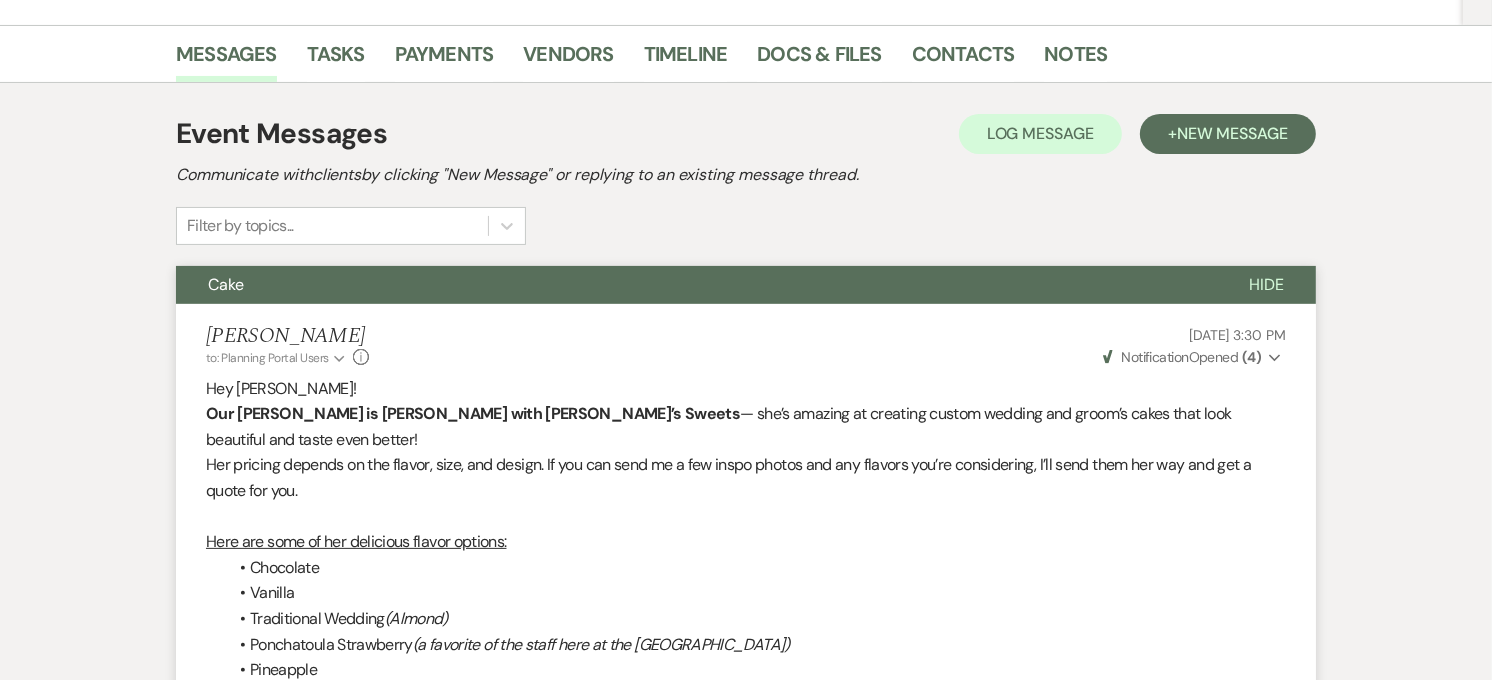 scroll, scrollTop: 333, scrollLeft: 0, axis: vertical 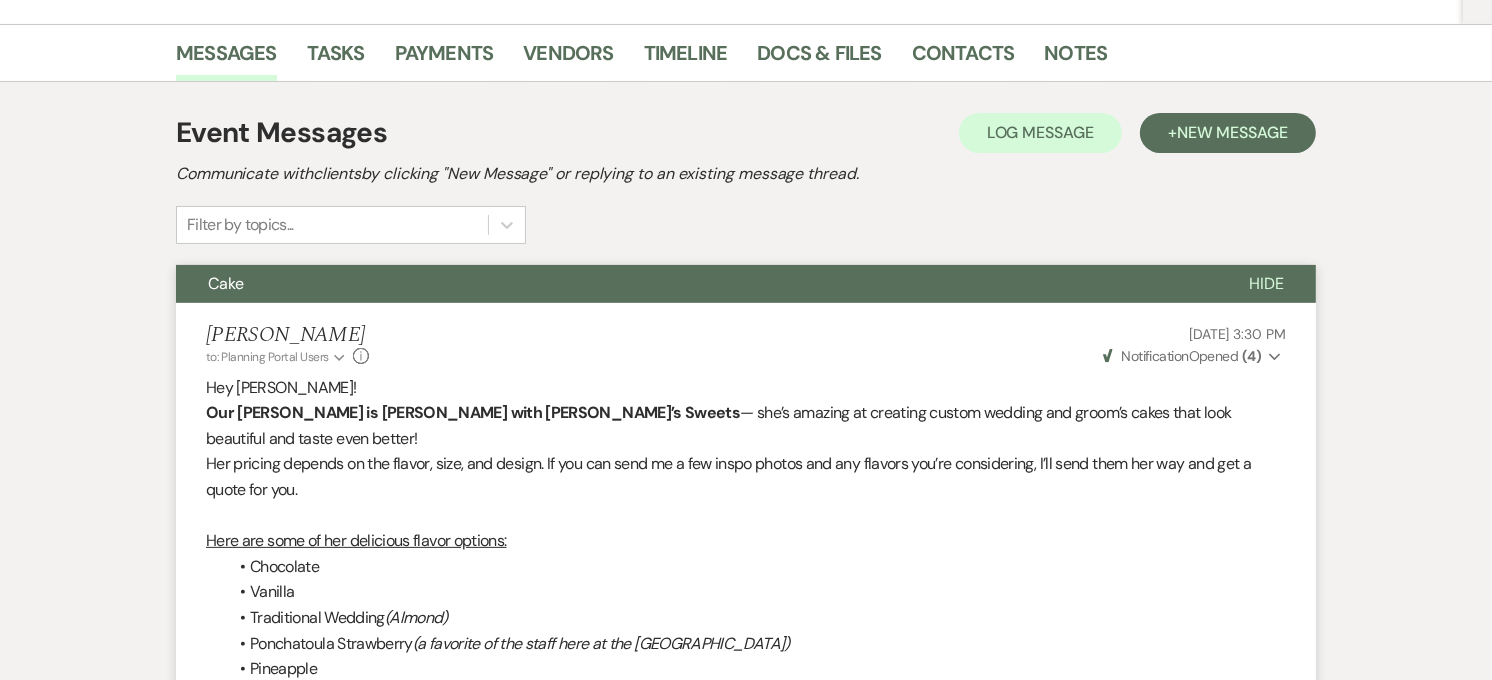 click on "Cake" at bounding box center [696, 284] 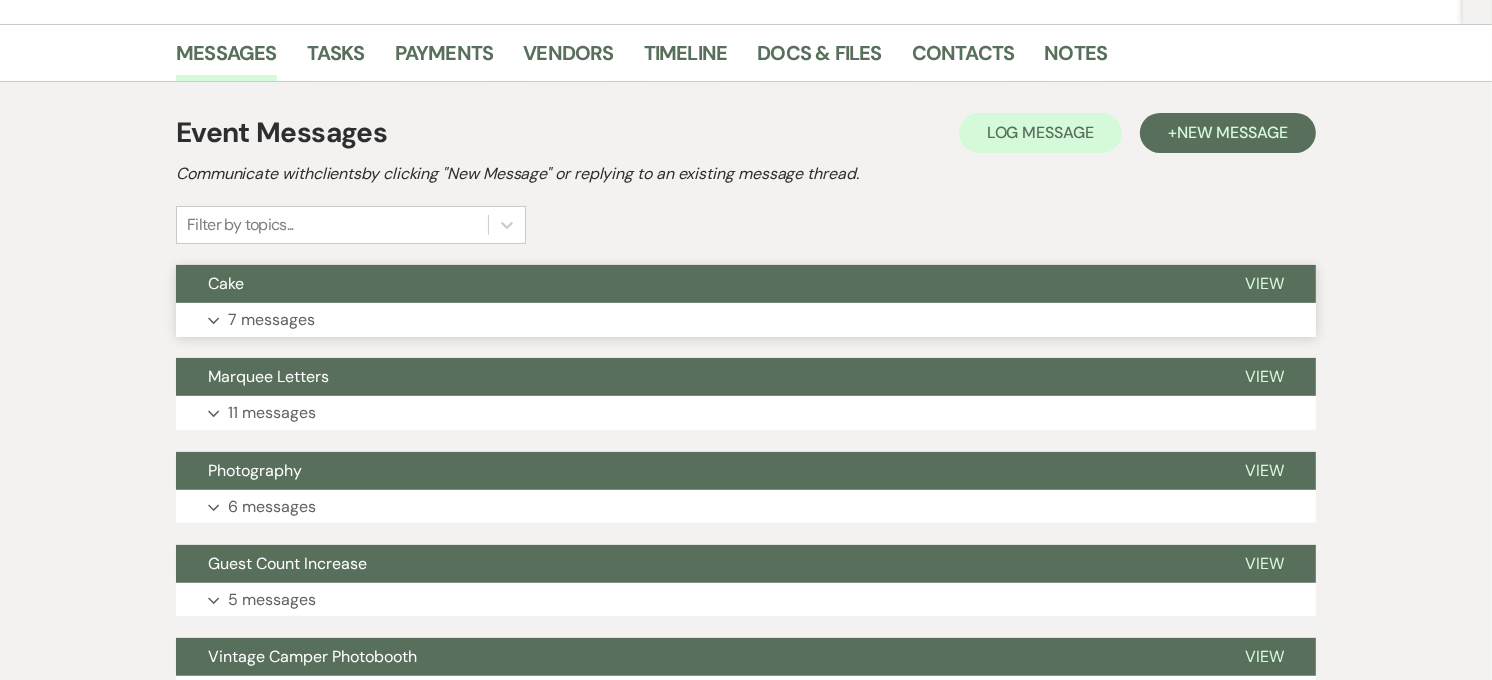 click on "Cake" at bounding box center (694, 284) 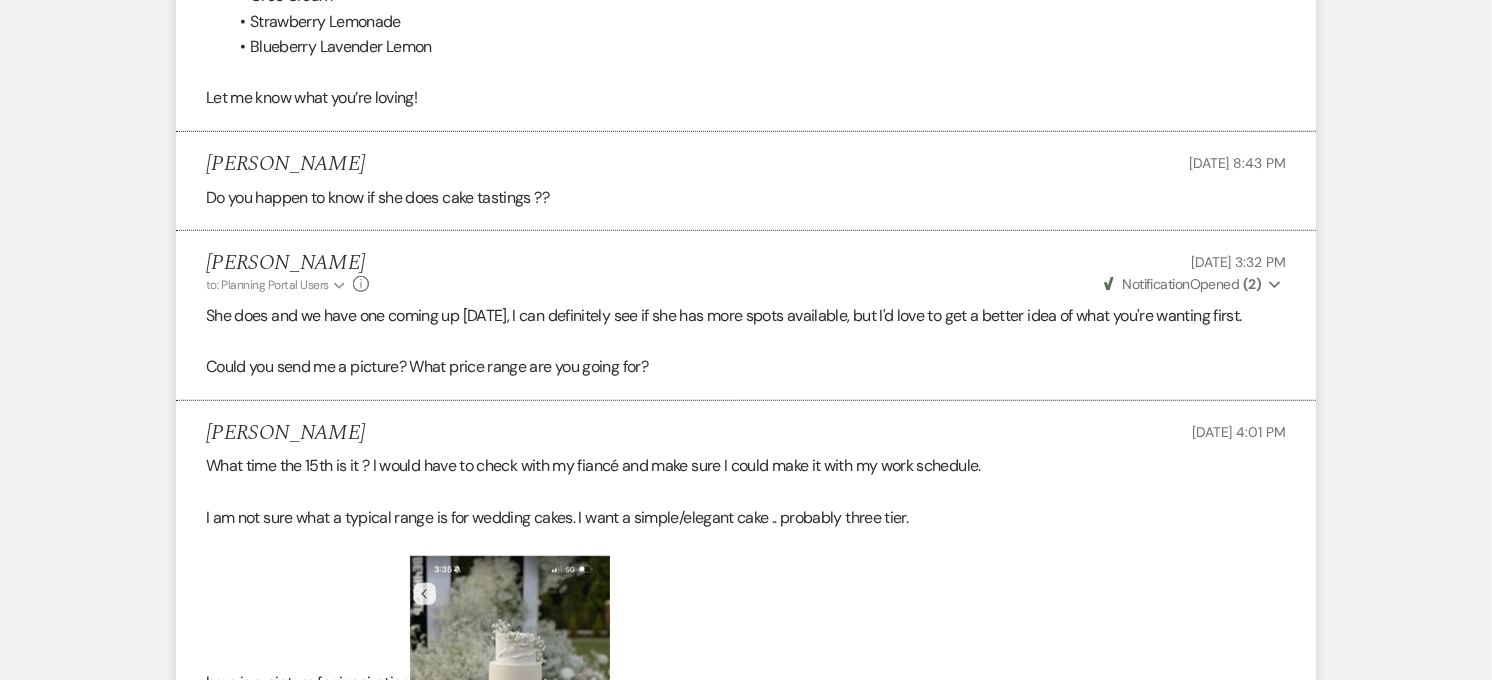 scroll, scrollTop: 1333, scrollLeft: 0, axis: vertical 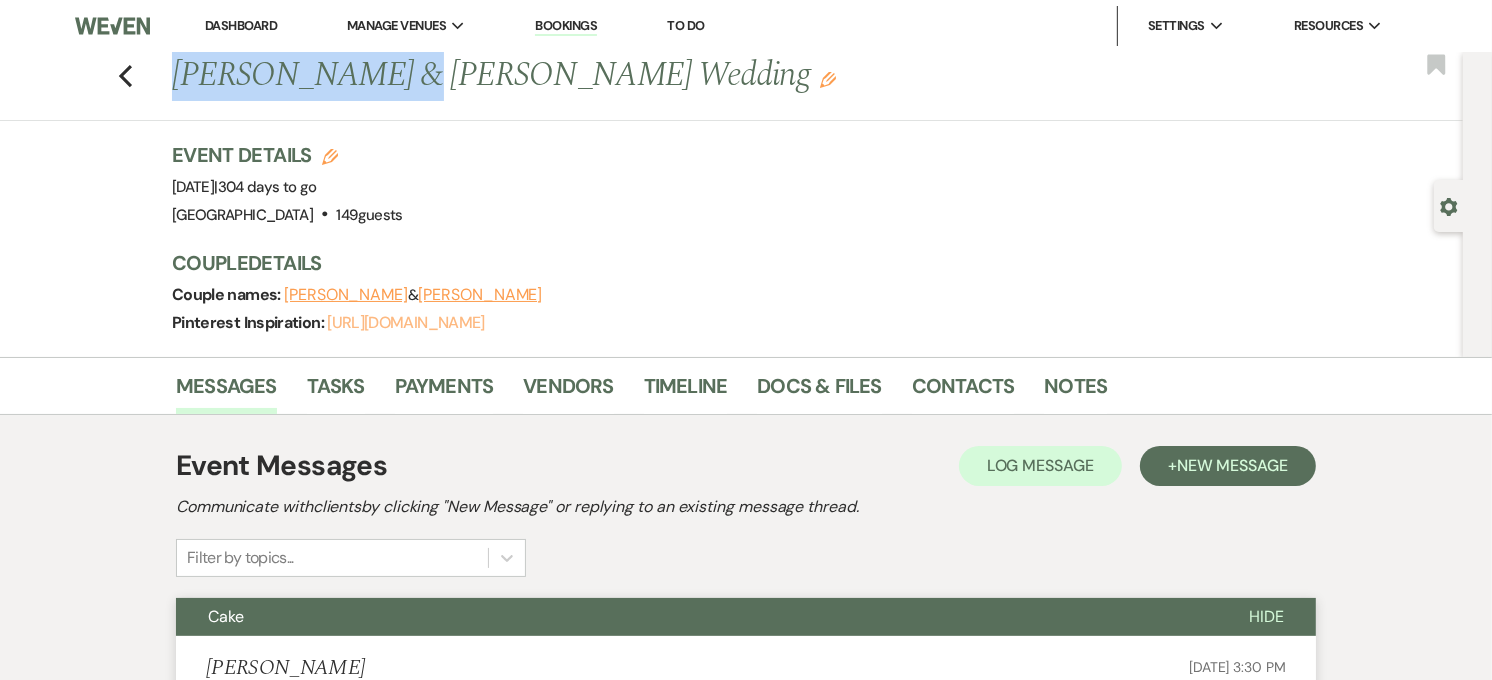 click on "[URL][DOMAIN_NAME]" at bounding box center (405, 322) 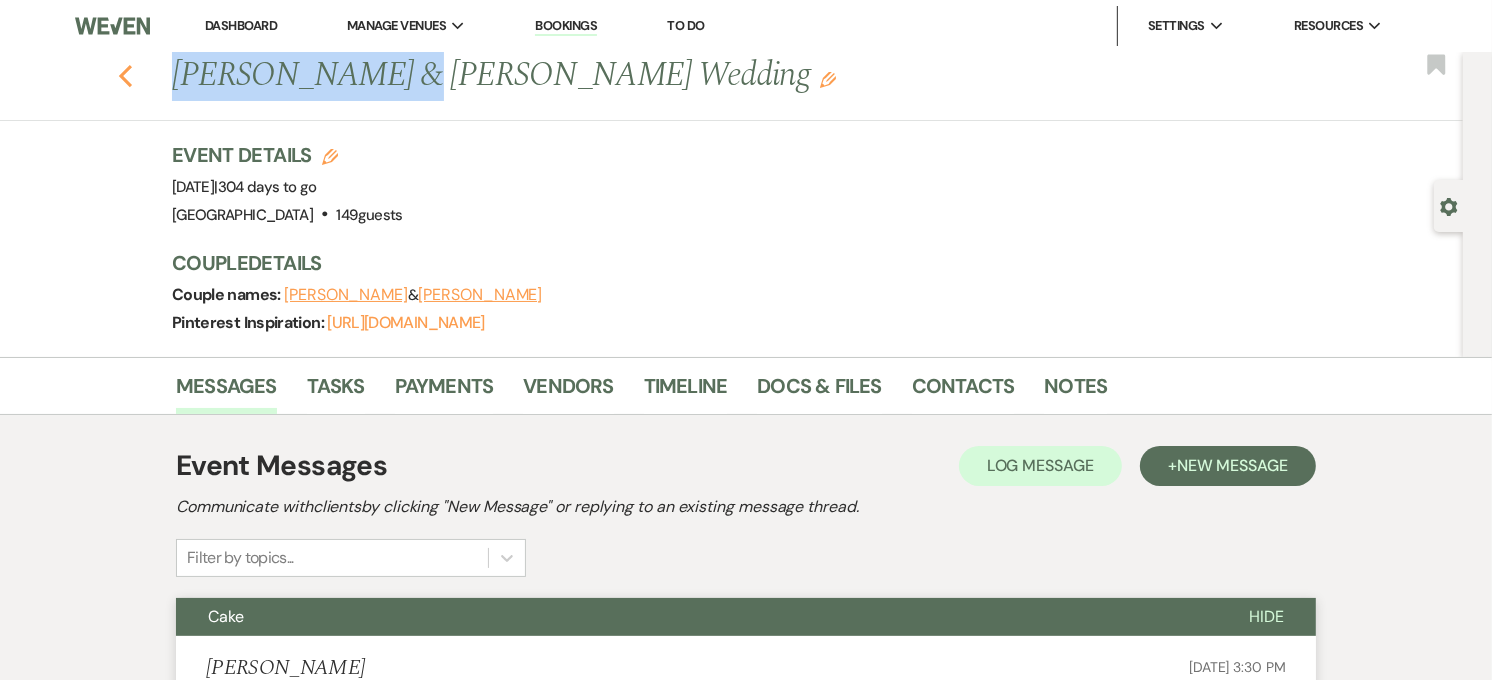 click on "Previous" 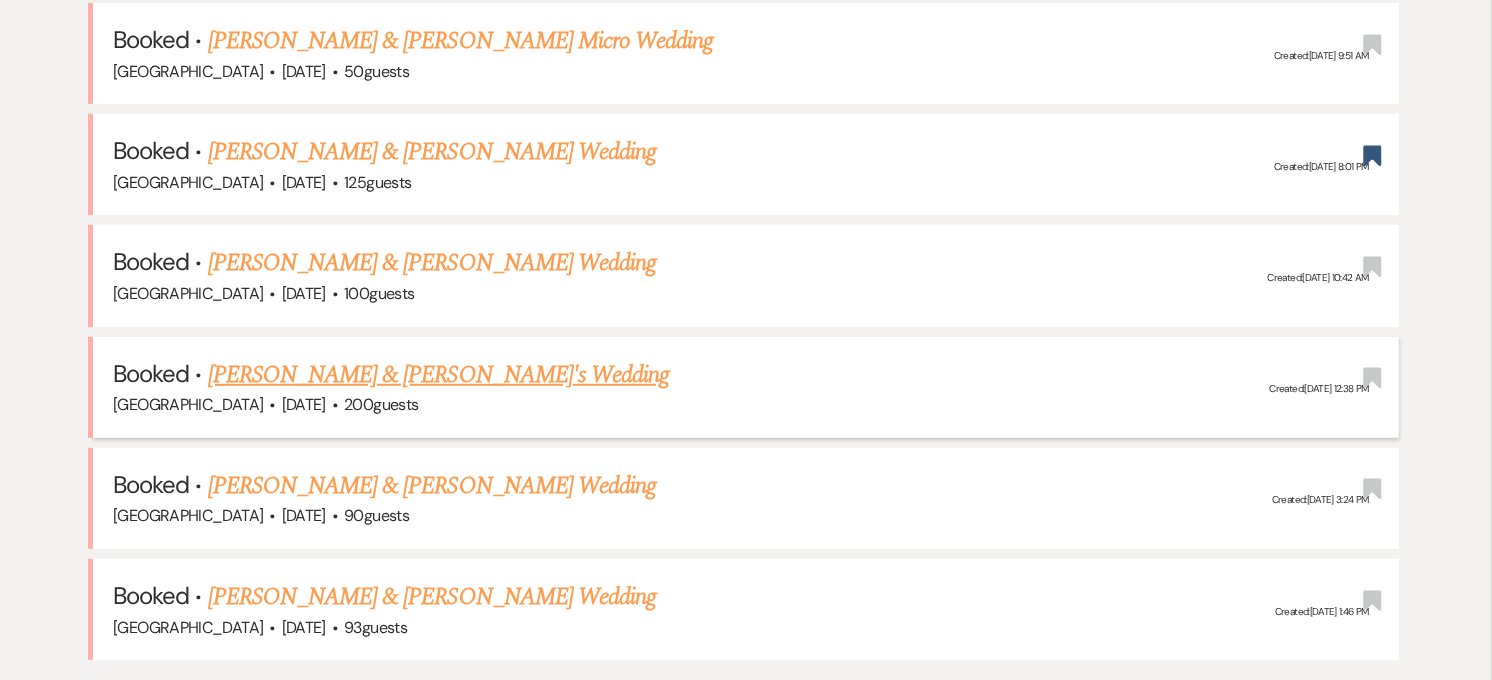 scroll, scrollTop: 776, scrollLeft: 0, axis: vertical 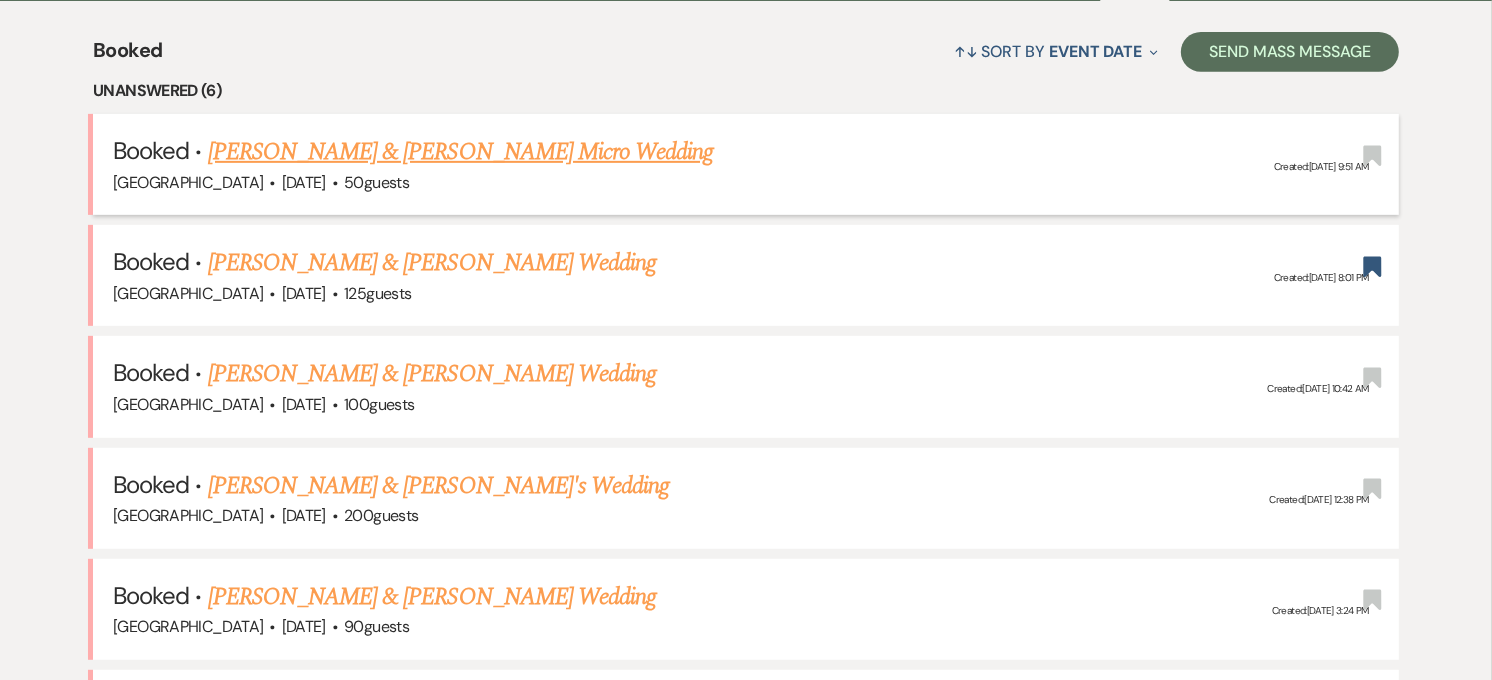 click on "[PERSON_NAME] & [PERSON_NAME] Micro Wedding" at bounding box center [461, 152] 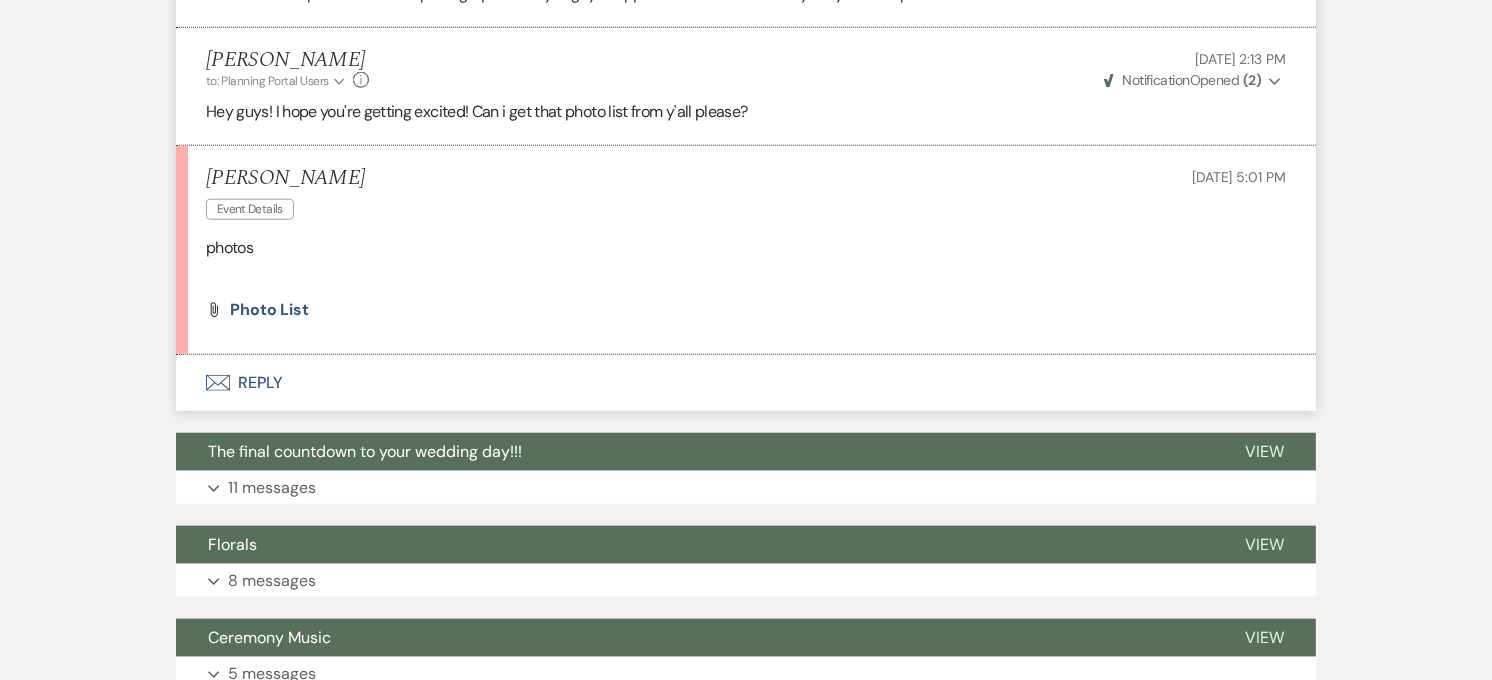 scroll, scrollTop: 1890, scrollLeft: 0, axis: vertical 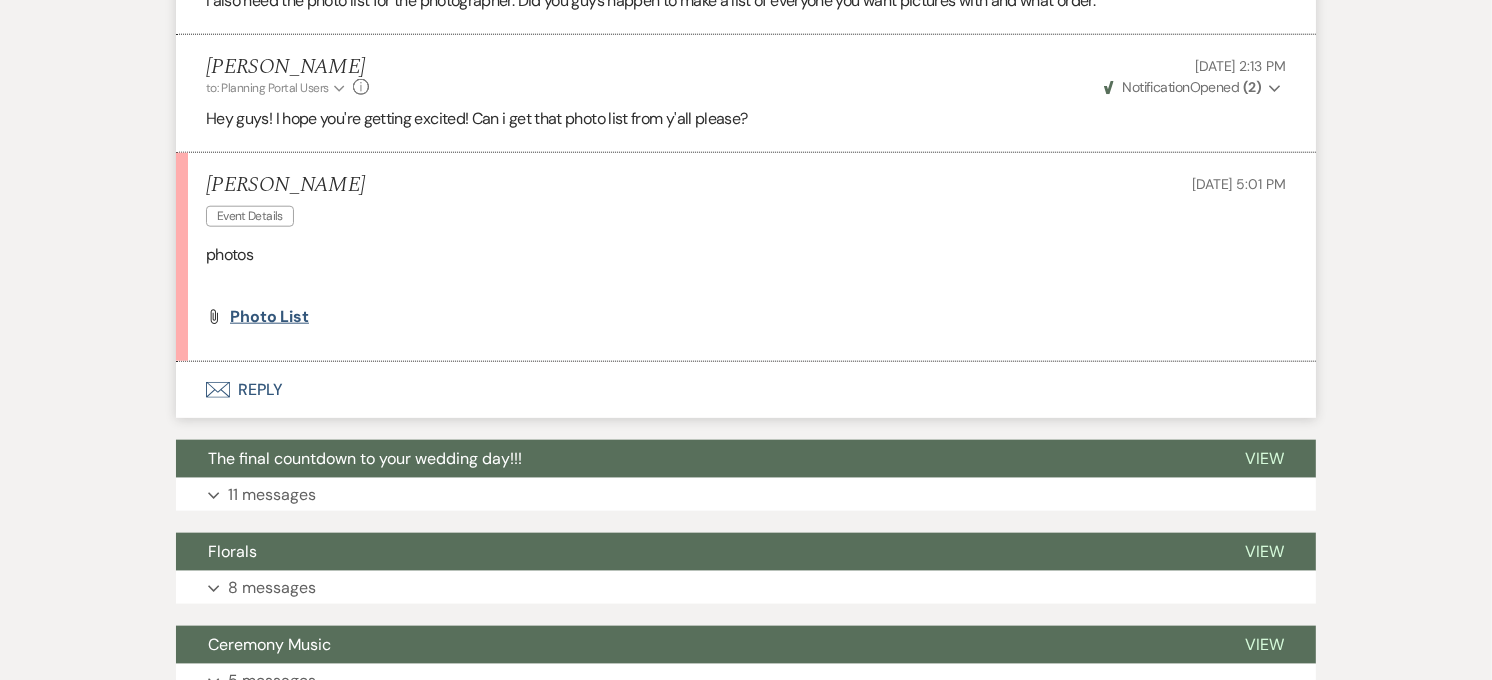 click on "photo list" at bounding box center [269, 316] 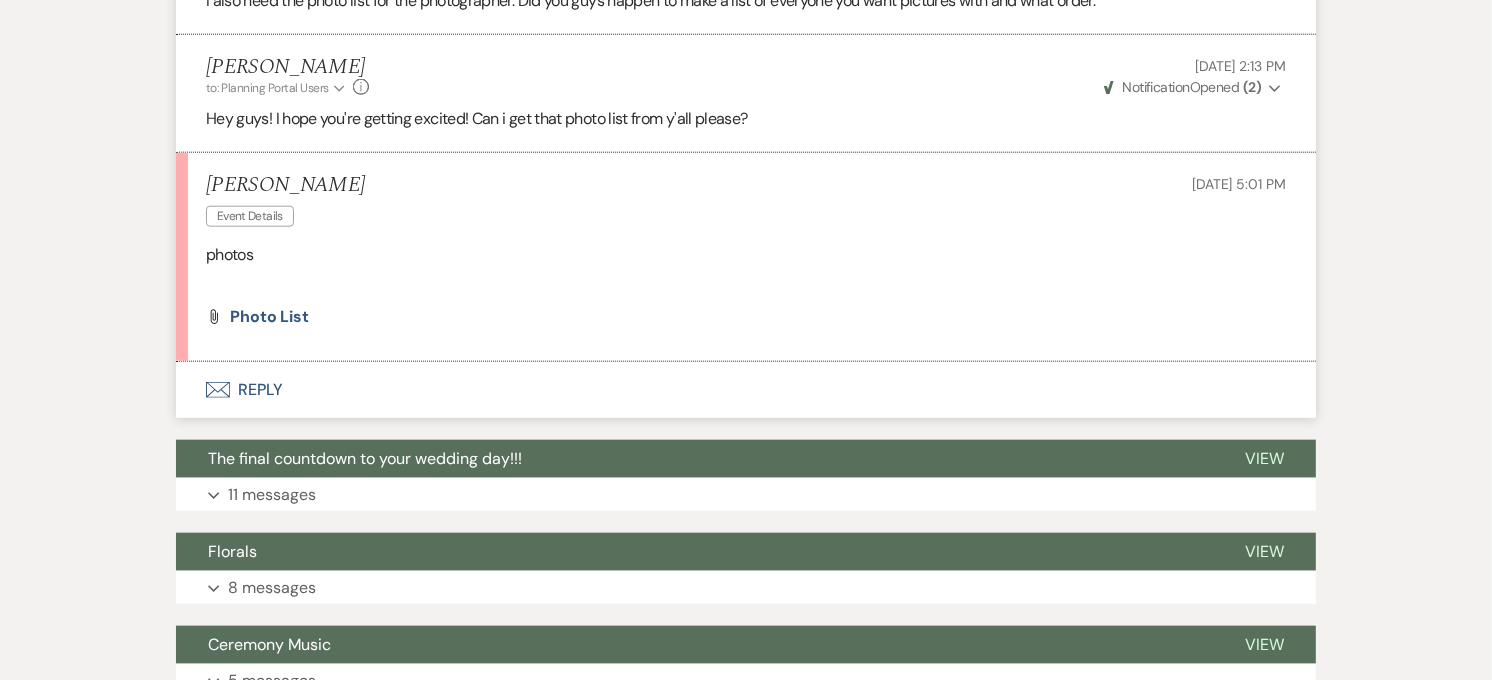 click on "Envelope Reply" at bounding box center (746, 390) 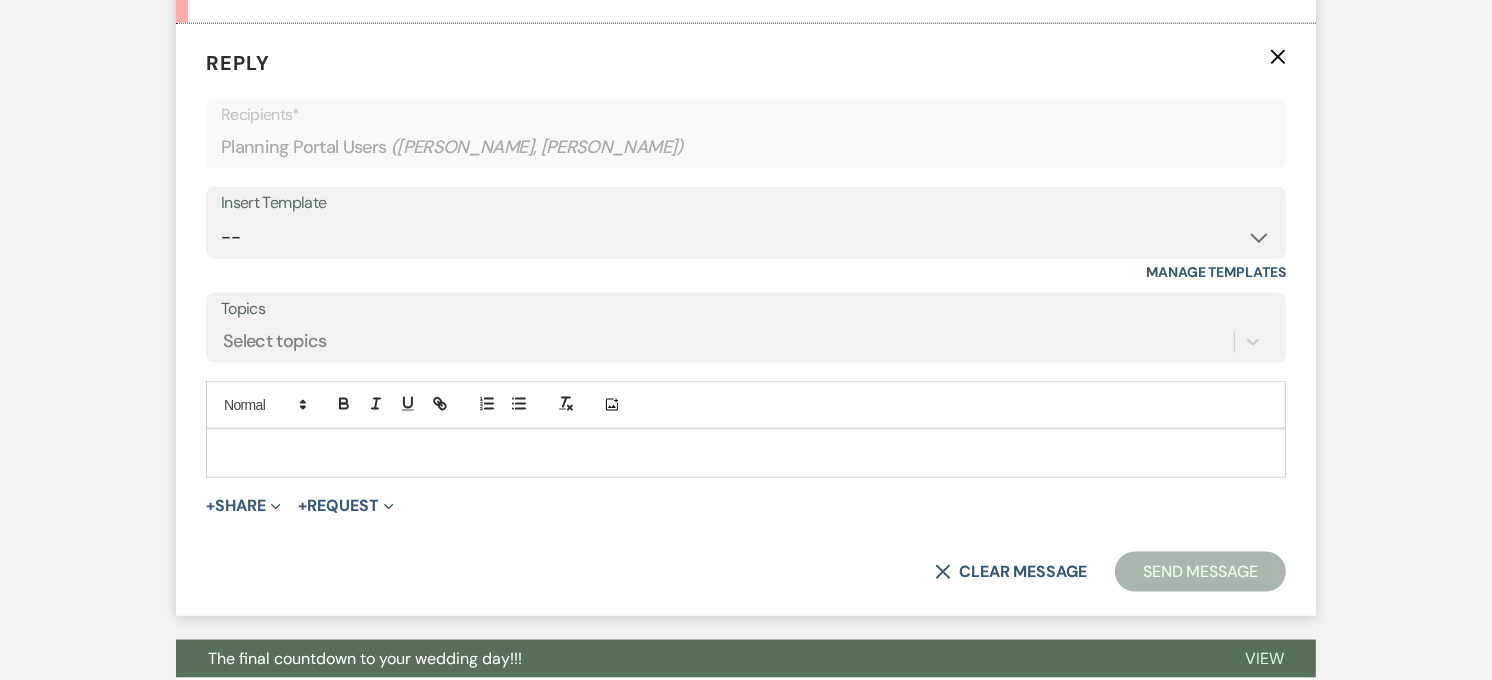 scroll, scrollTop: 2235, scrollLeft: 0, axis: vertical 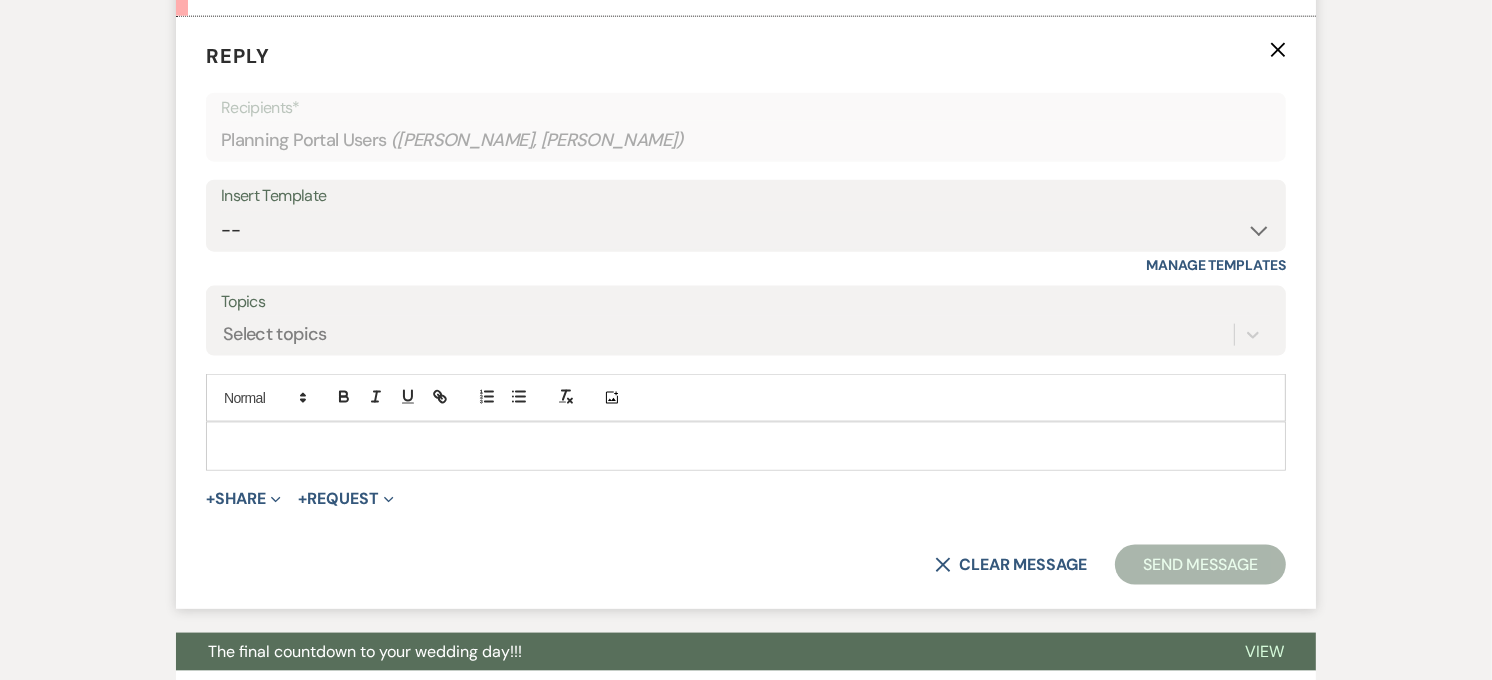 click at bounding box center (746, 446) 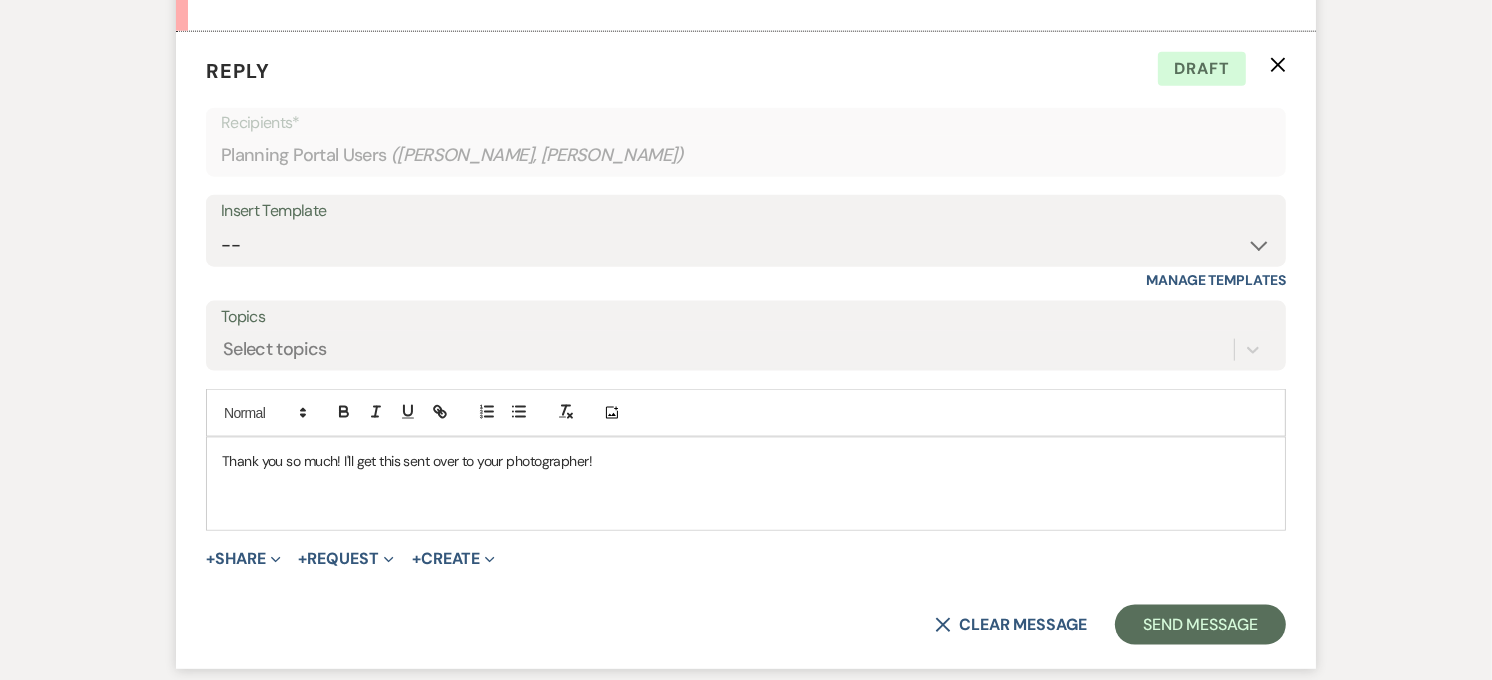scroll, scrollTop: 2235, scrollLeft: 0, axis: vertical 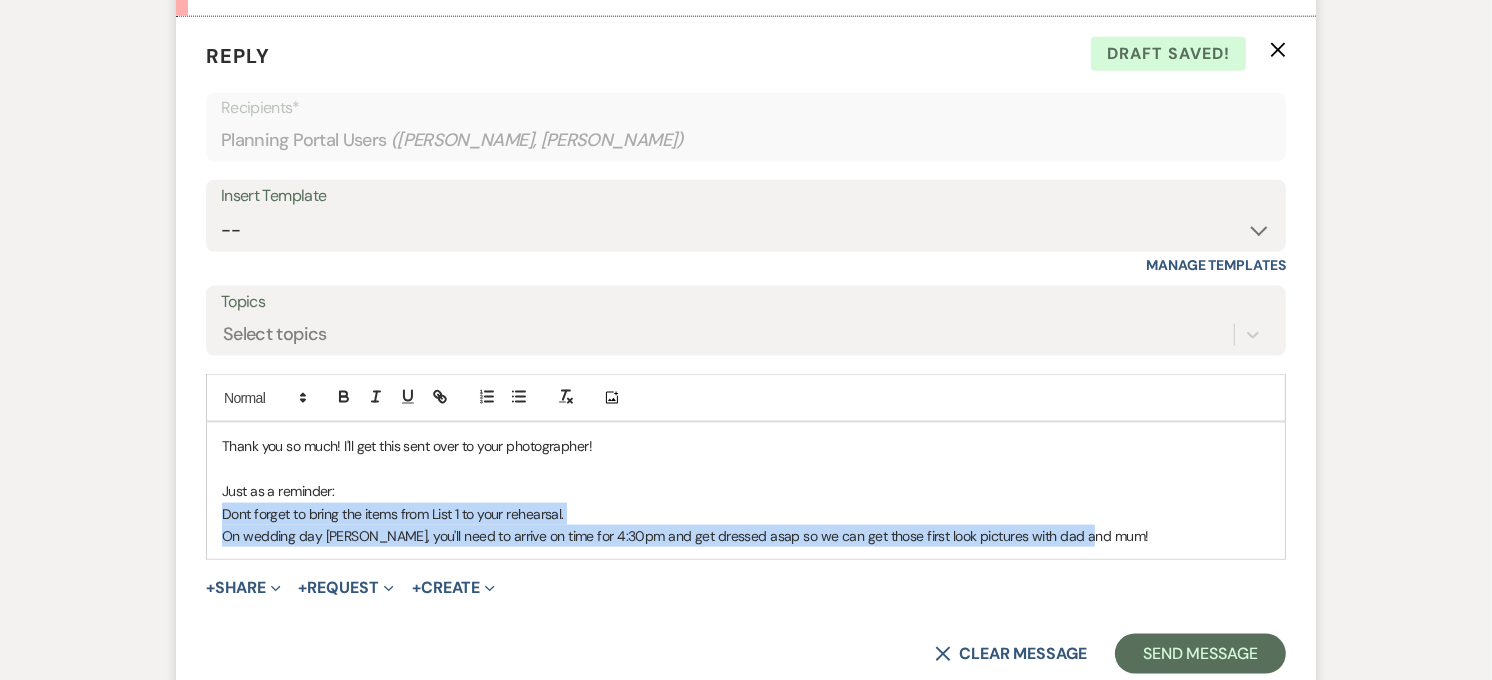 drag, startPoint x: 1127, startPoint y: 557, endPoint x: 220, endPoint y: 535, distance: 907.2668 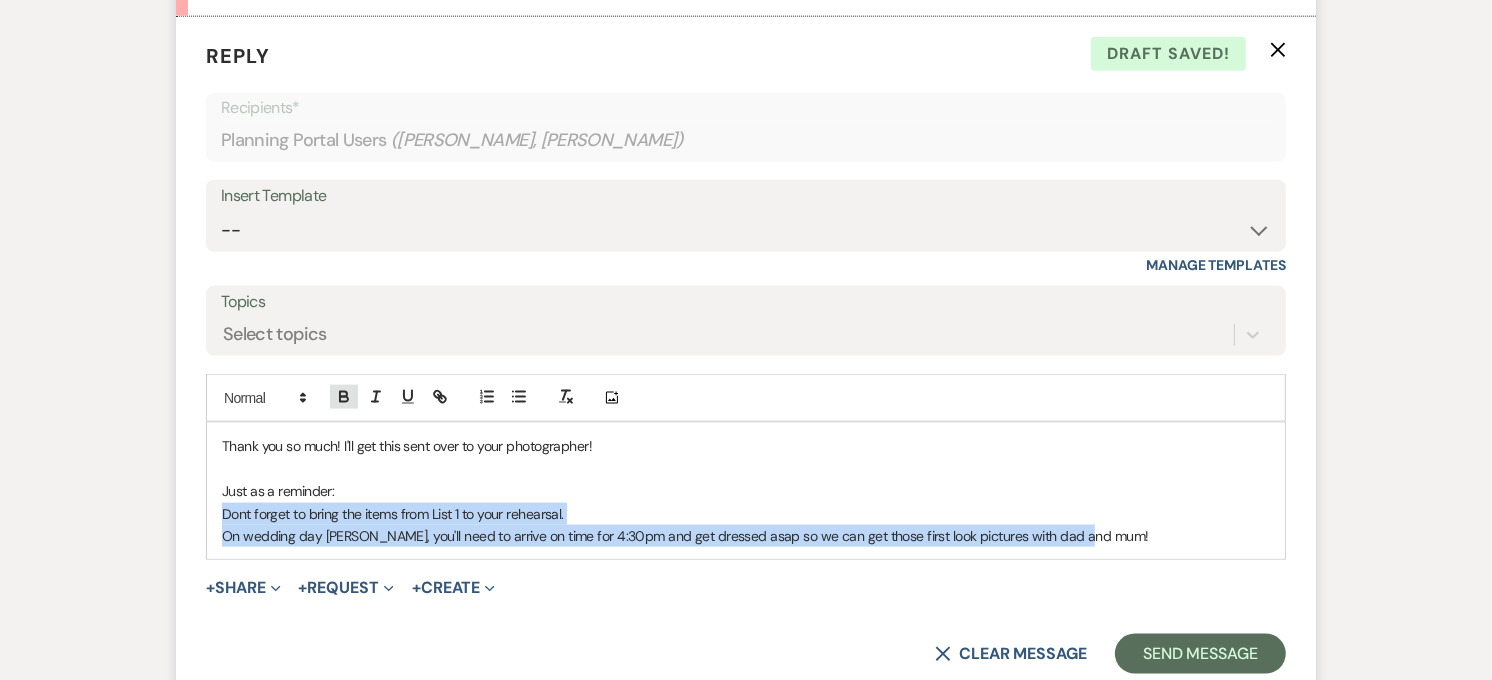 click 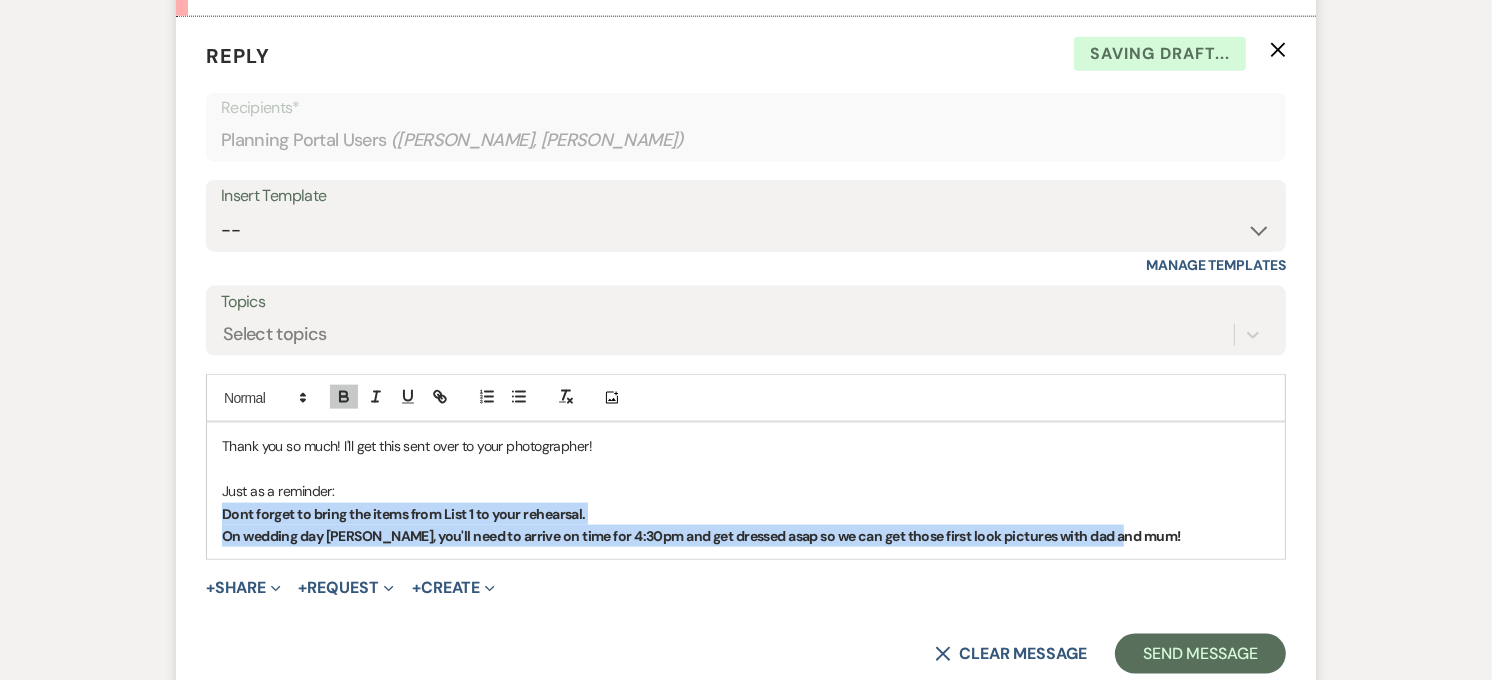 click on "Dont forget to bring the items from List 1 to your rehearsal." at bounding box center [746, 514] 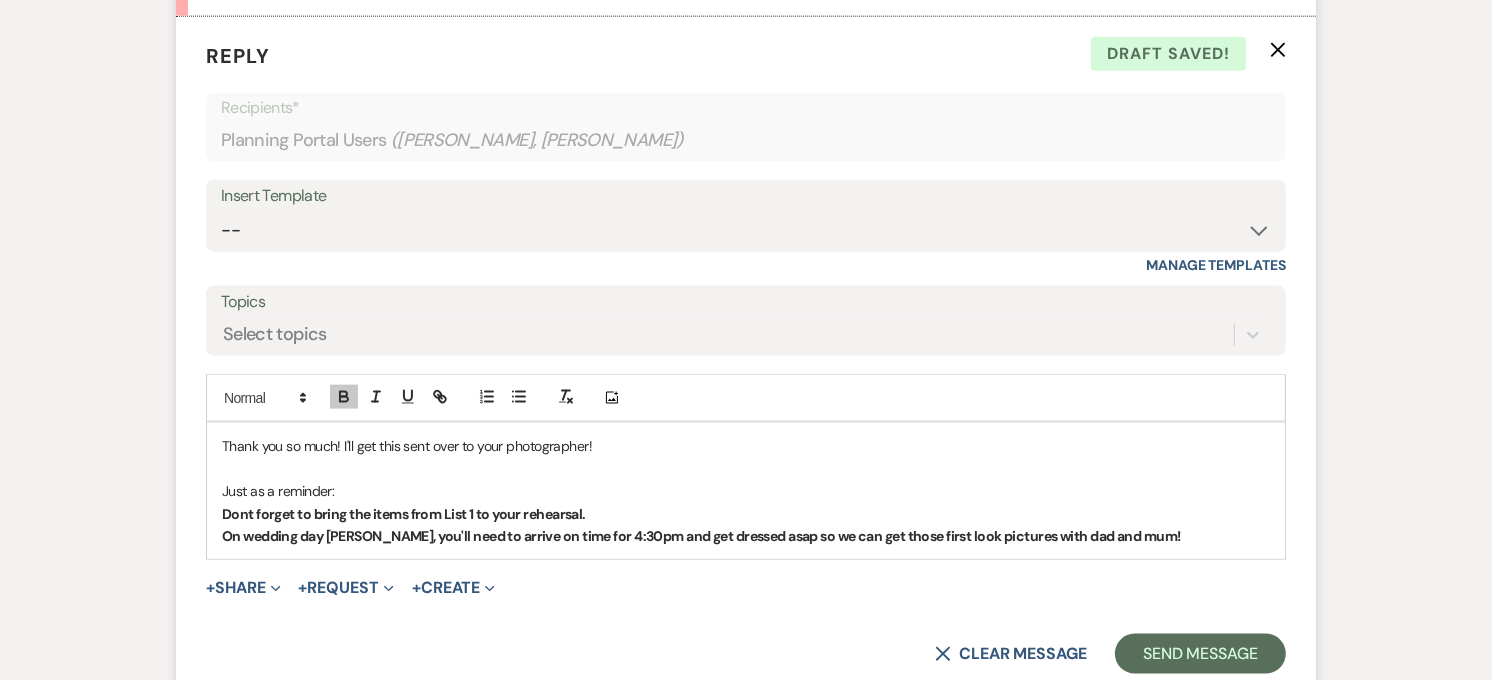 click on "On wedding day [PERSON_NAME], you'll need to arrive on time for 4:30pm and get dressed asap so we can get those first look pictures with dad and mum!" at bounding box center [746, 536] 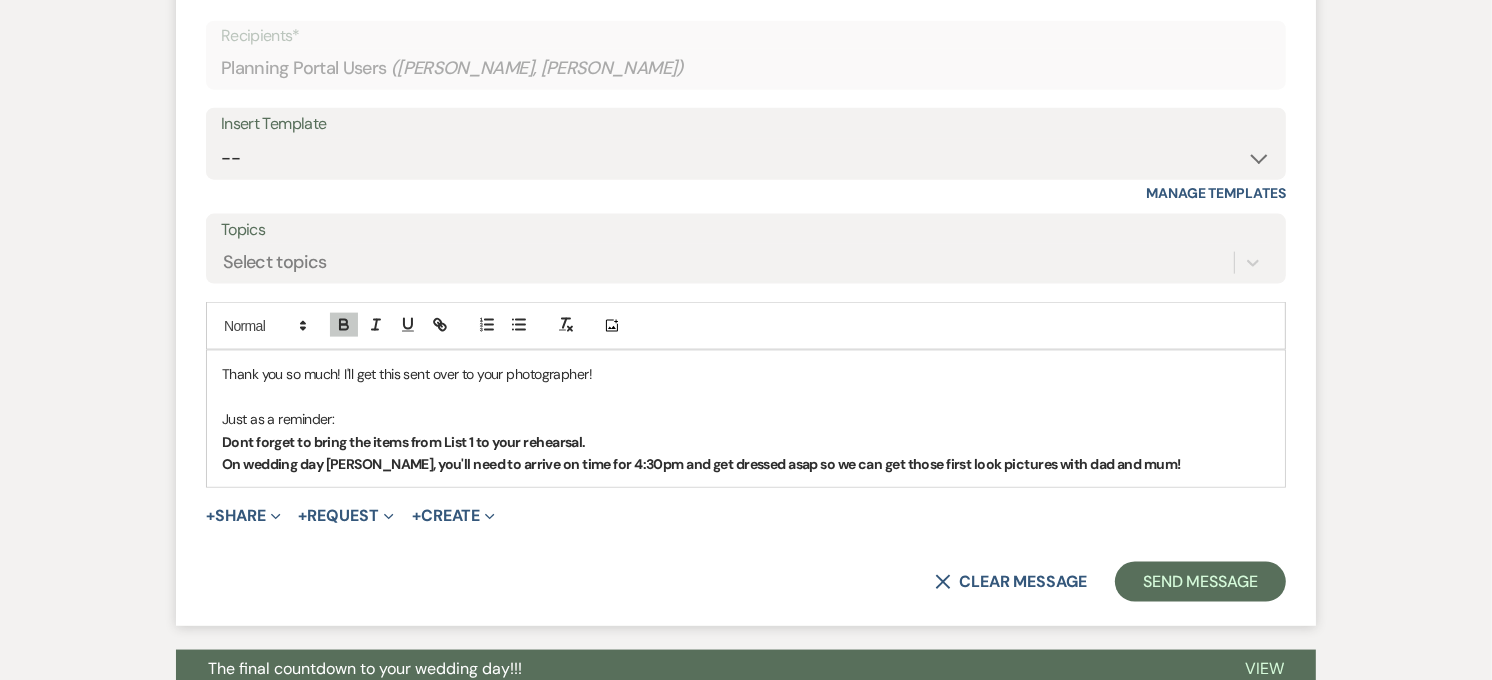 scroll, scrollTop: 2346, scrollLeft: 0, axis: vertical 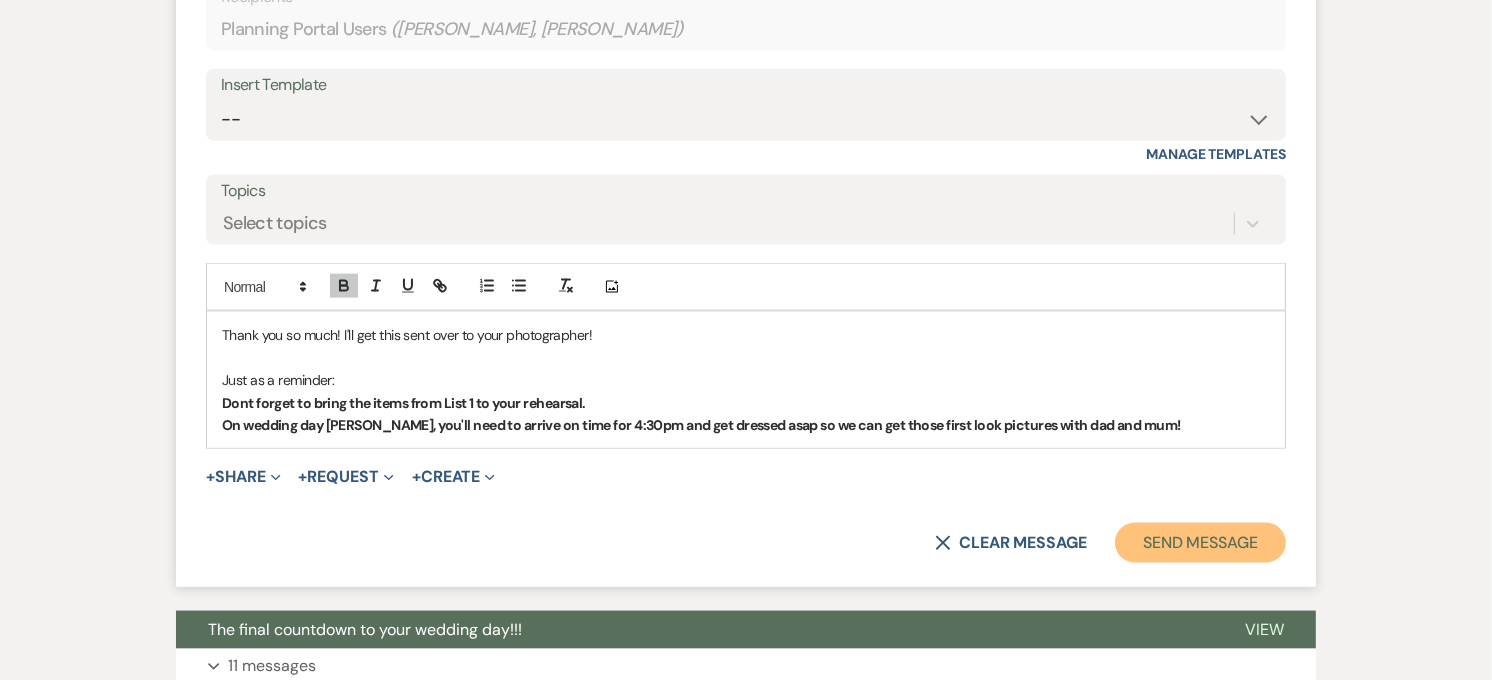 click on "Send Message" at bounding box center (1200, 543) 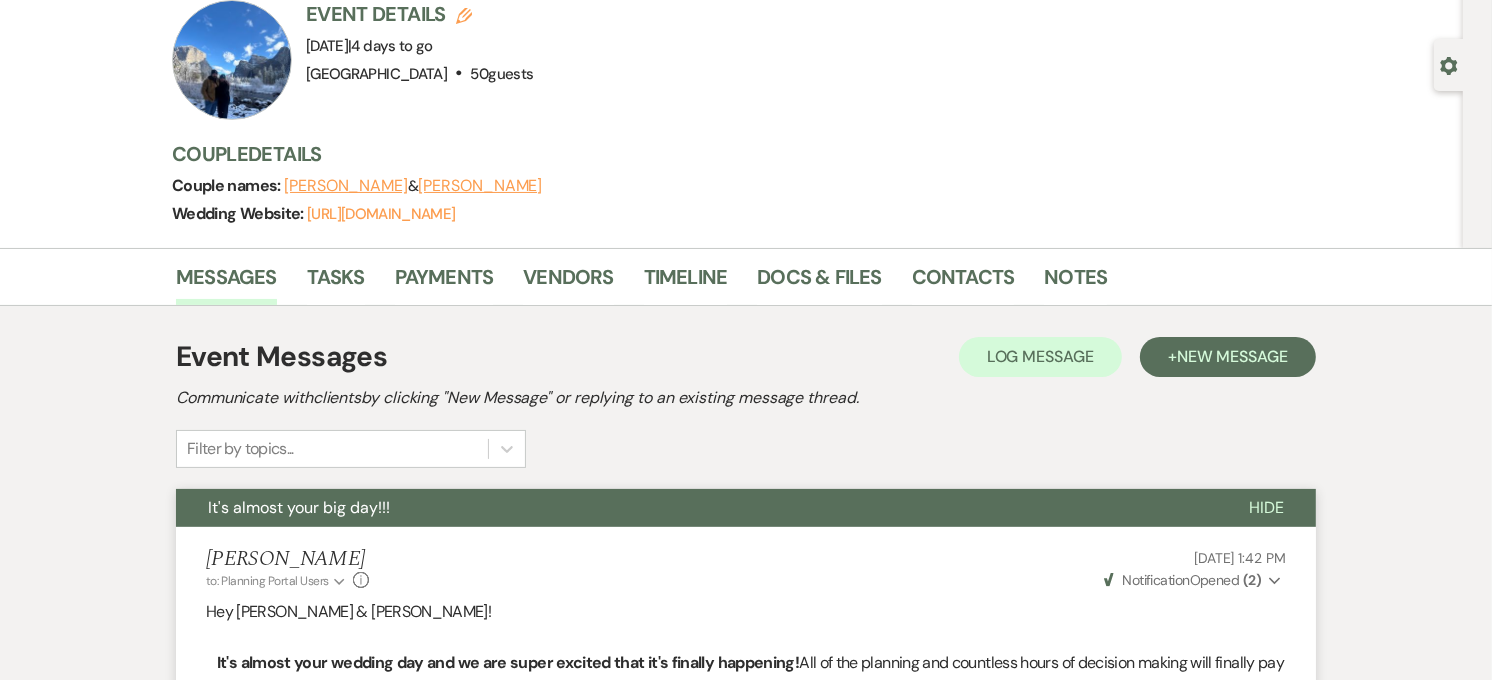 scroll, scrollTop: 0, scrollLeft: 0, axis: both 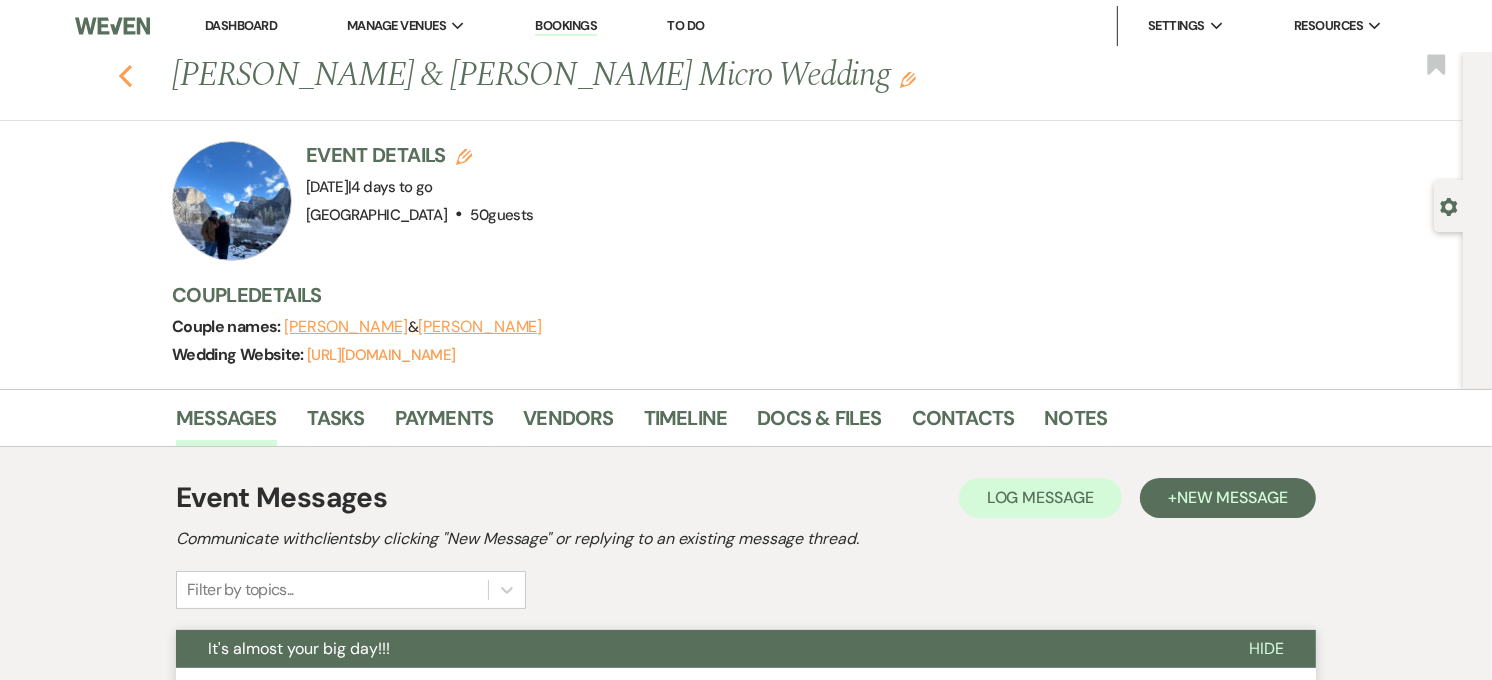 click on "Previous" 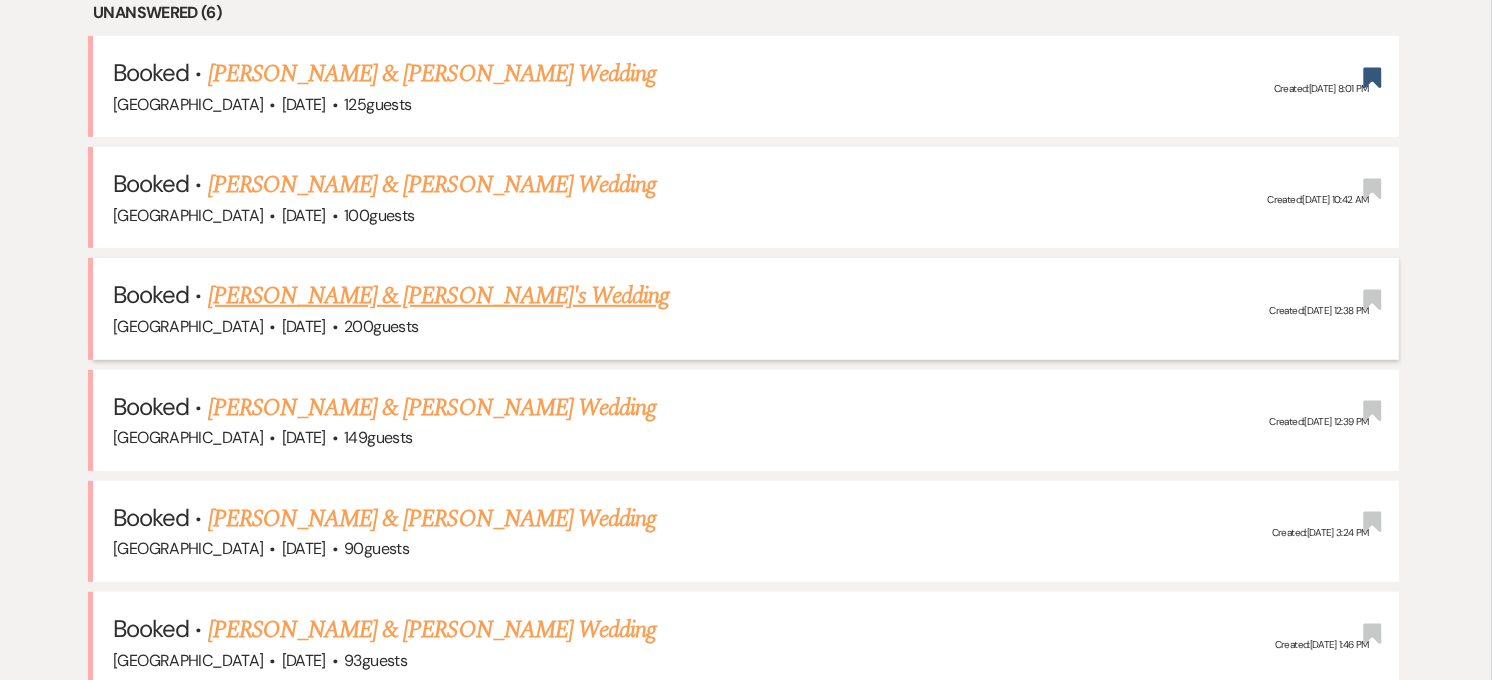 scroll, scrollTop: 887, scrollLeft: 0, axis: vertical 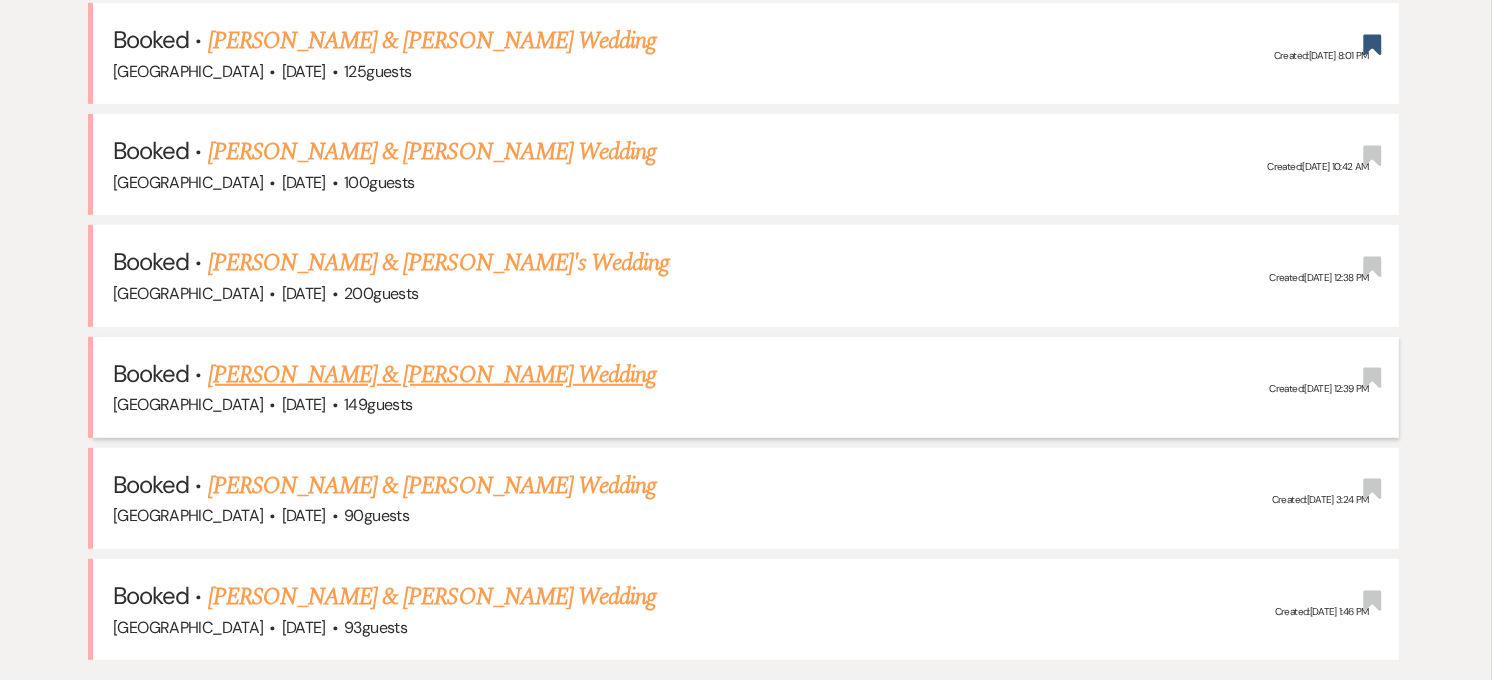 click on "[PERSON_NAME] & [PERSON_NAME] Wedding" at bounding box center [432, 375] 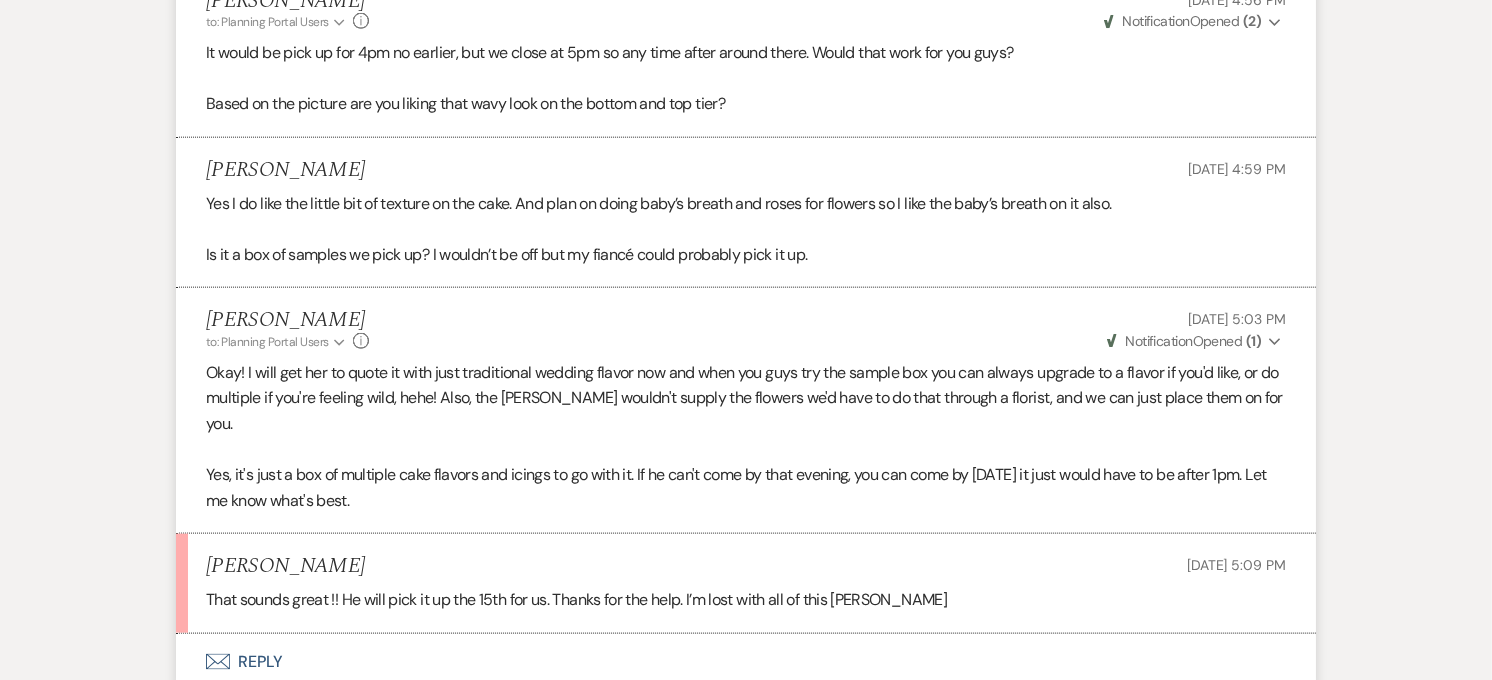 scroll, scrollTop: 2000, scrollLeft: 0, axis: vertical 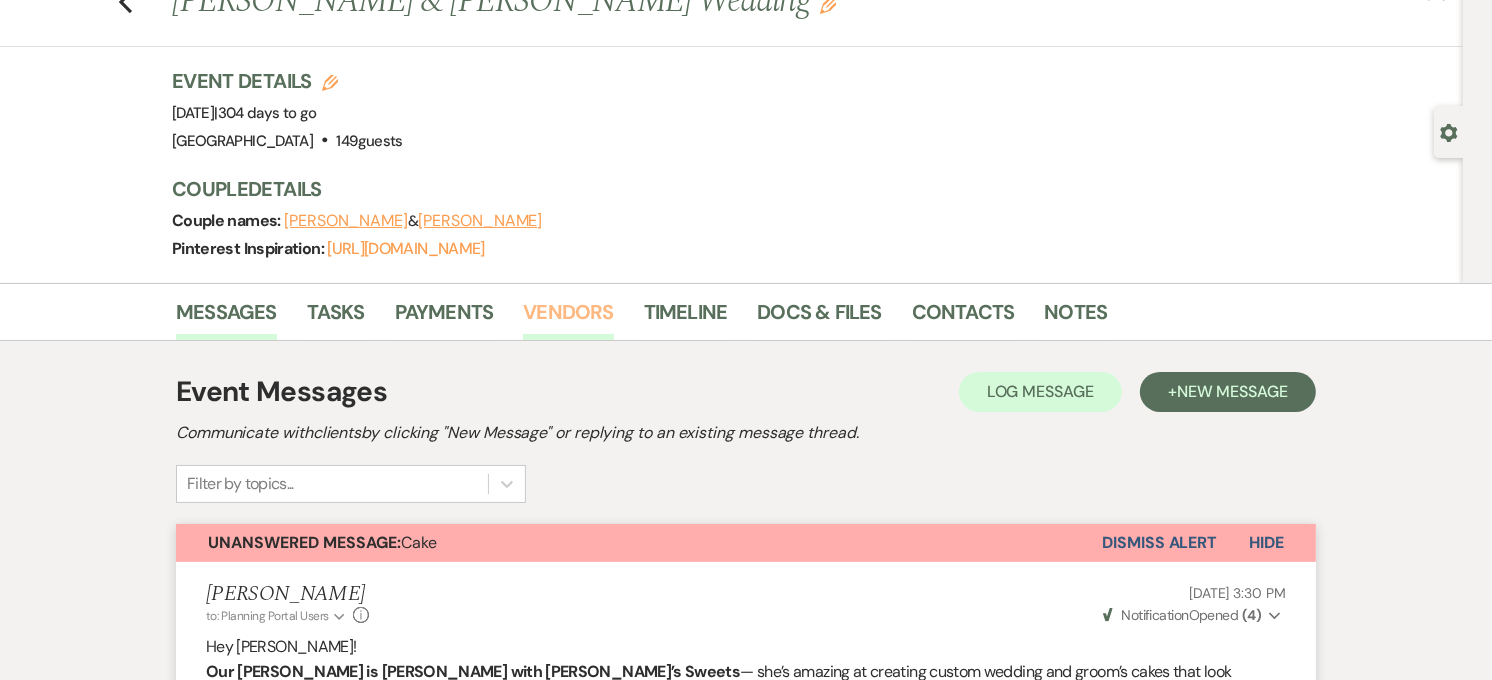 click on "Vendors" at bounding box center (568, 318) 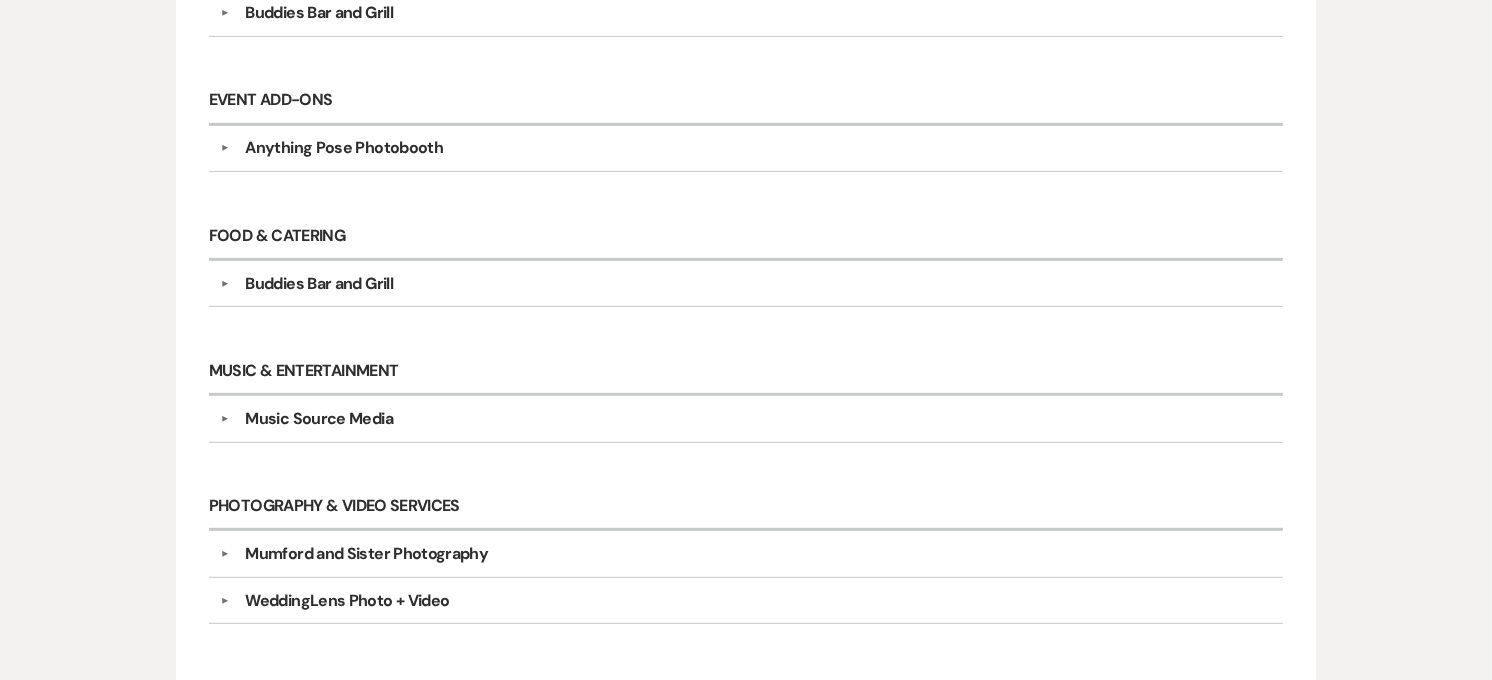scroll, scrollTop: 963, scrollLeft: 0, axis: vertical 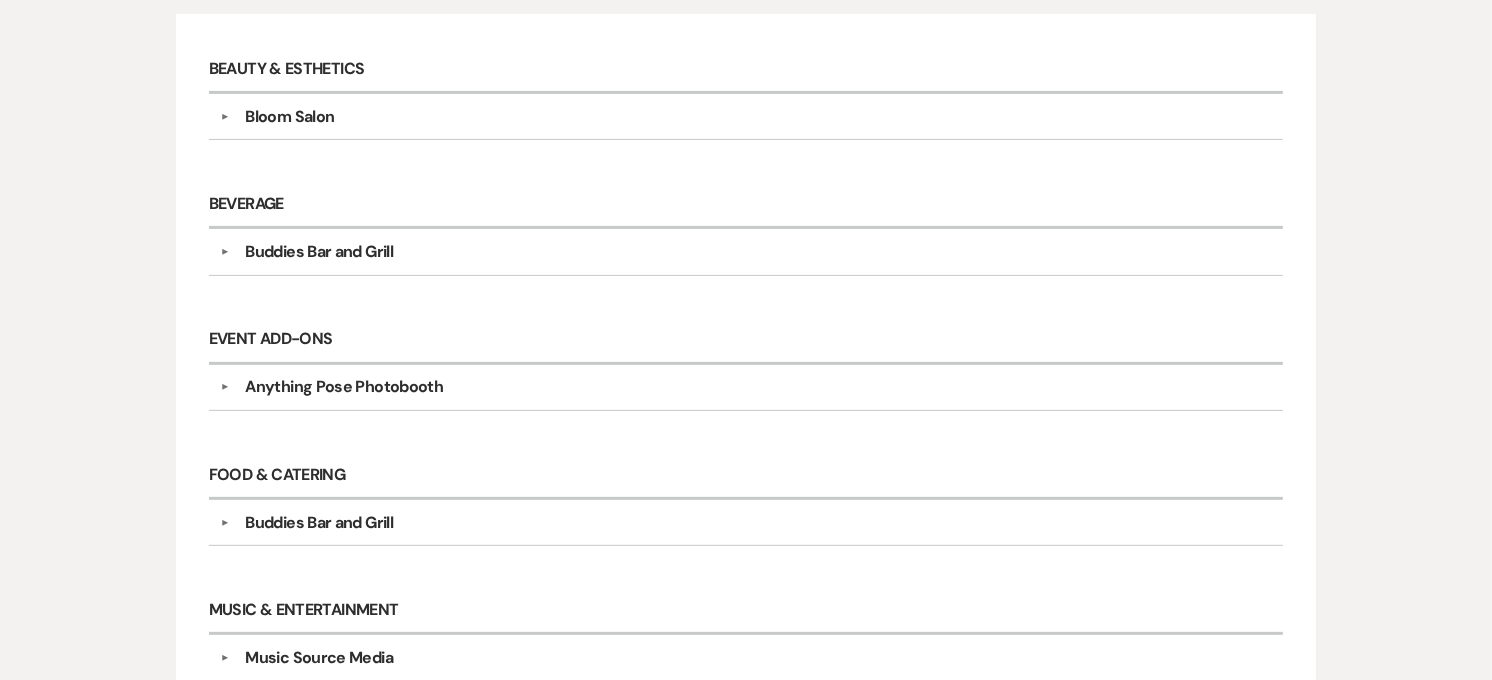 click on "Bloom Salon" at bounding box center [289, 117] 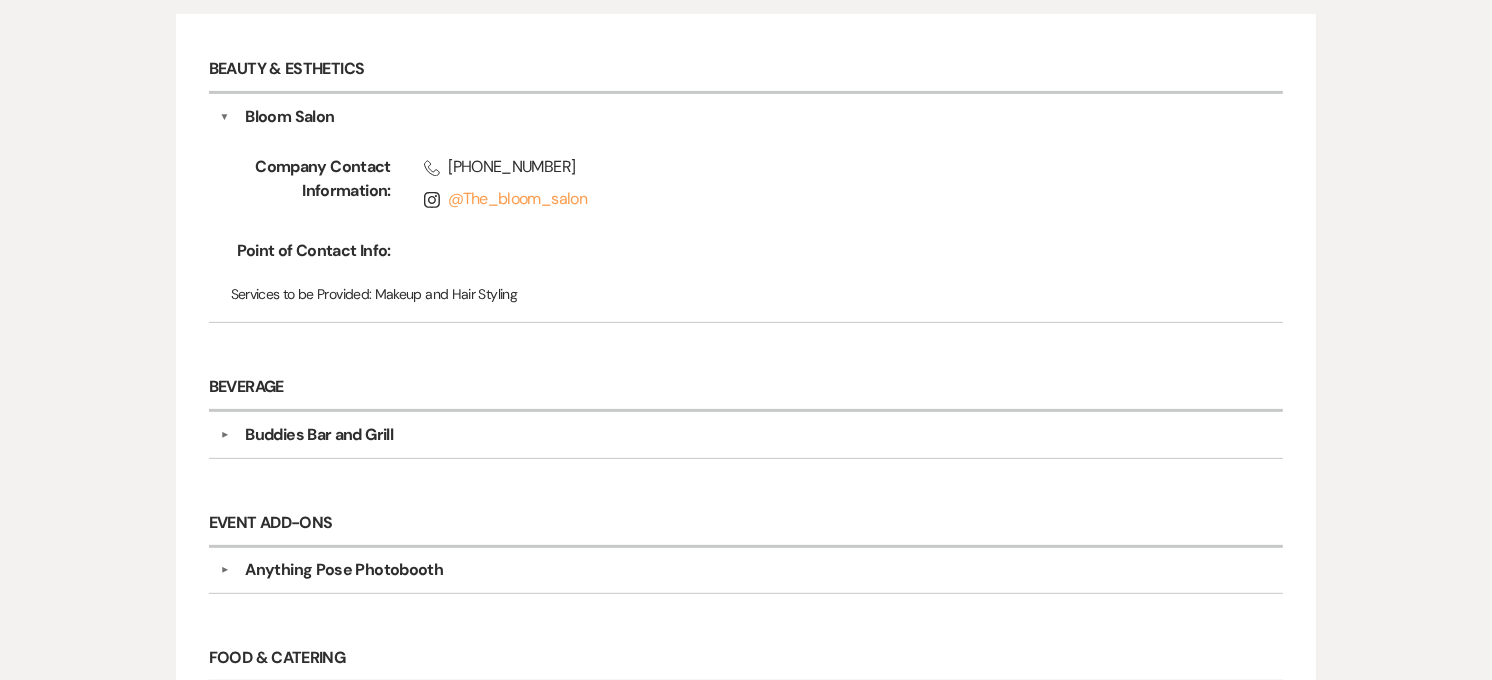 click on "Bloom Salon" at bounding box center [289, 117] 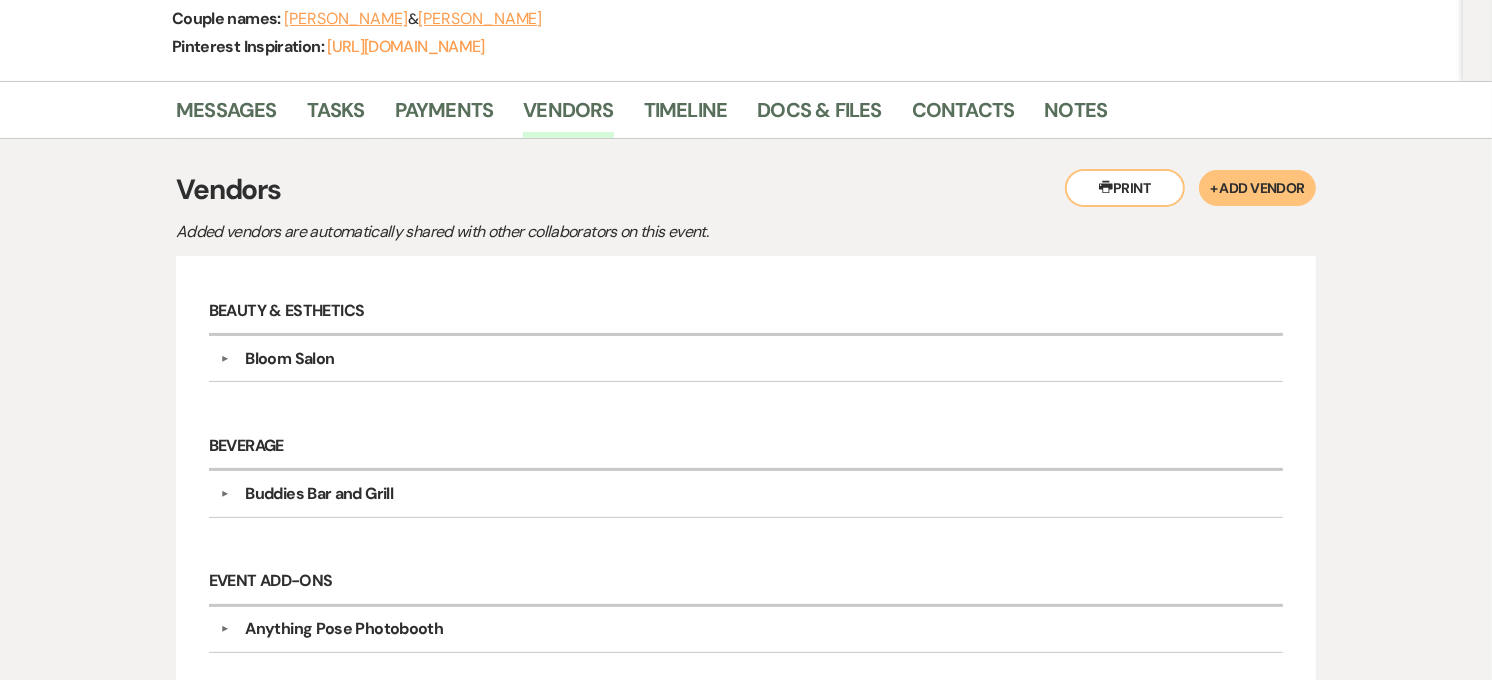 scroll, scrollTop: 0, scrollLeft: 0, axis: both 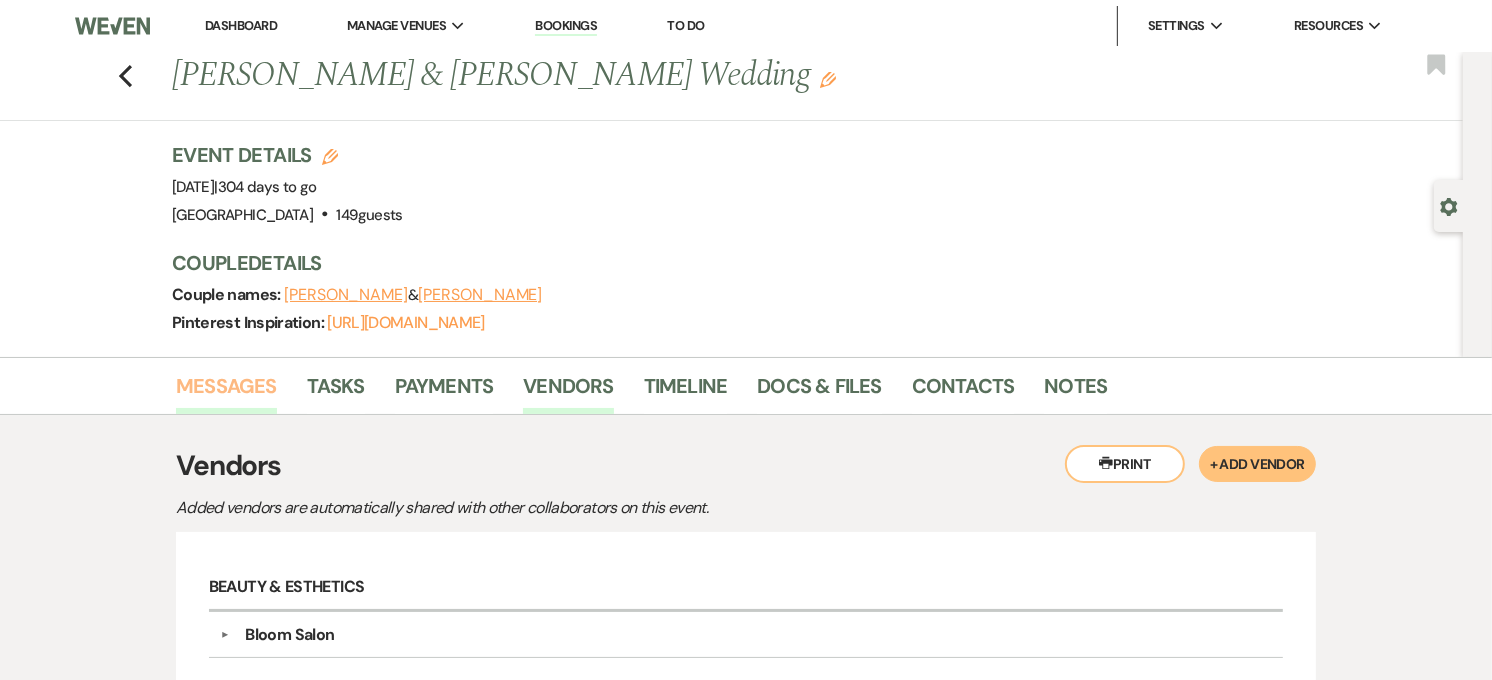 drag, startPoint x: 253, startPoint y: 367, endPoint x: 255, endPoint y: 377, distance: 10.198039 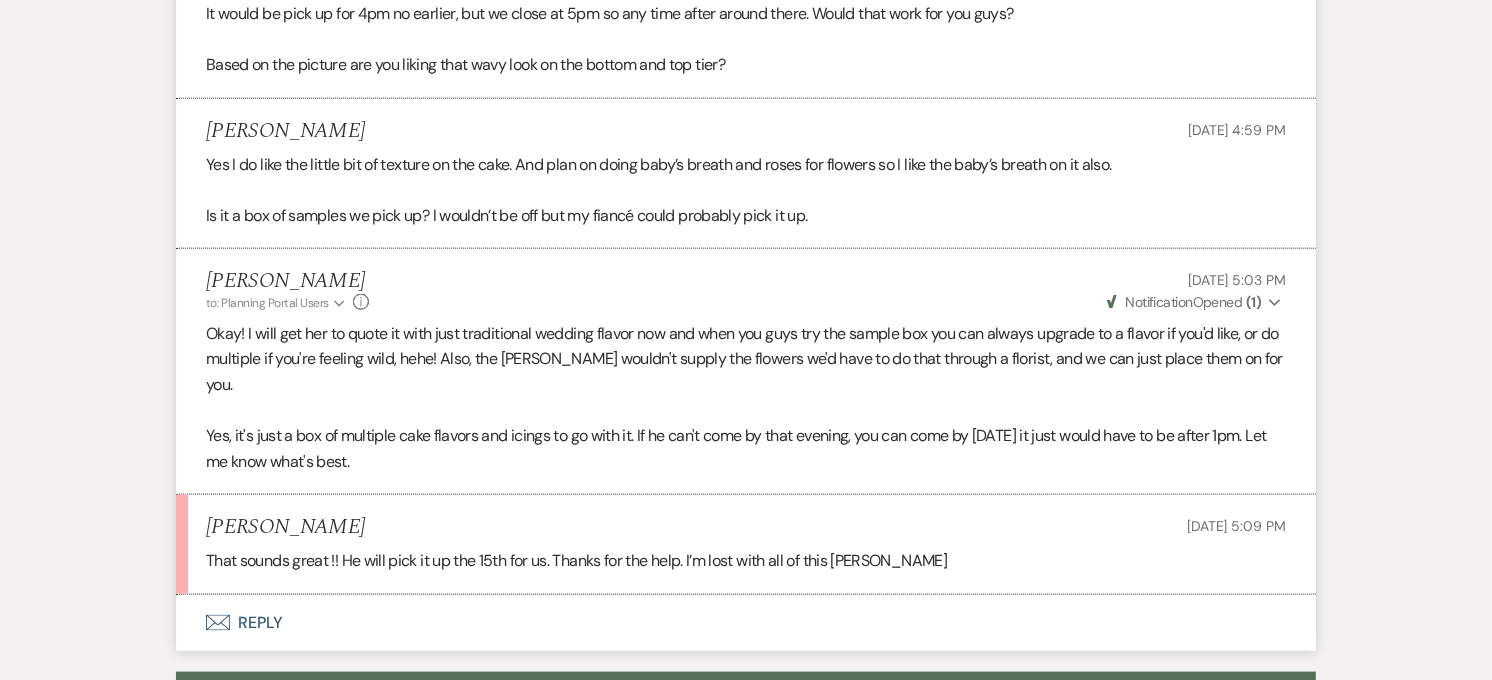 scroll, scrollTop: 2074, scrollLeft: 0, axis: vertical 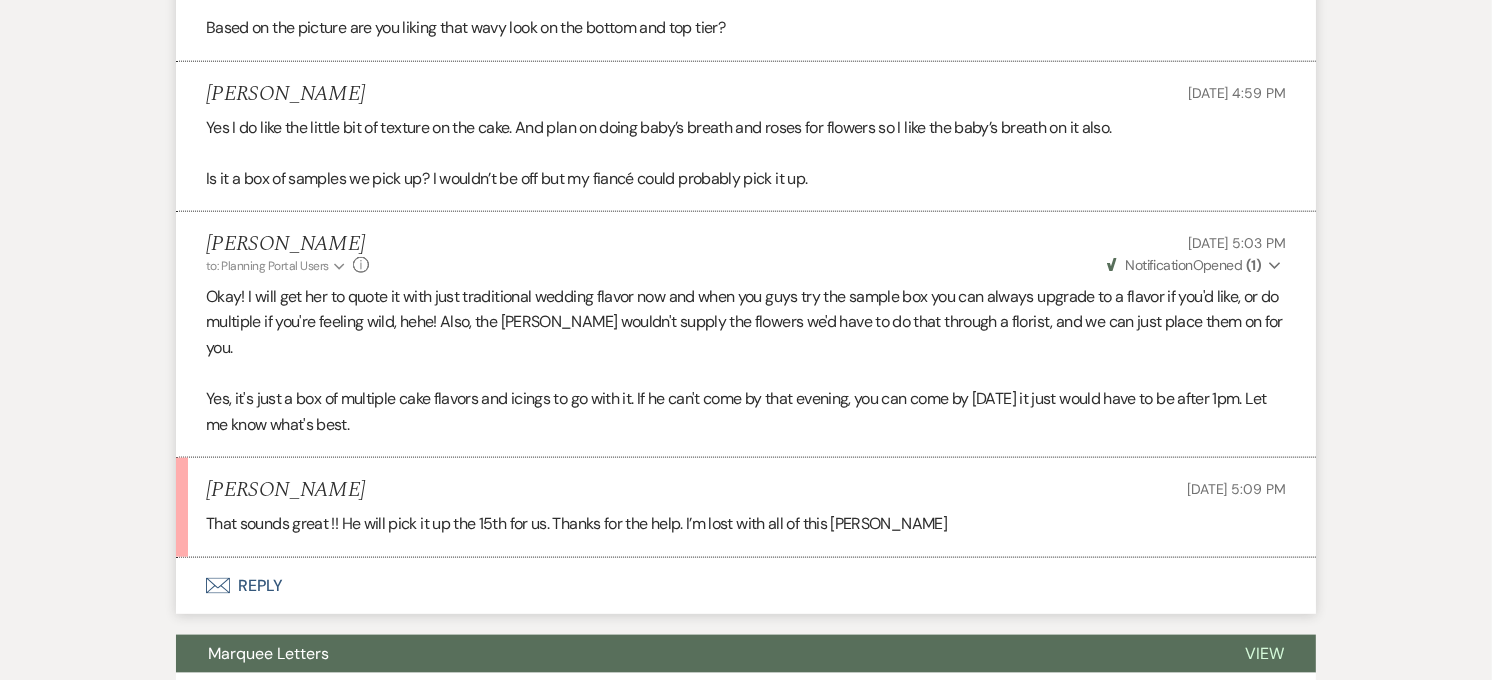 click on "Envelope Reply" at bounding box center (746, 586) 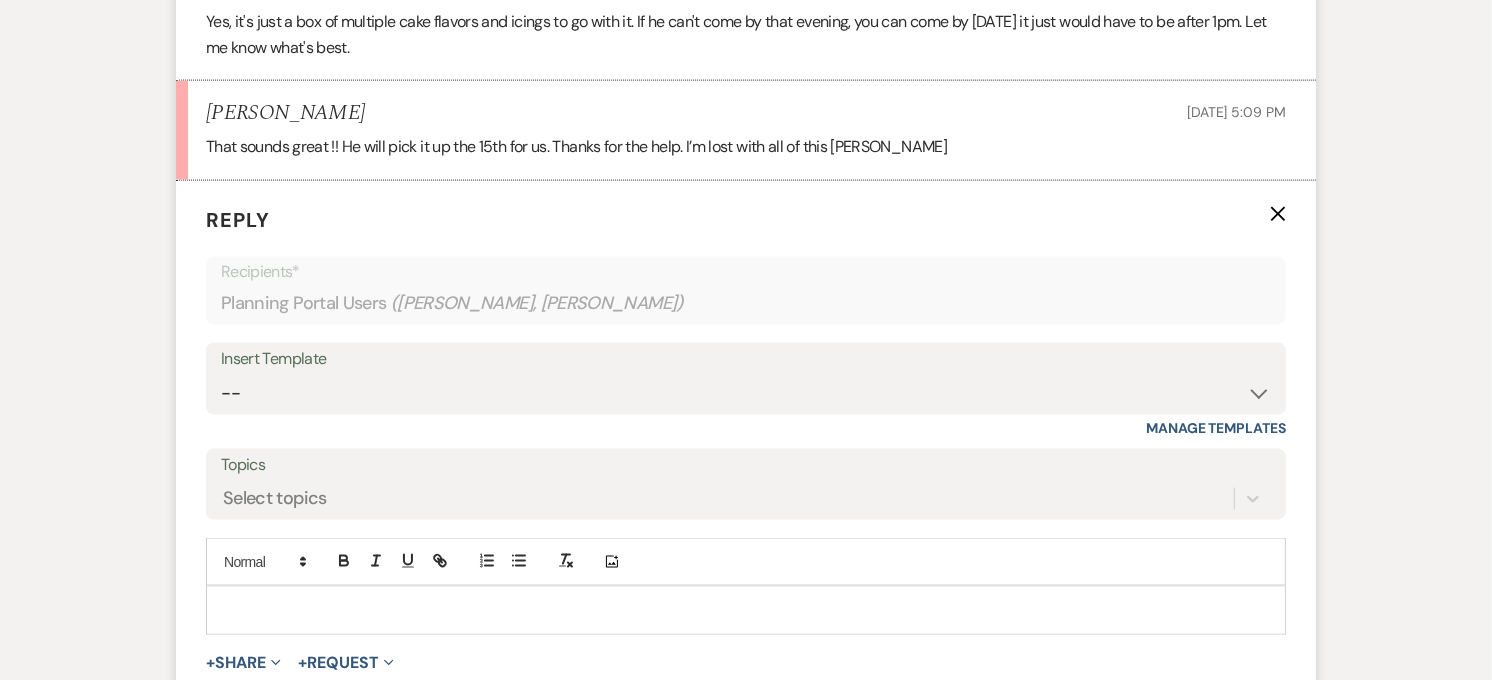 scroll, scrollTop: 2564, scrollLeft: 0, axis: vertical 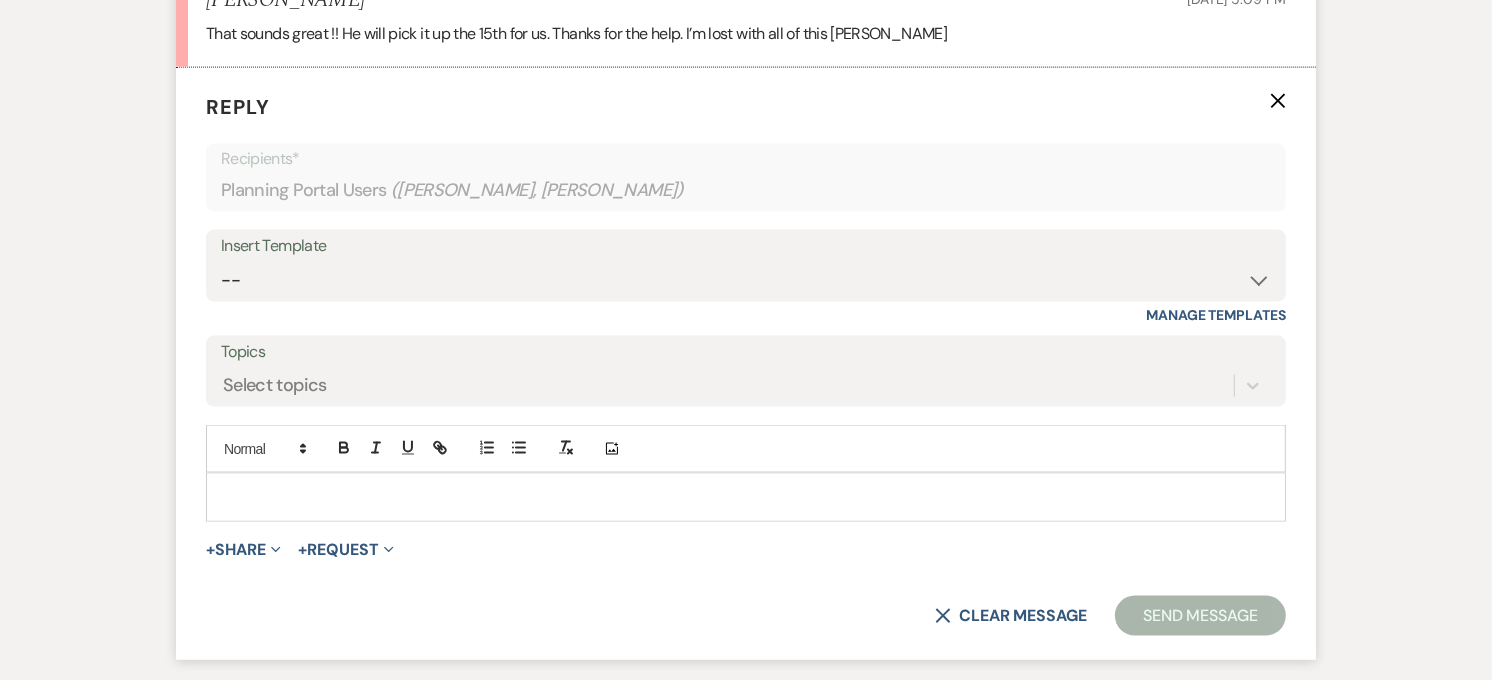 click at bounding box center (746, 497) 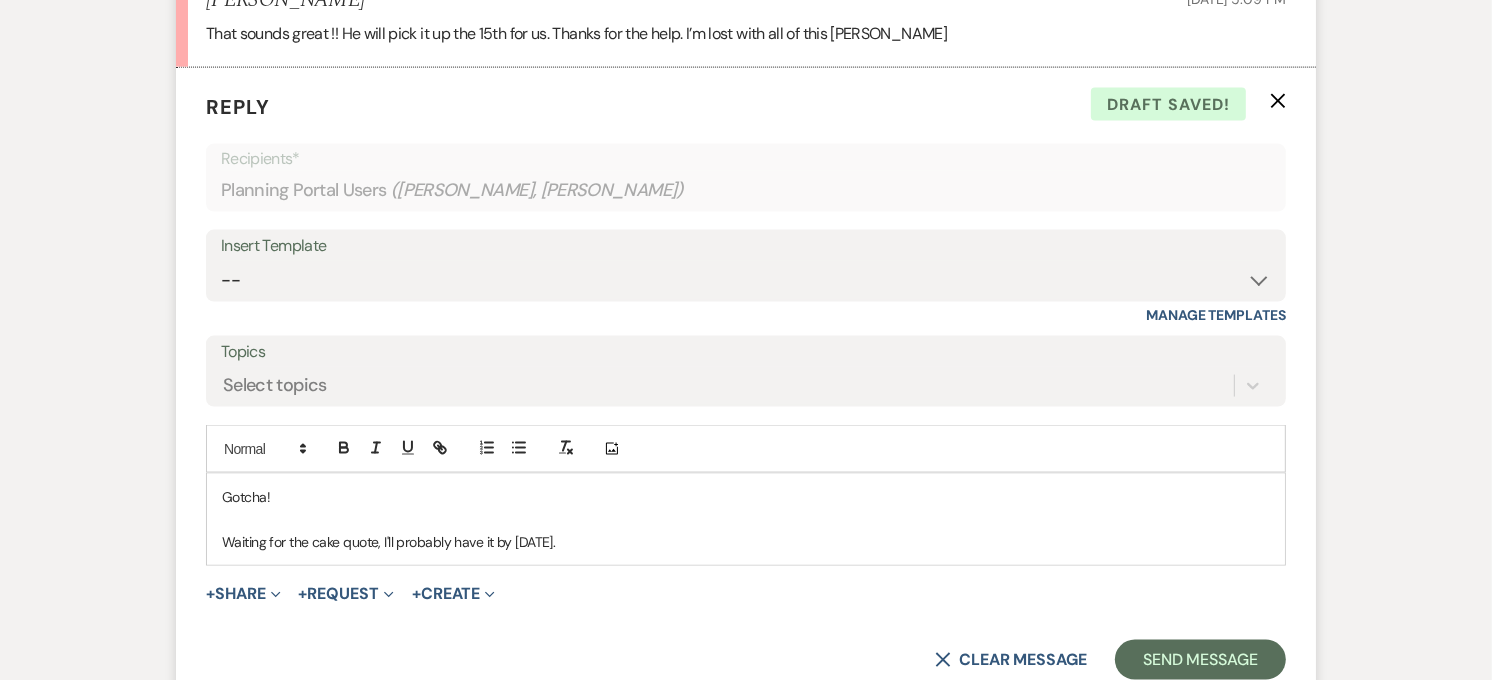 click on "Gotcha!" at bounding box center [746, 497] 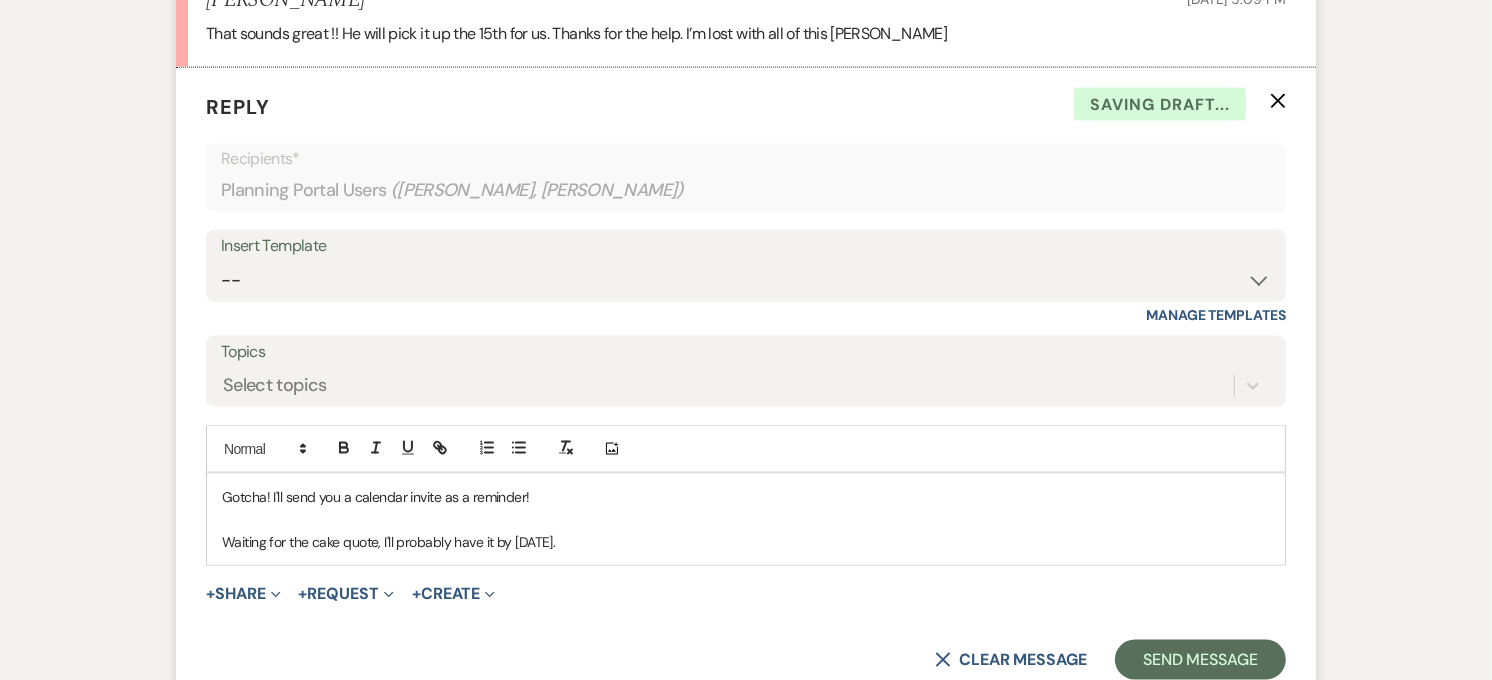 click at bounding box center (746, 520) 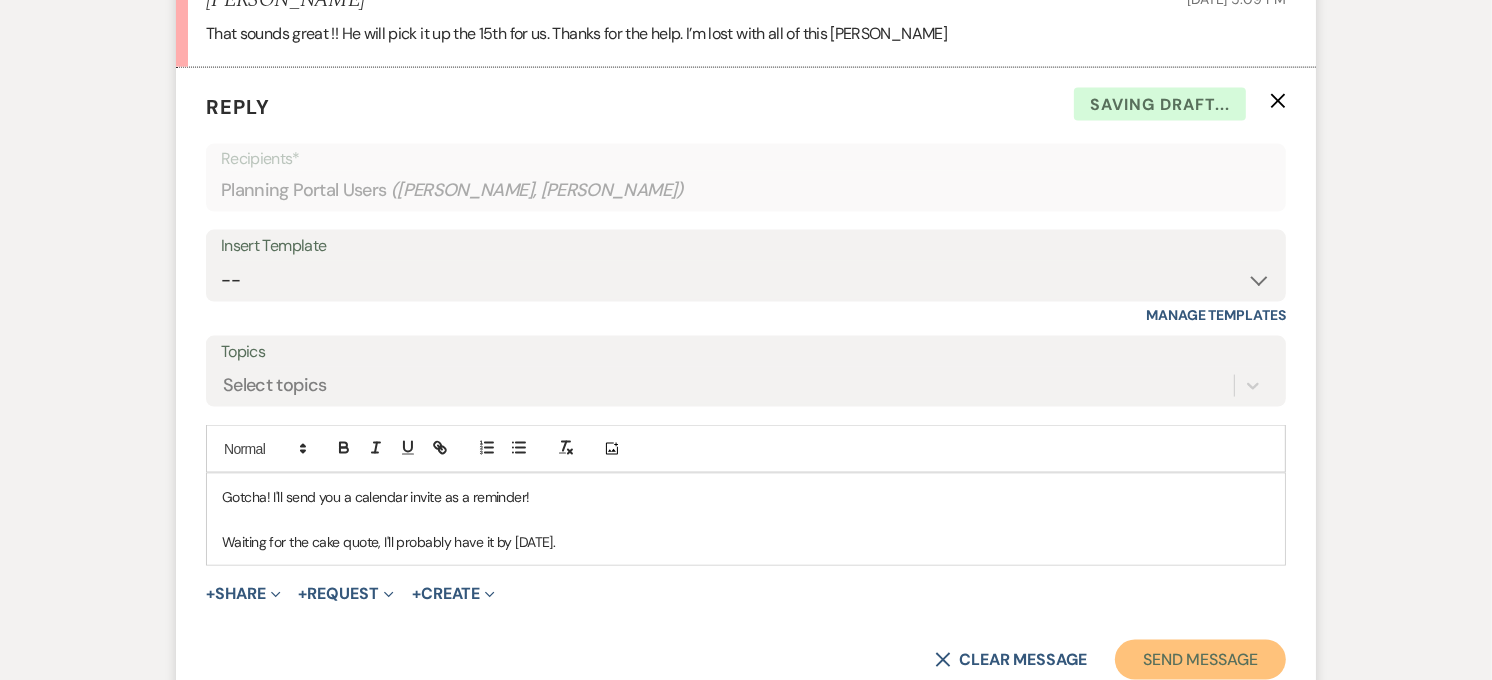 click on "Send Message" at bounding box center [1200, 660] 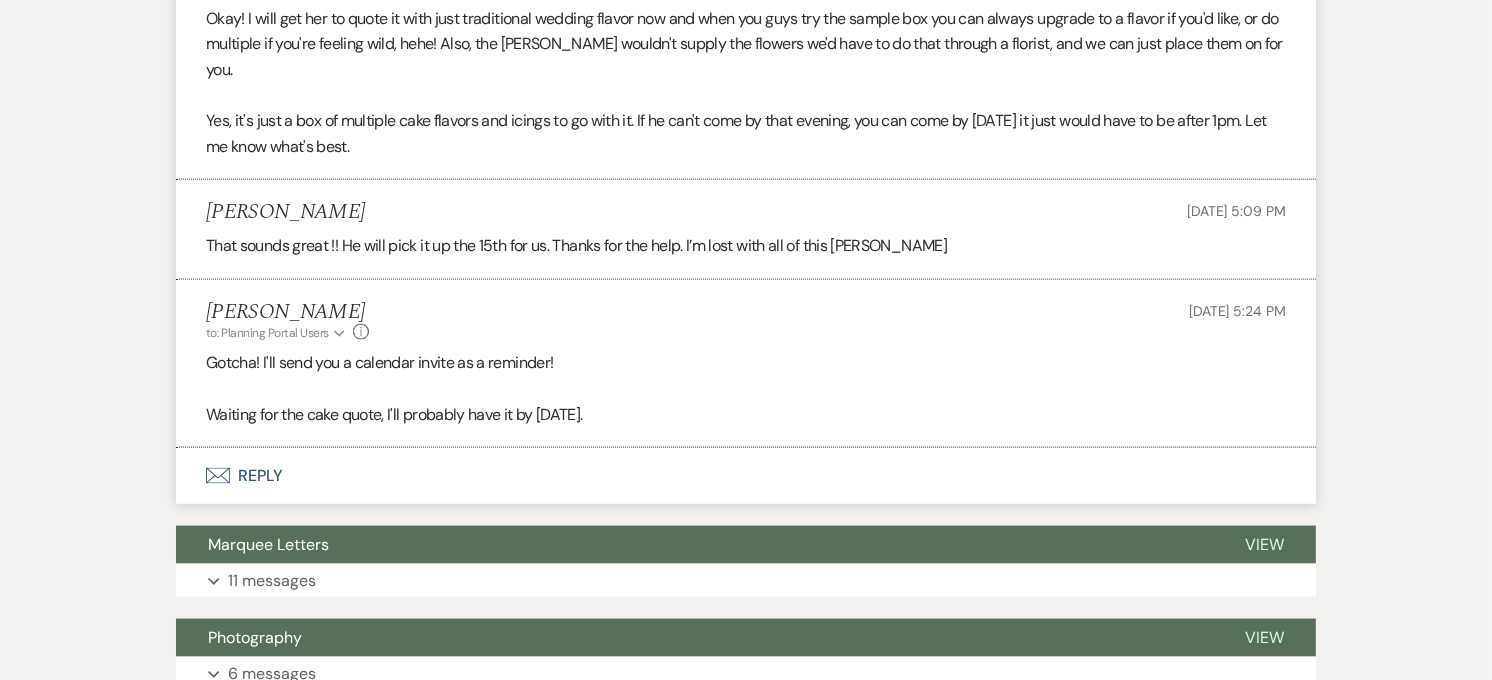 scroll, scrollTop: 2342, scrollLeft: 0, axis: vertical 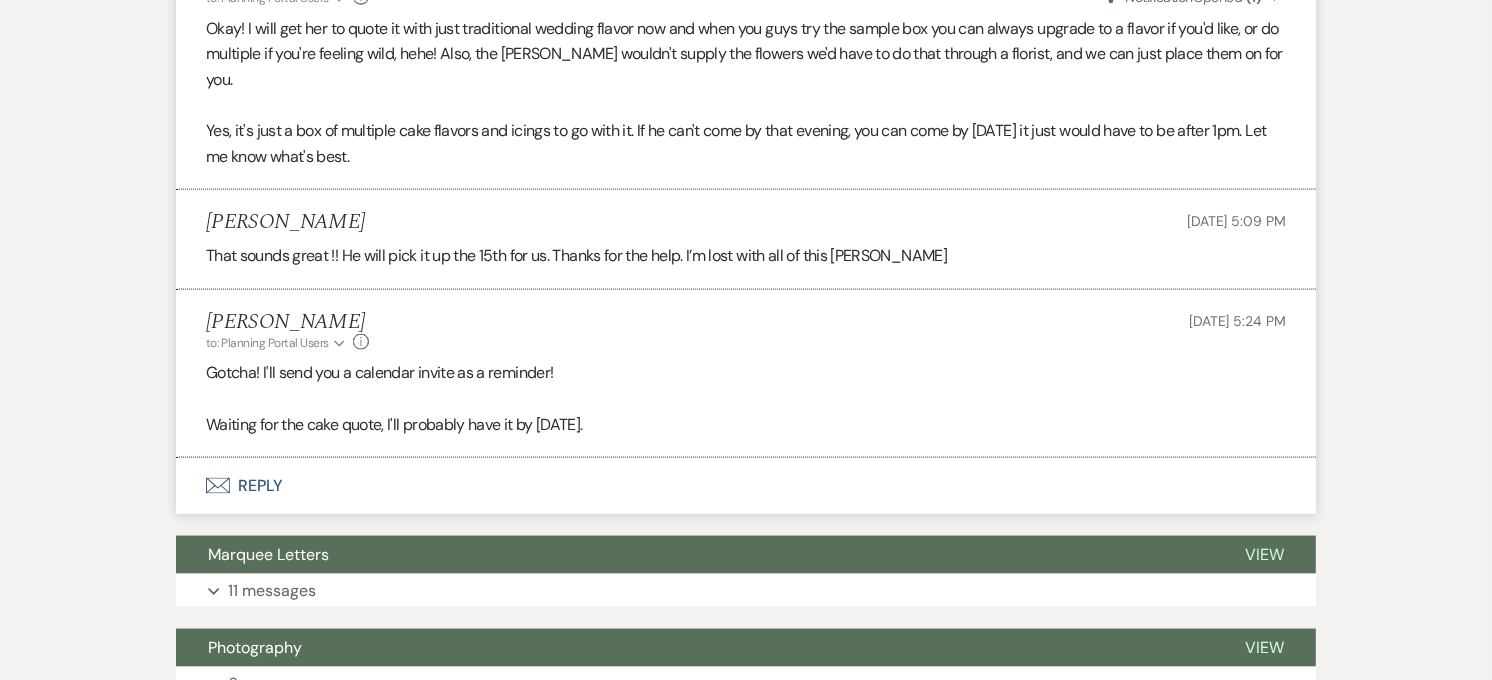 drag, startPoint x: 365, startPoint y: 191, endPoint x: 150, endPoint y: 195, distance: 215.0372 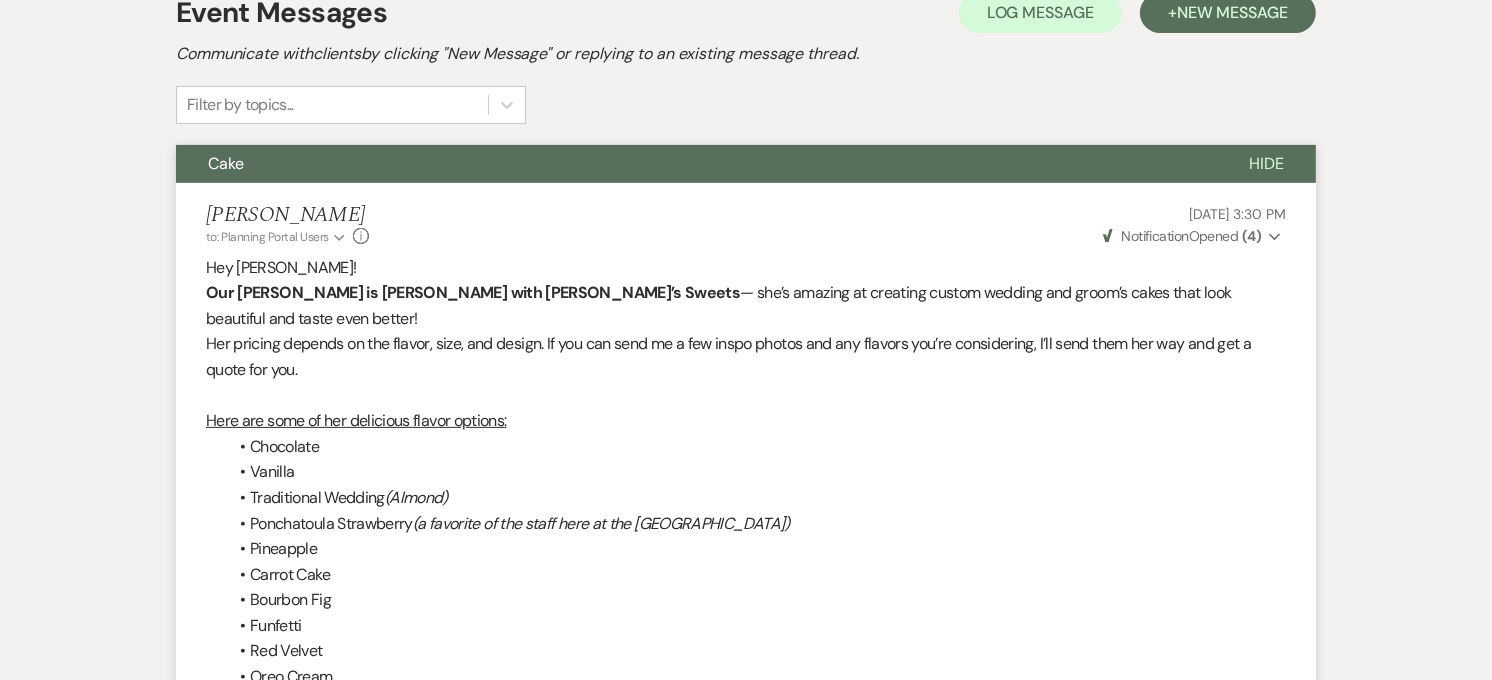 scroll, scrollTop: 8, scrollLeft: 0, axis: vertical 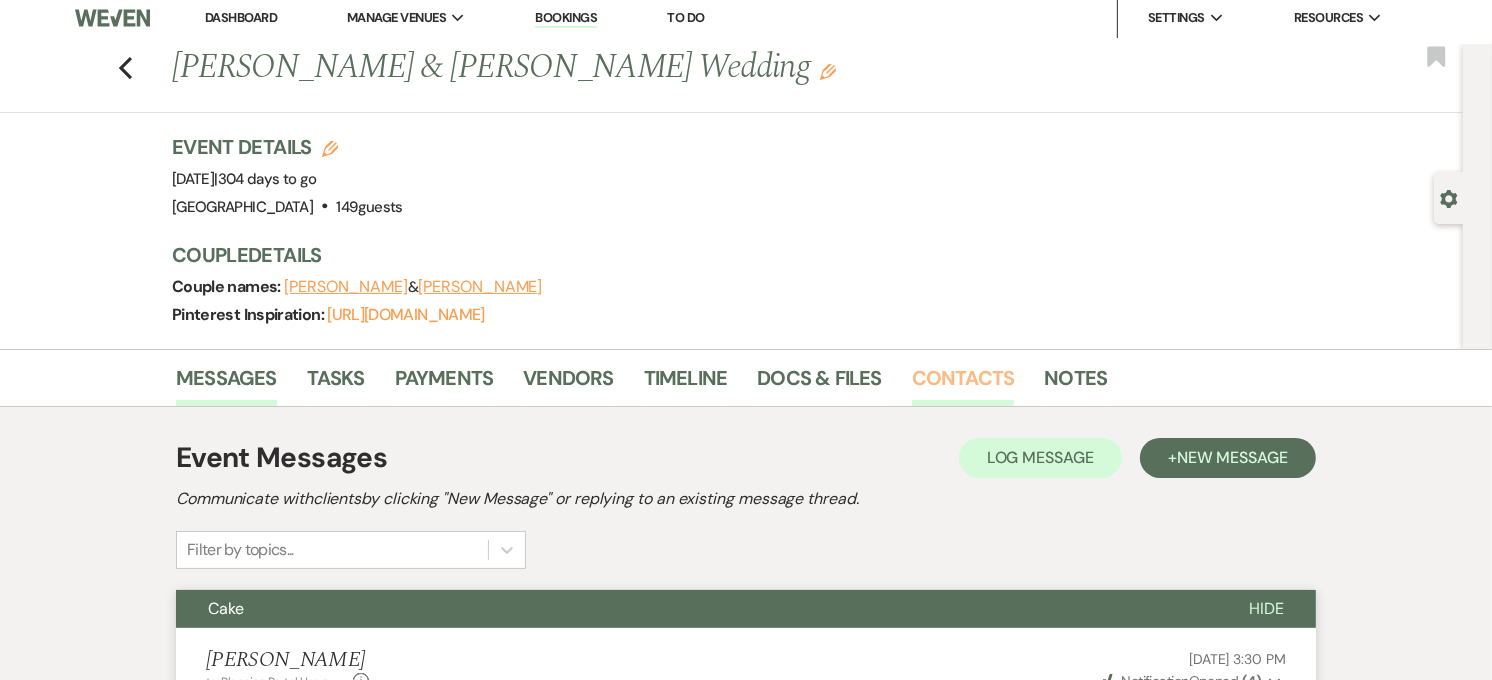 click on "Contacts" at bounding box center (963, 384) 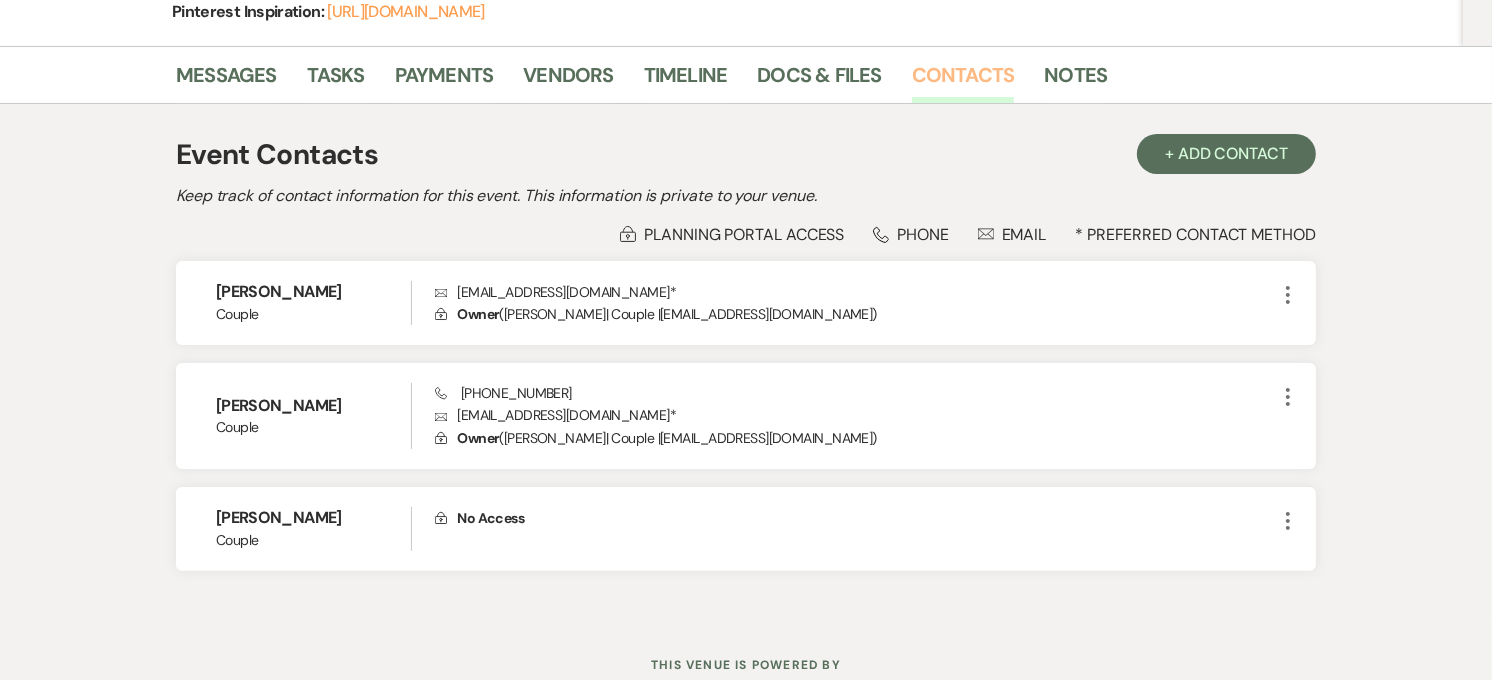 scroll, scrollTop: 333, scrollLeft: 0, axis: vertical 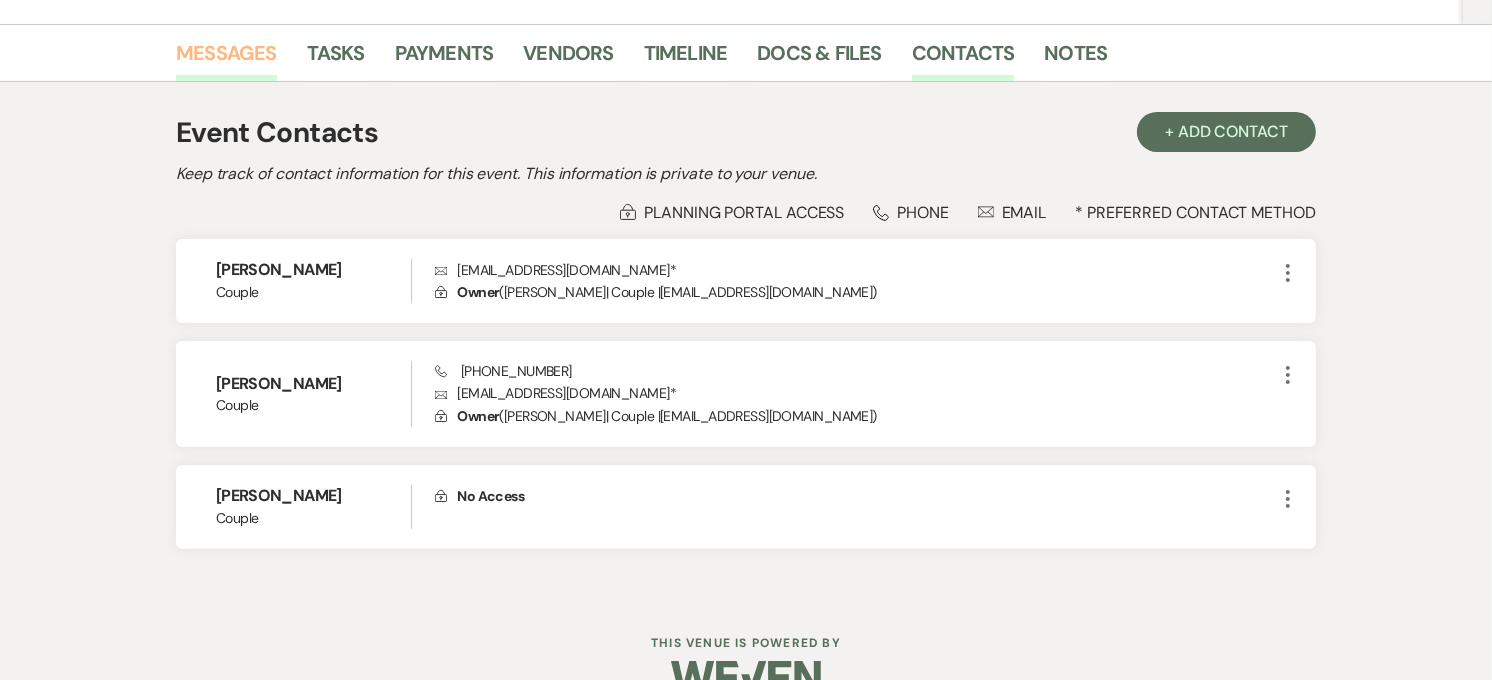 click on "Messages" at bounding box center (226, 59) 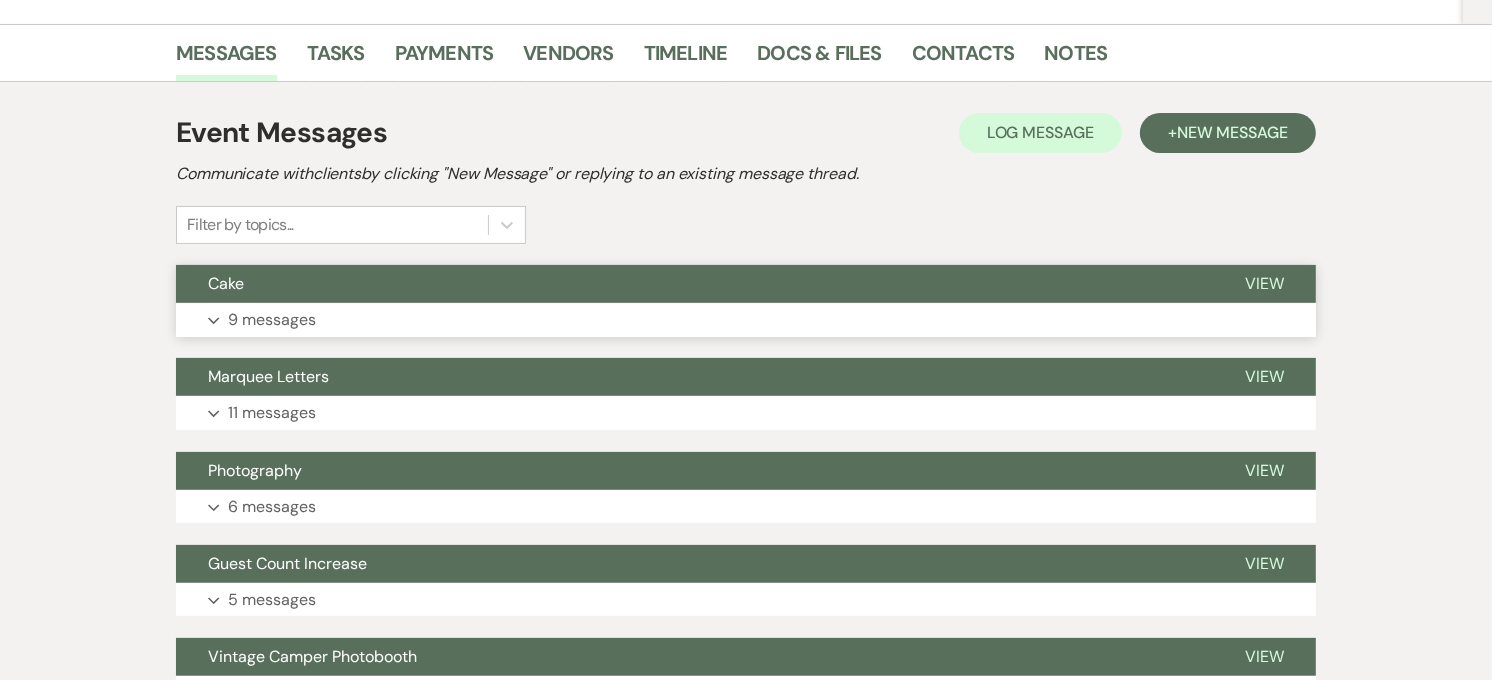 click on "Expand 9 messages" at bounding box center [746, 320] 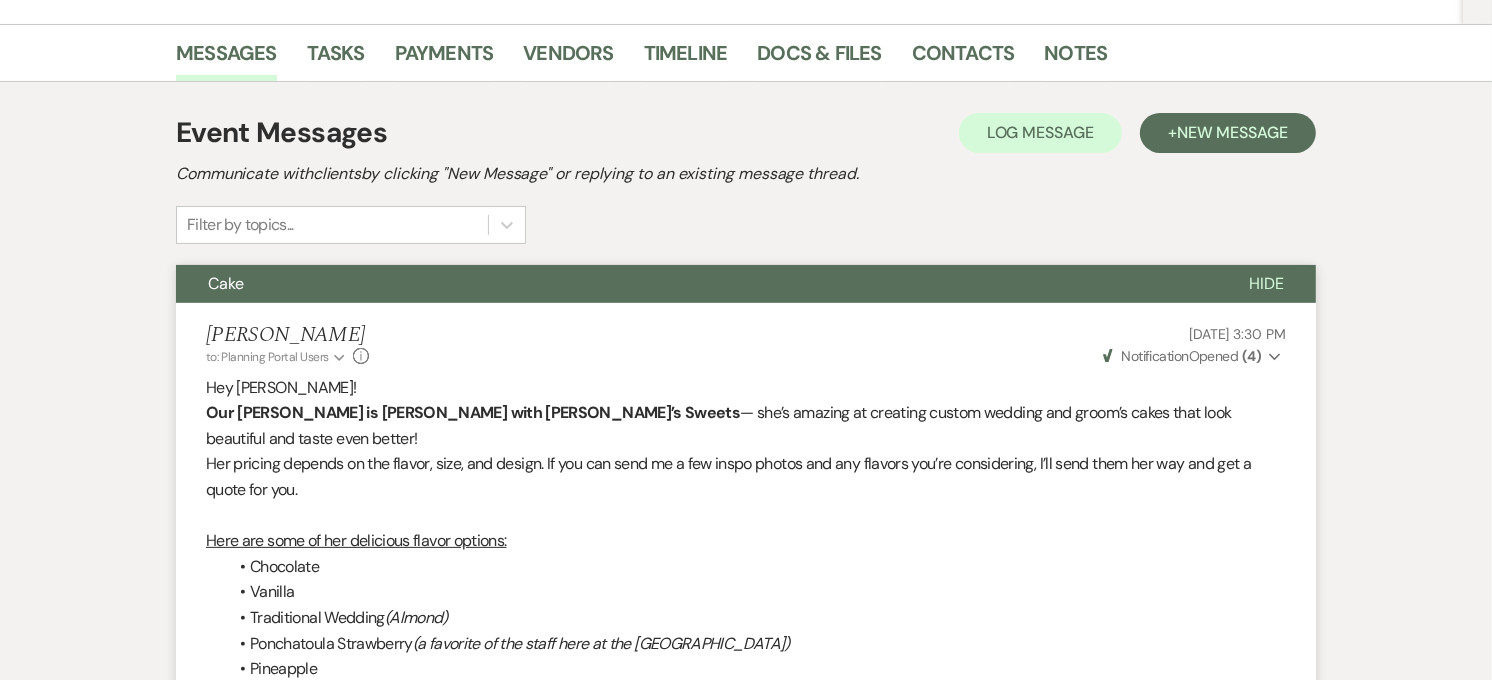 click on "( 4 )" at bounding box center [1251, 356] 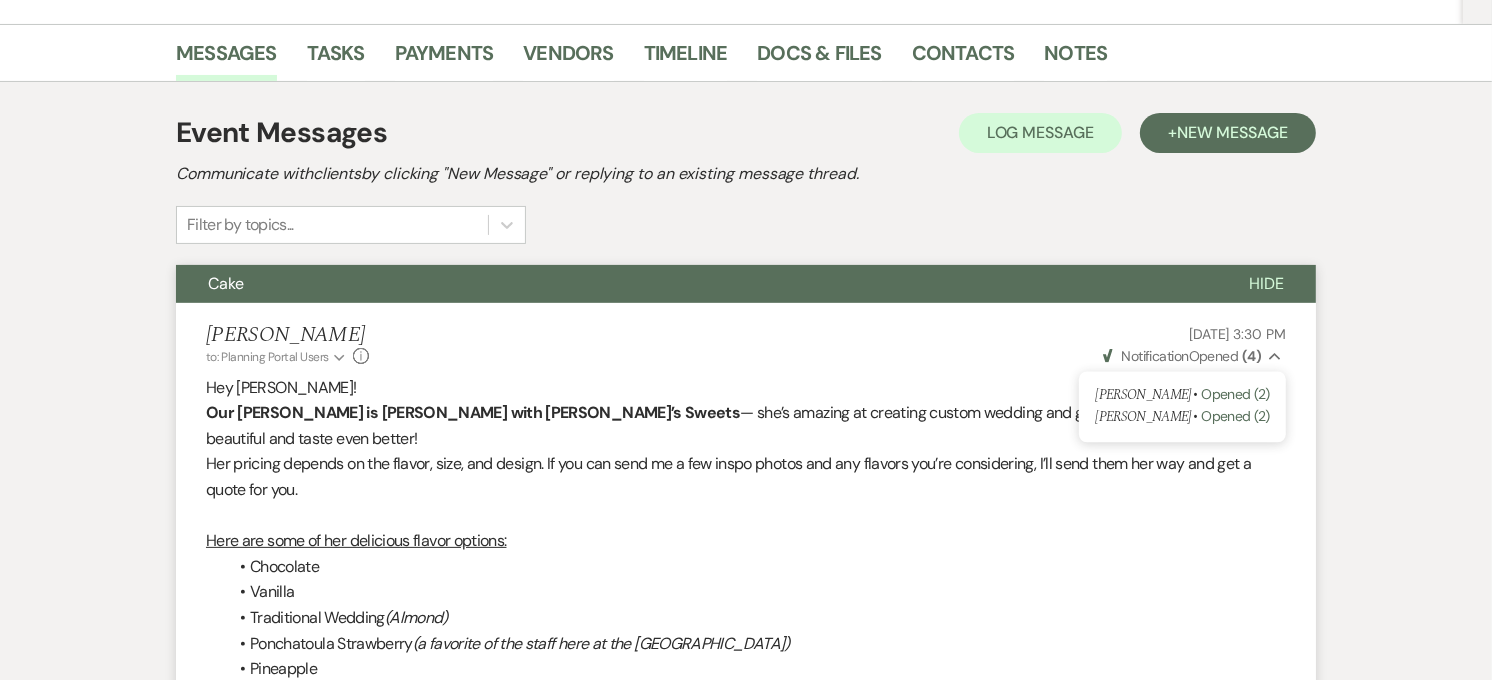 click on "( 4 )" at bounding box center [1251, 356] 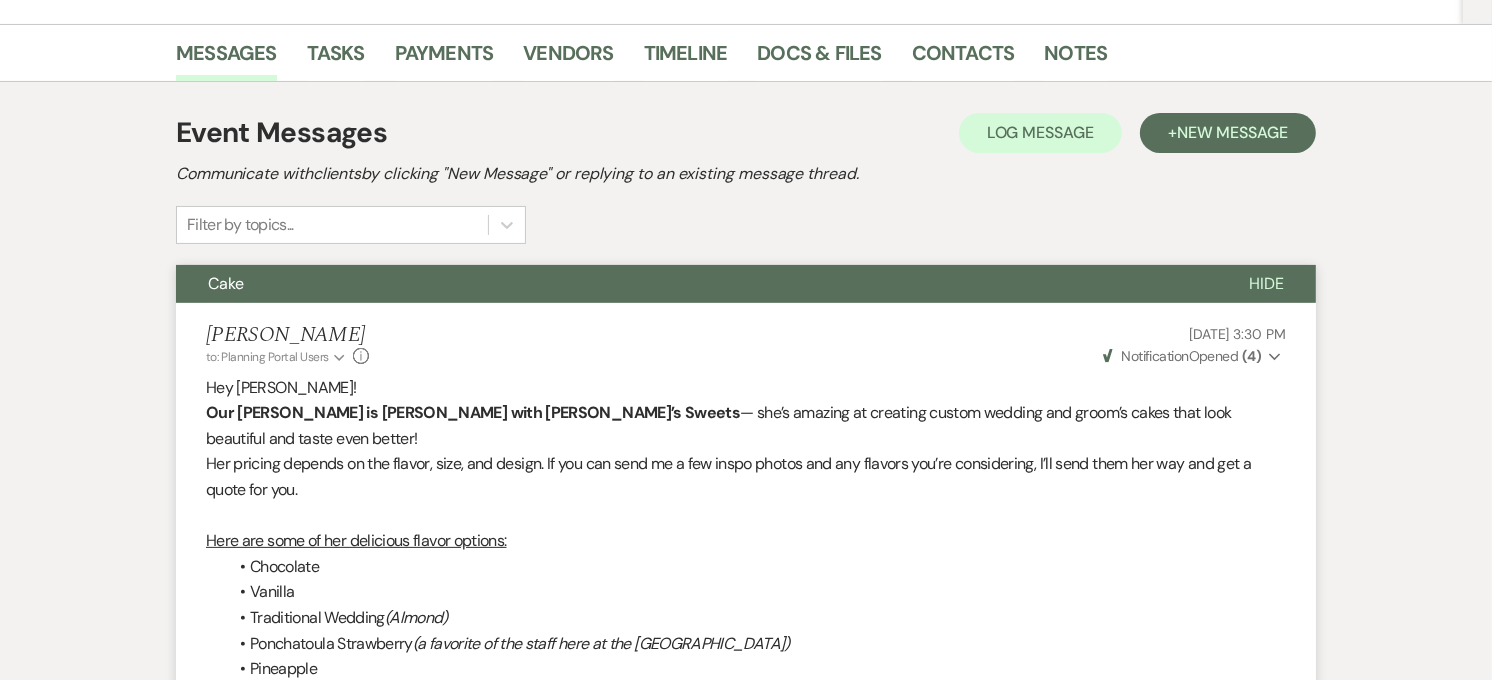 click on "Event Details Edit Event Date:   [DATE]  |  304 days to go Venue:   [GEOGRAPHIC_DATA] . 149  guests Venue Address:   [STREET_ADDRESS] Guest count:   149  guests Couple  Details Couple names:   [PERSON_NAME]  &  [PERSON_NAME] Pinterest Inspiration:   [URL][DOMAIN_NAME]" at bounding box center (742, -84) 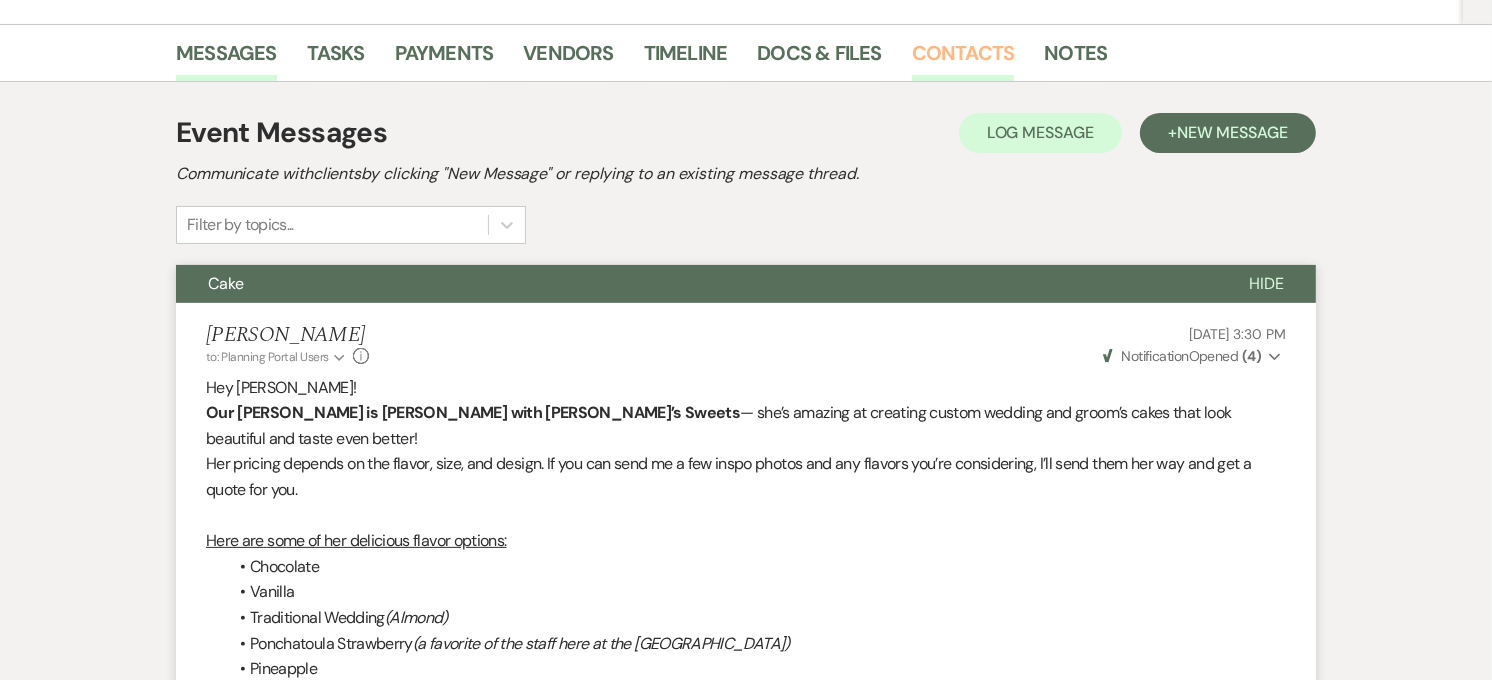 click on "Contacts" at bounding box center [963, 59] 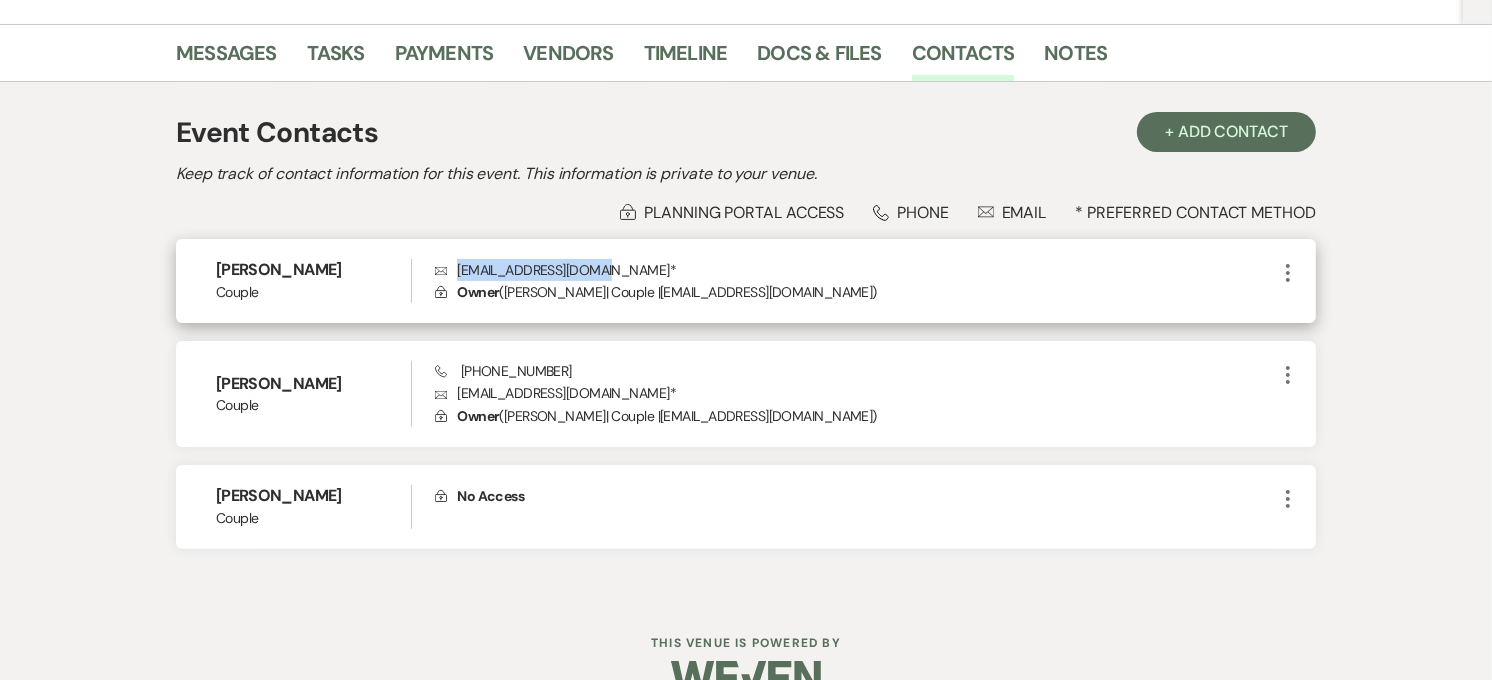 drag, startPoint x: 603, startPoint y: 261, endPoint x: 458, endPoint y: 271, distance: 145.34442 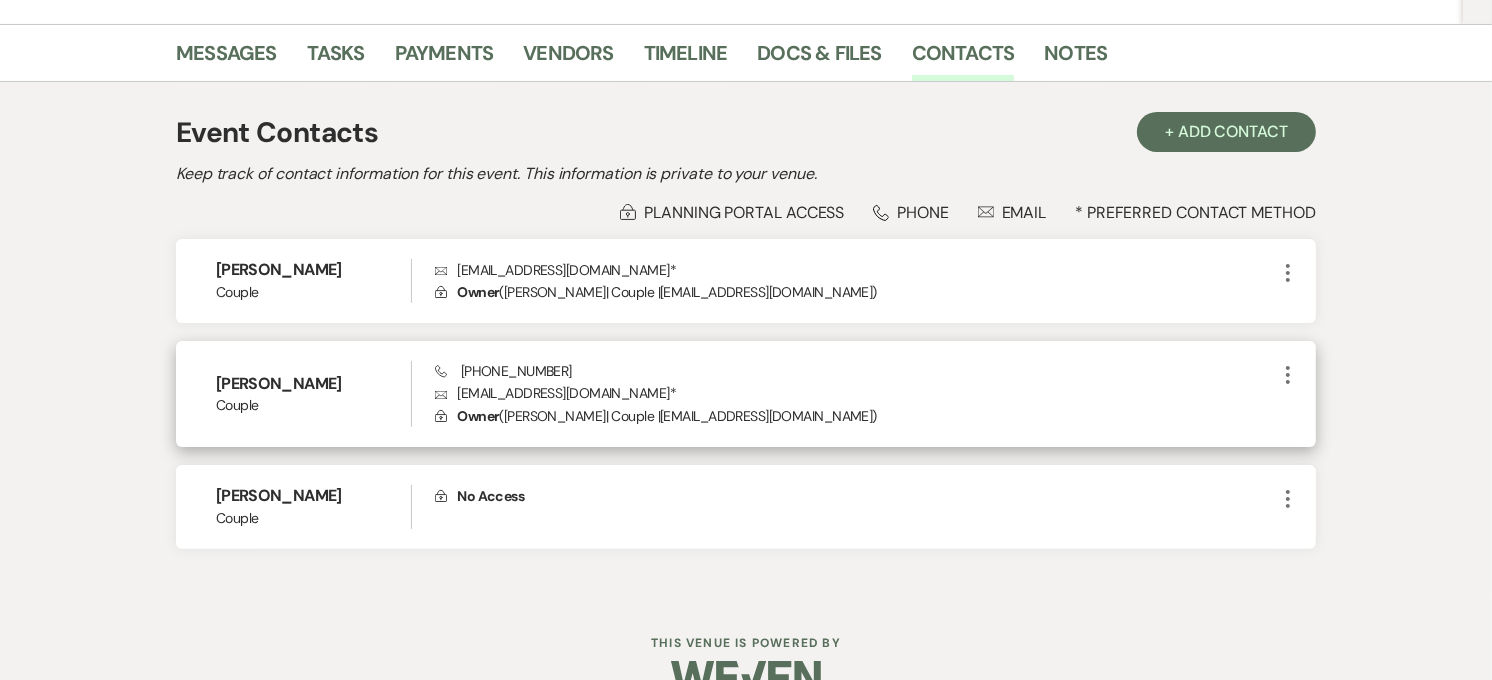 drag, startPoint x: 458, startPoint y: 271, endPoint x: 565, endPoint y: 391, distance: 160.77625 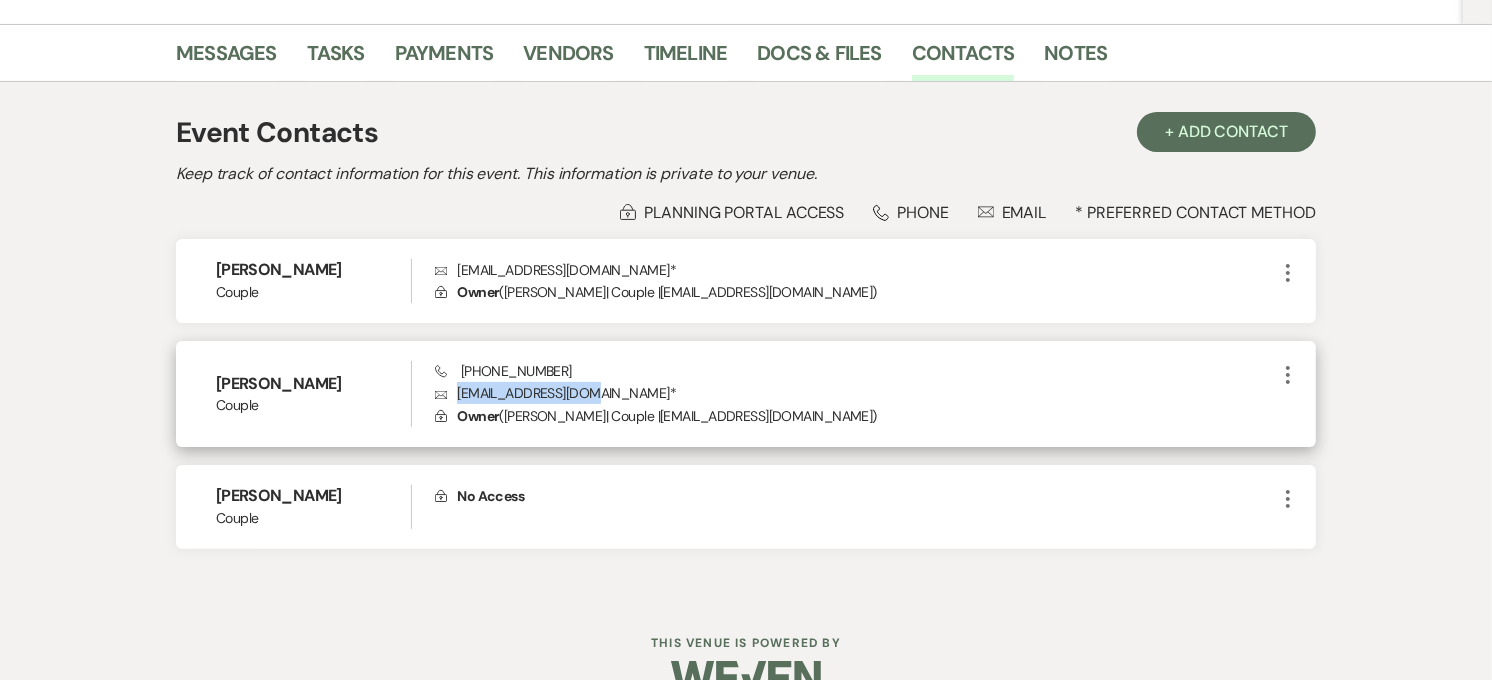 drag, startPoint x: 593, startPoint y: 398, endPoint x: 453, endPoint y: 388, distance: 140.35669 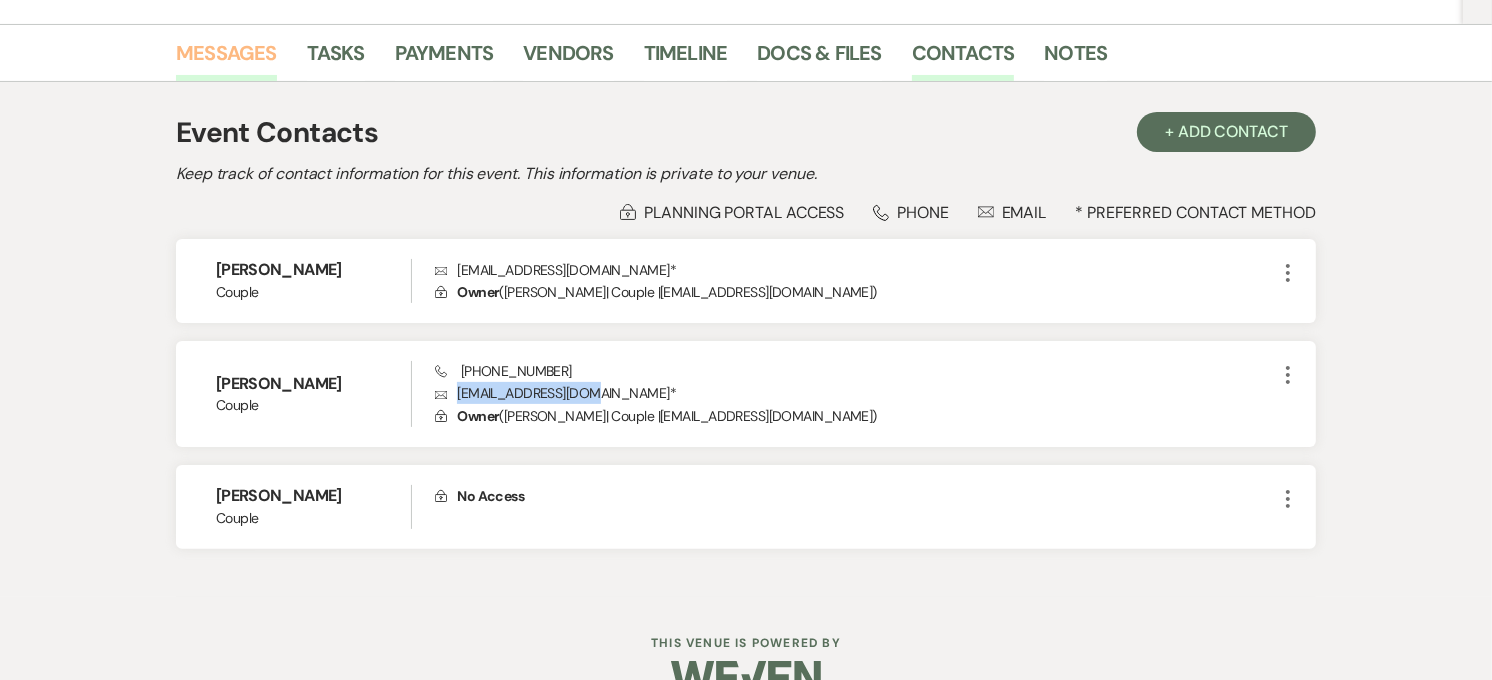 click on "Messages" at bounding box center [226, 59] 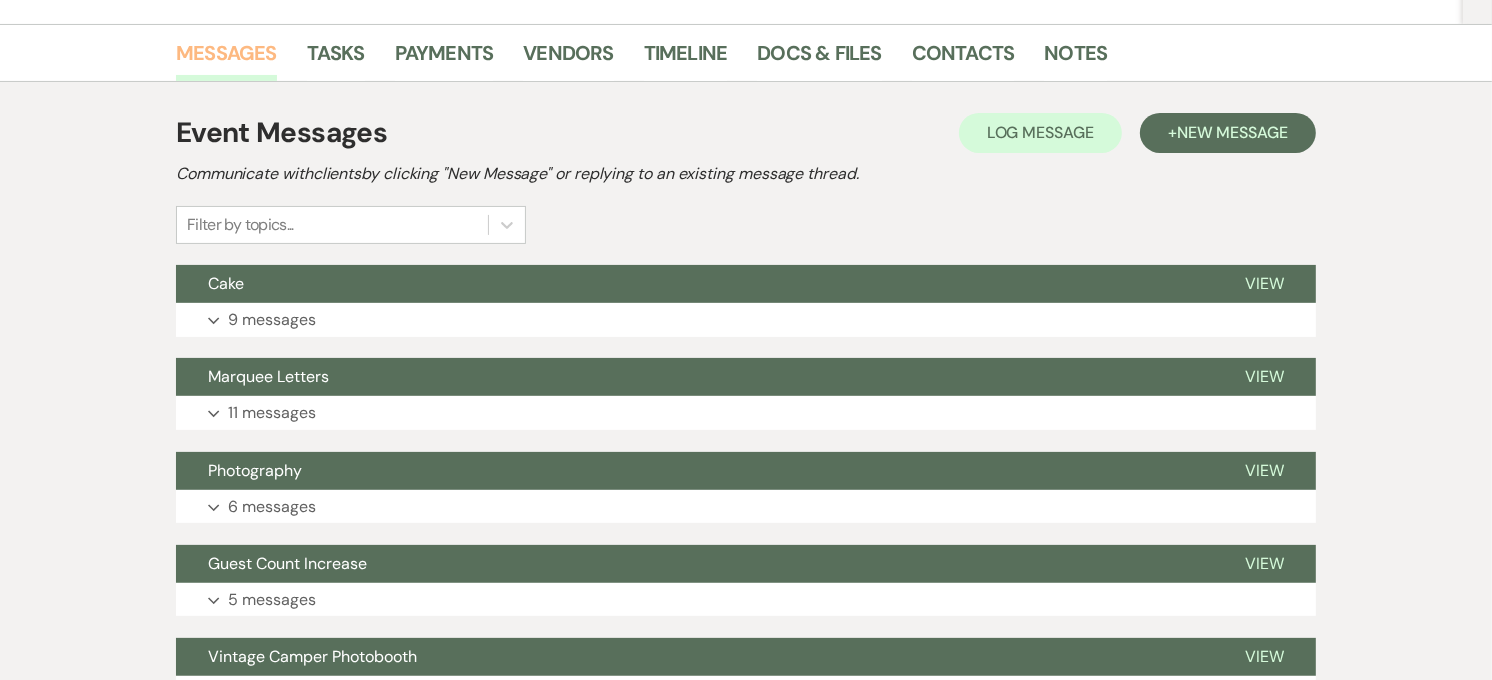scroll, scrollTop: 0, scrollLeft: 0, axis: both 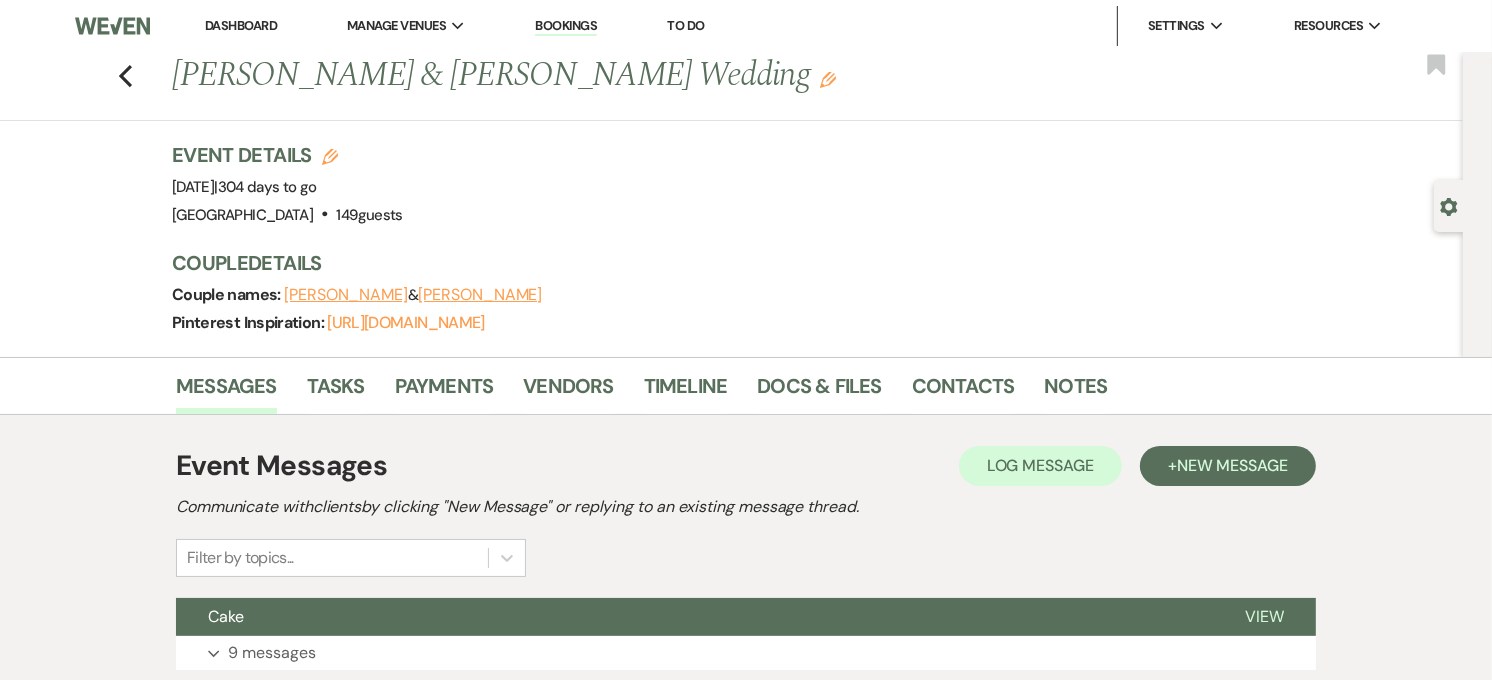 click on "Dashboard" at bounding box center [241, 25] 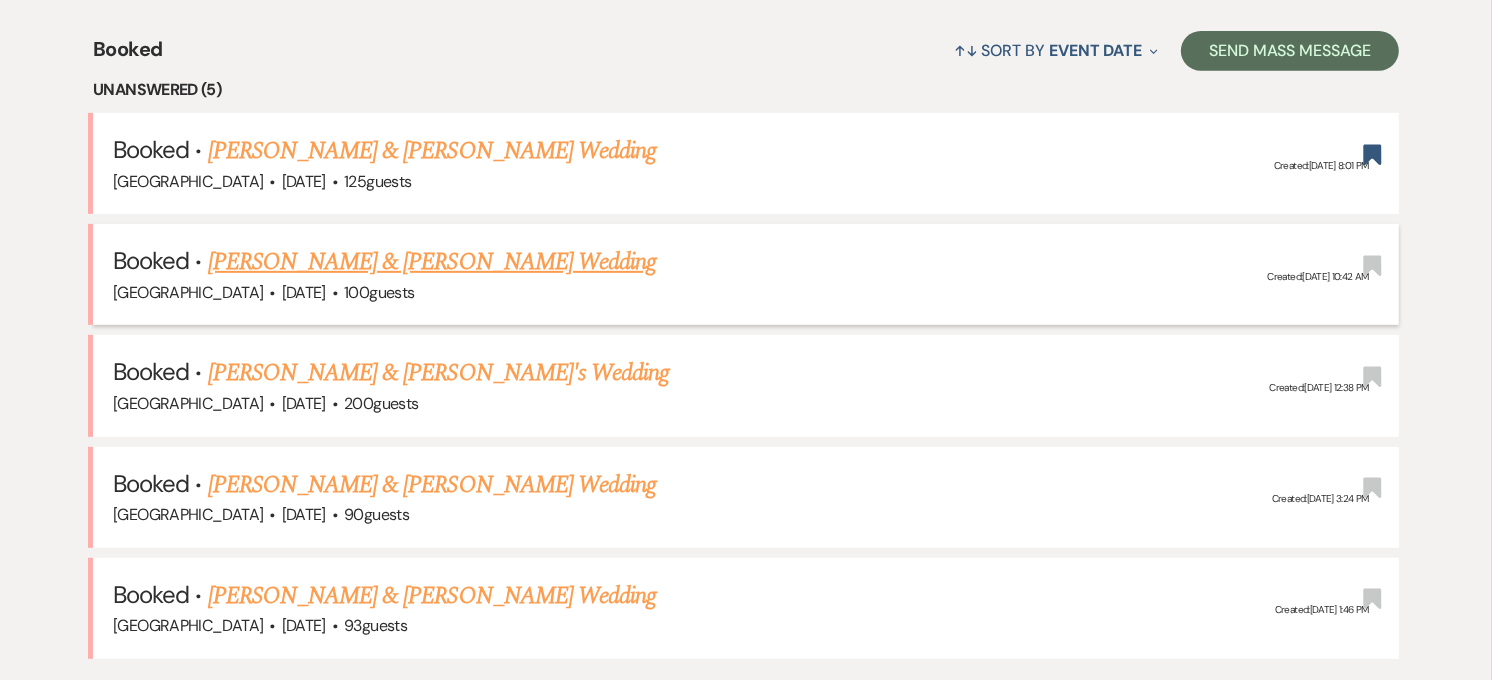 scroll, scrollTop: 888, scrollLeft: 0, axis: vertical 